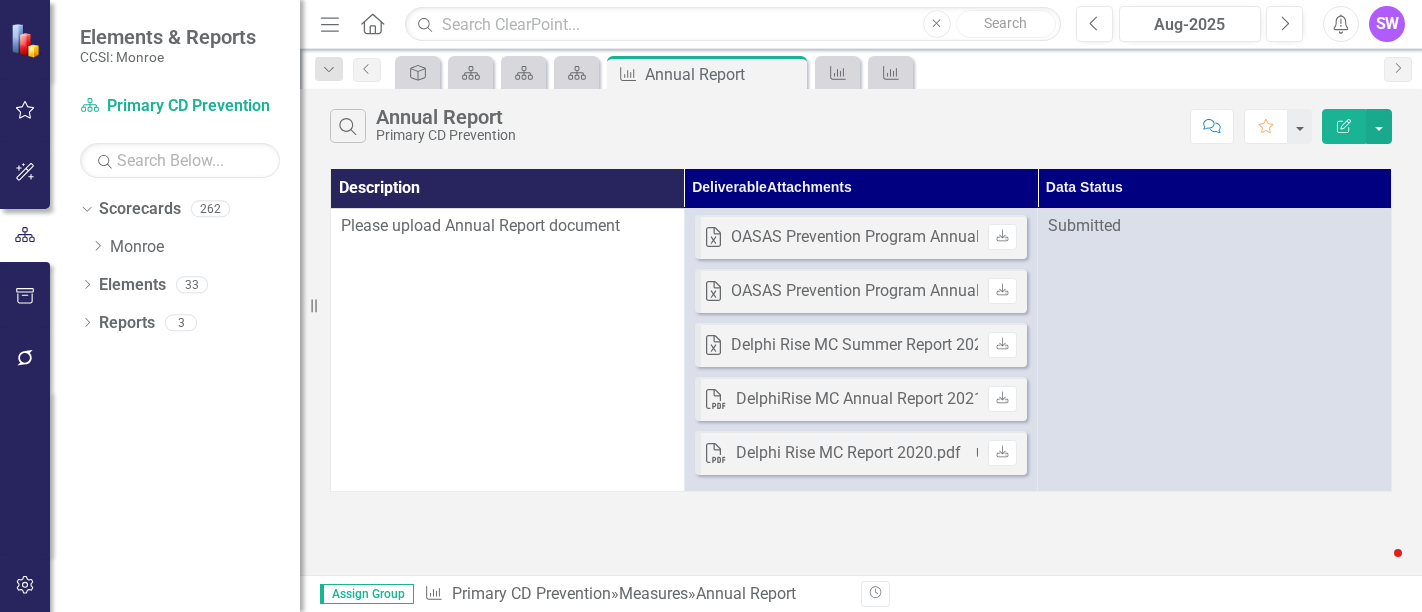 scroll, scrollTop: 0, scrollLeft: 0, axis: both 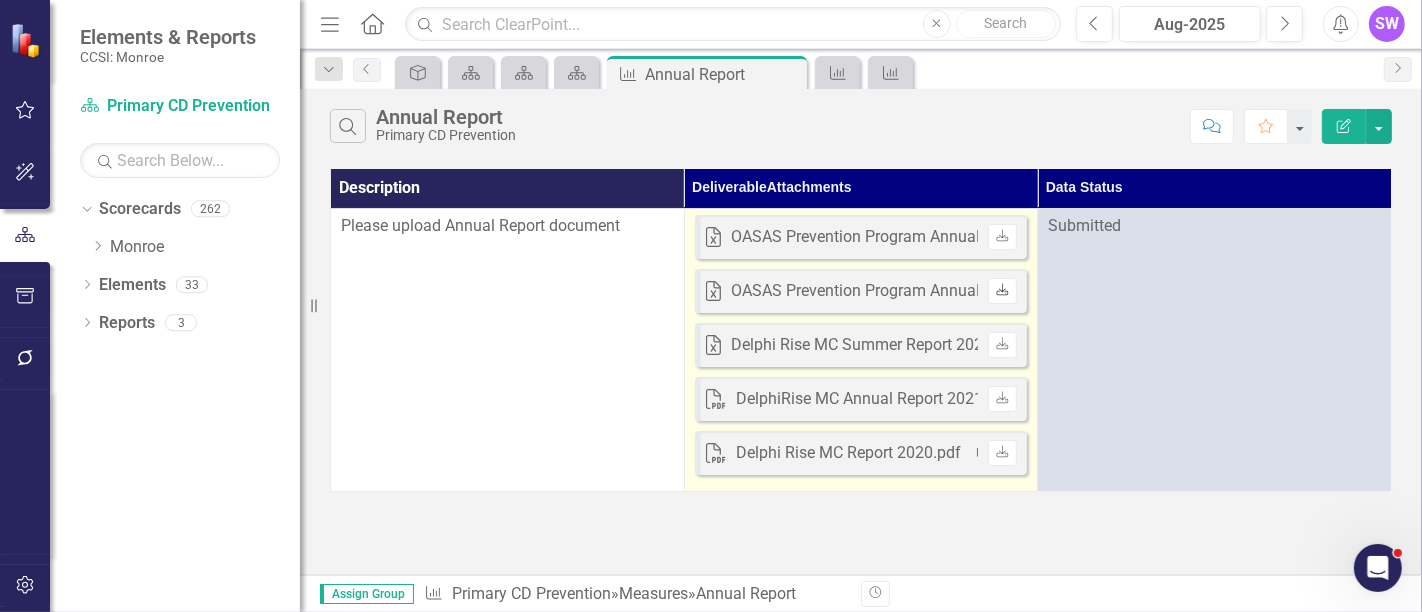 click on "Download" 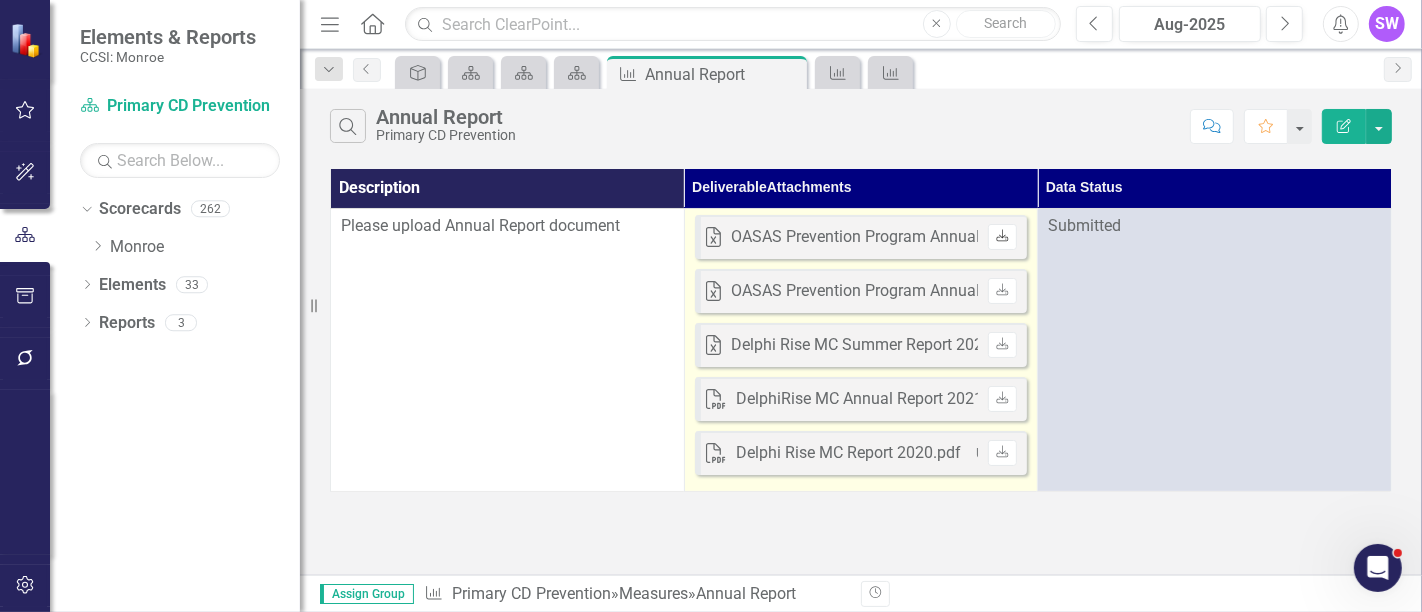 click on "Download" 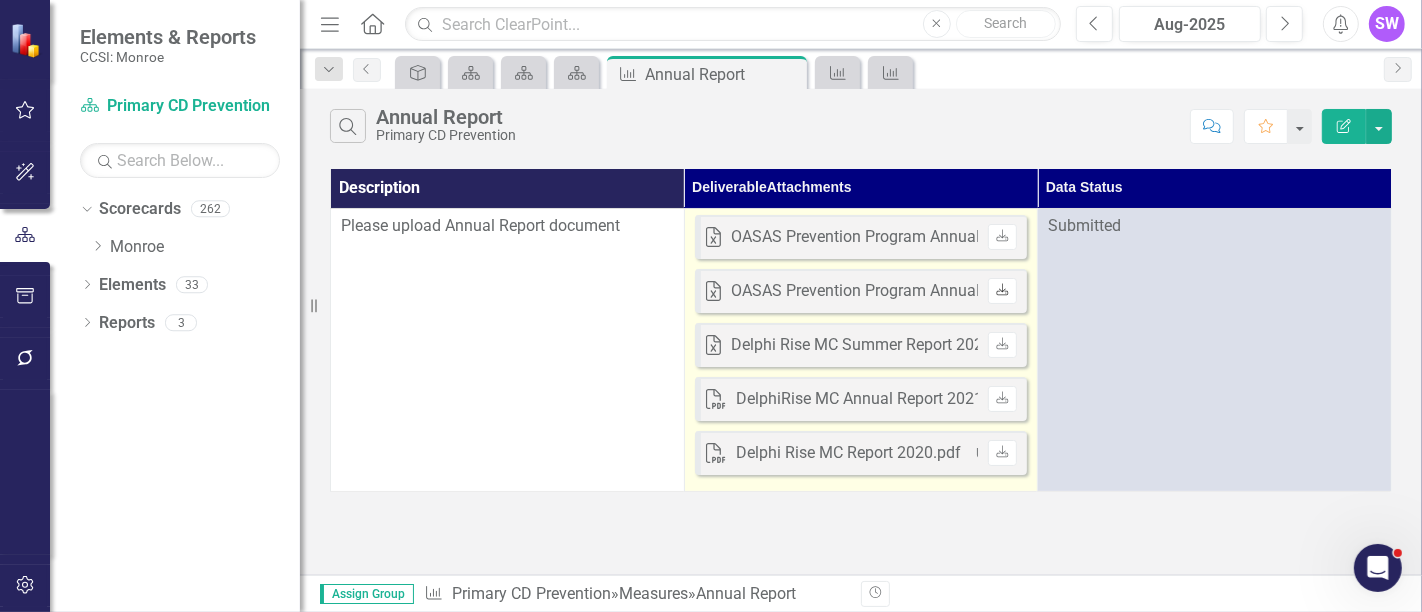 click on "Download" at bounding box center [1002, 291] 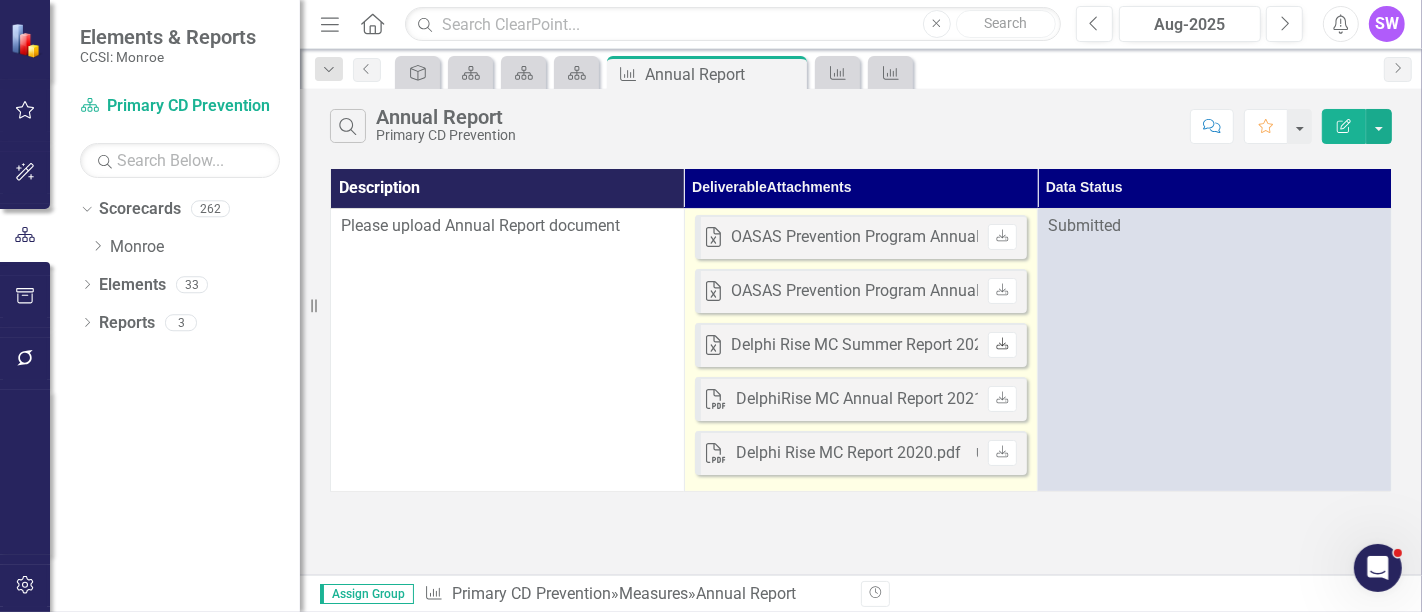 click on "Download" 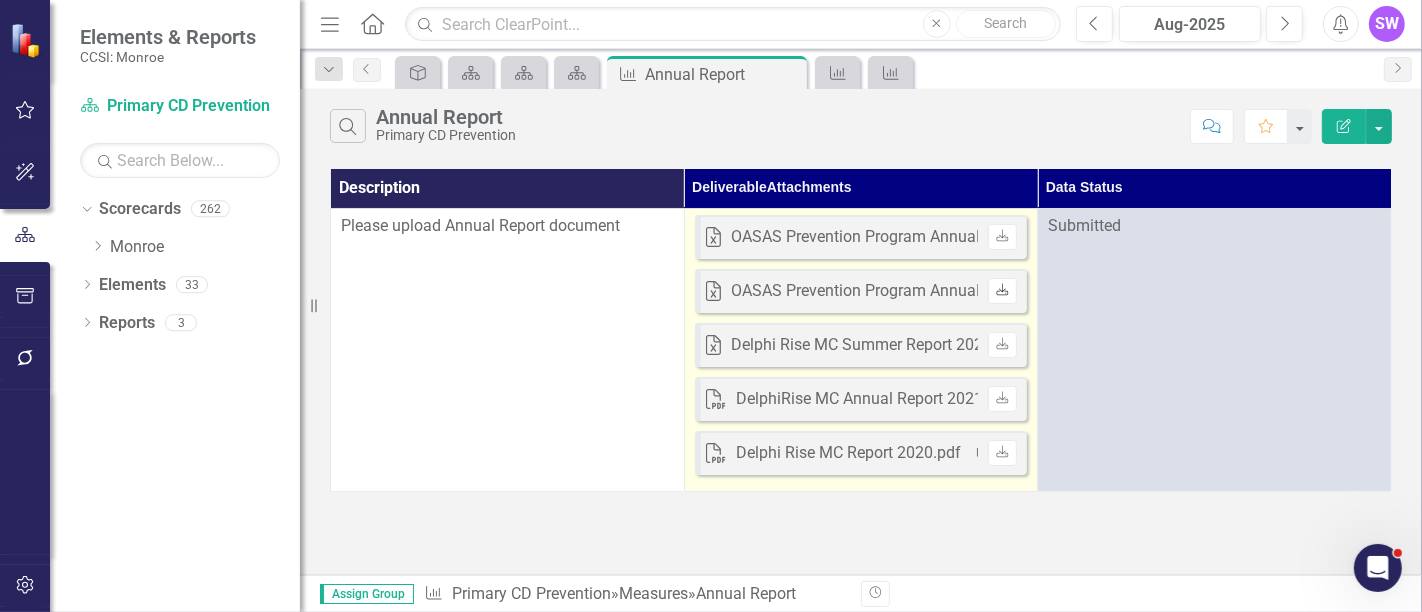 click on "Download" 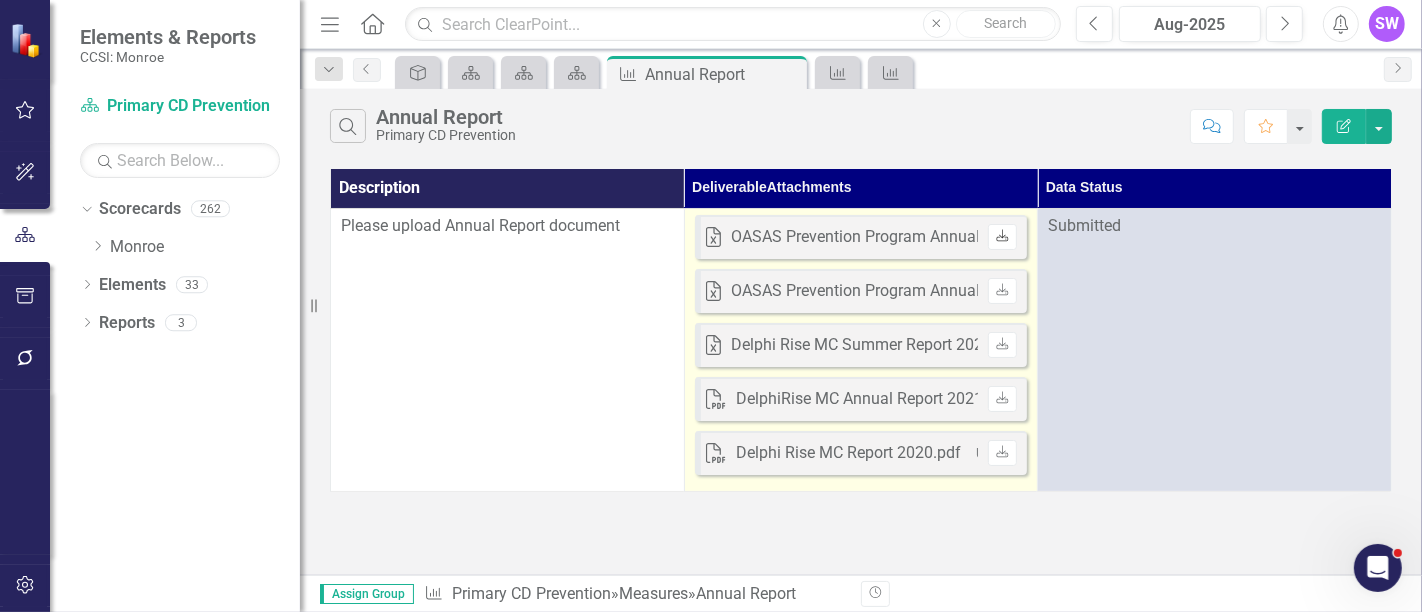 click on "Download" at bounding box center (1002, 237) 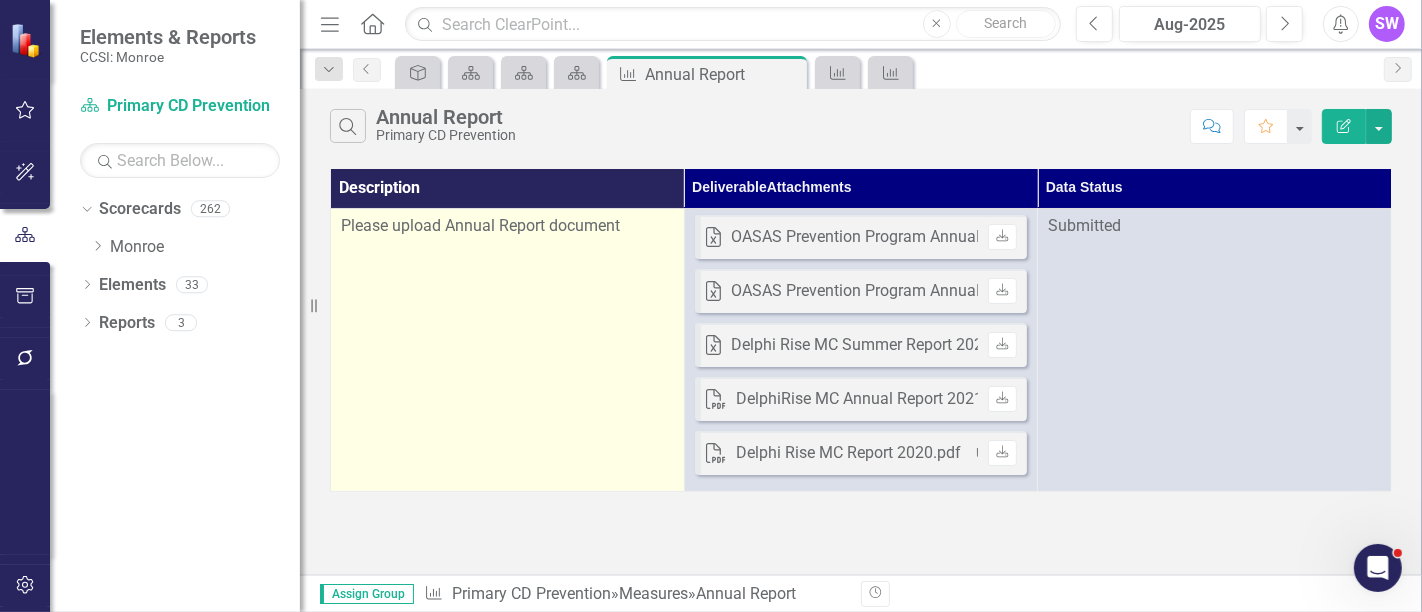 click on "Please upload Annual Report document" at bounding box center [508, 349] 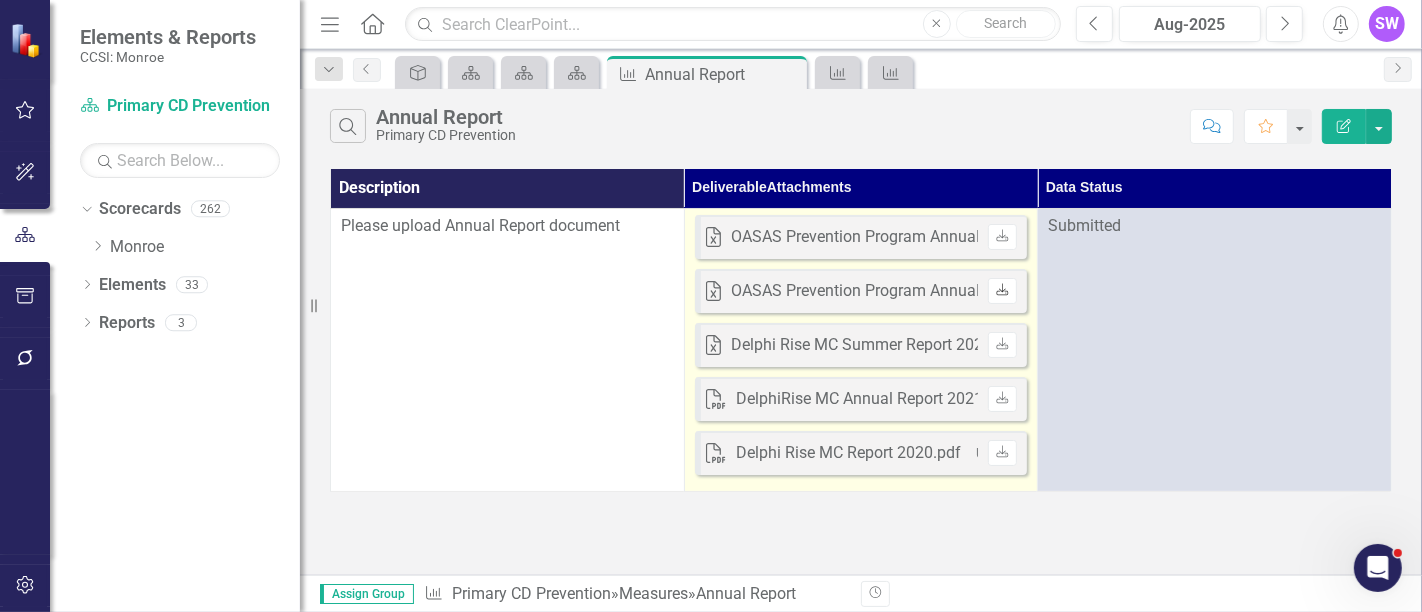 click on "Download" 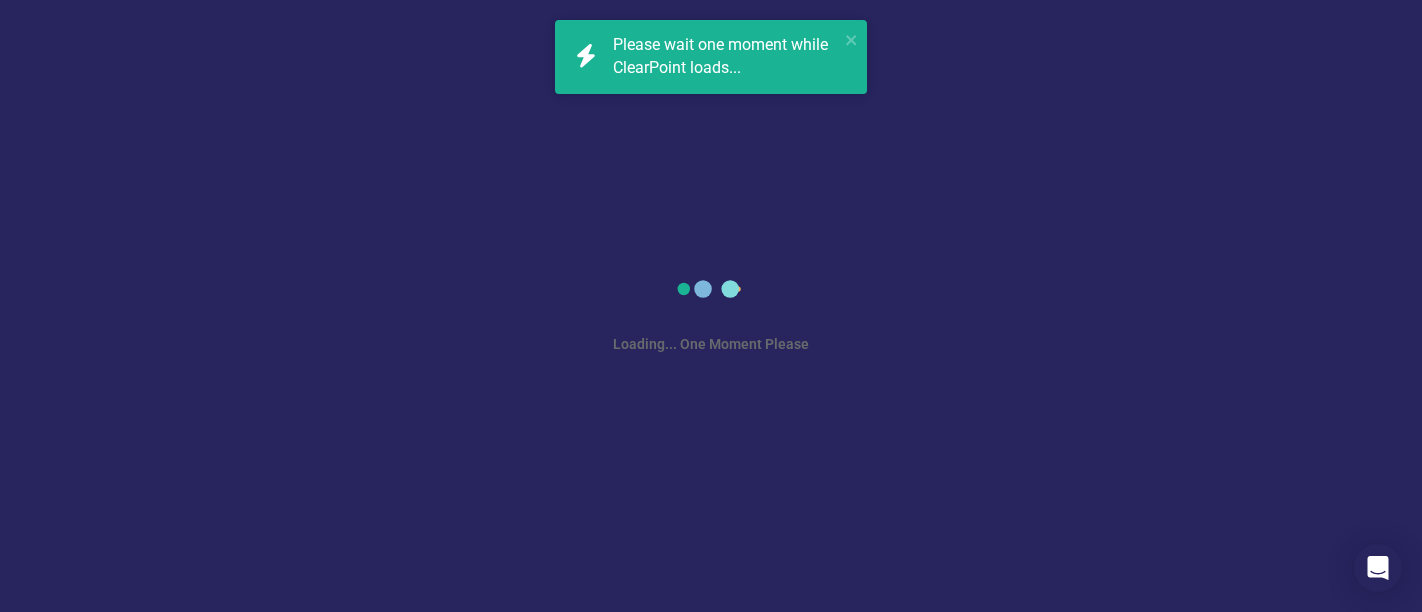 scroll, scrollTop: 0, scrollLeft: 0, axis: both 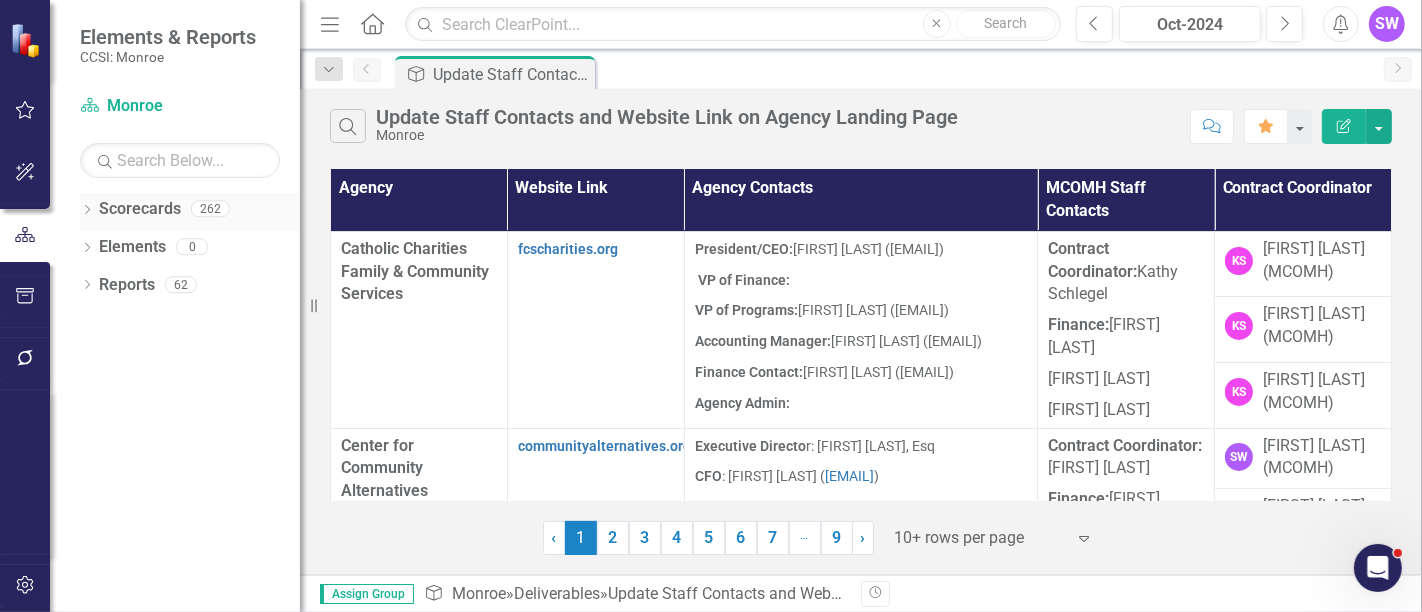 click on "Dropdown" 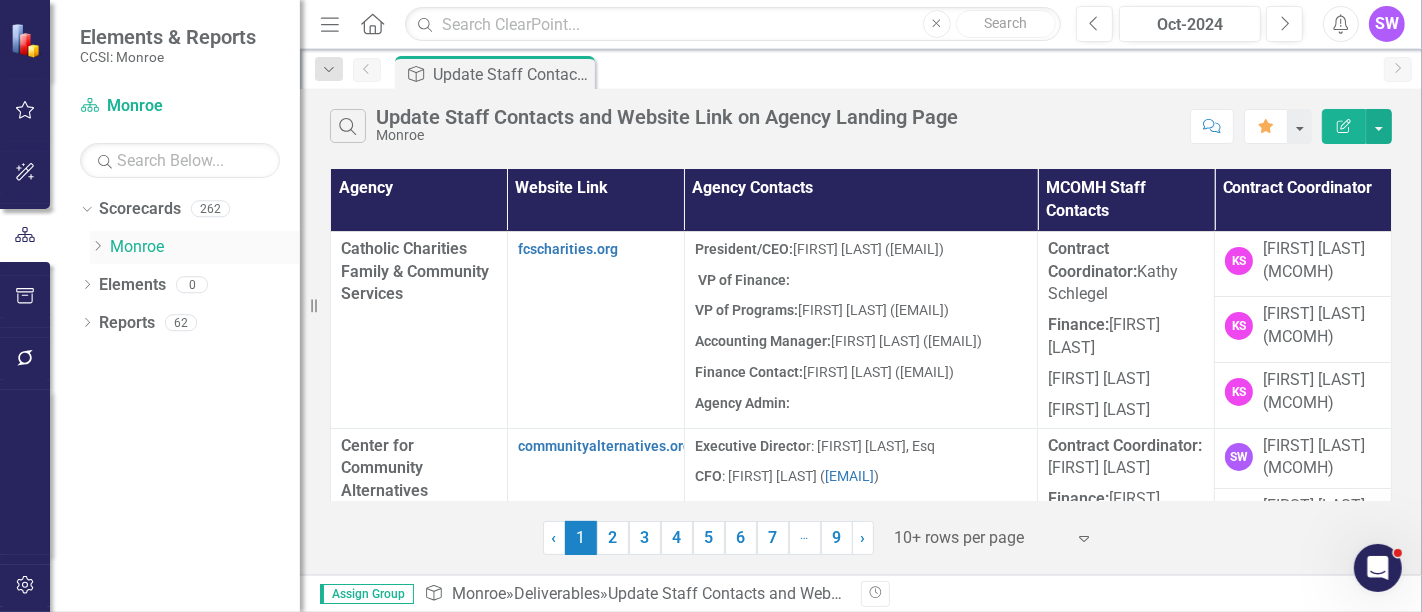 click on "Dropdown" 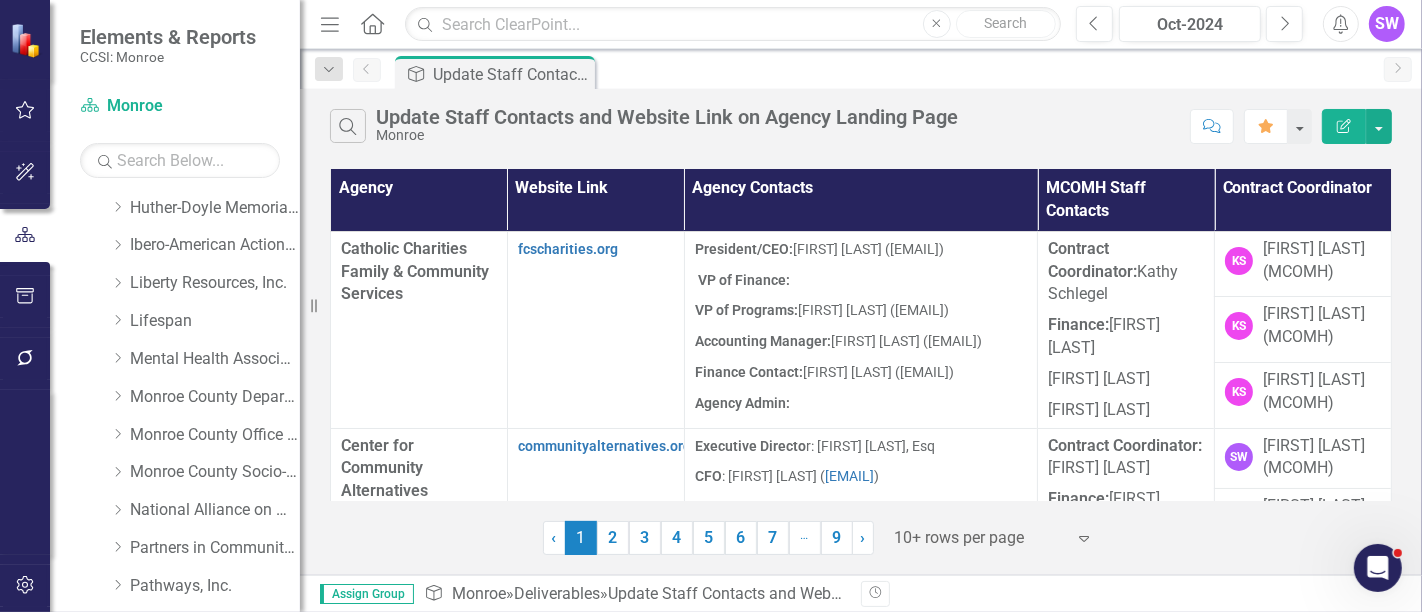 scroll, scrollTop: 534, scrollLeft: 0, axis: vertical 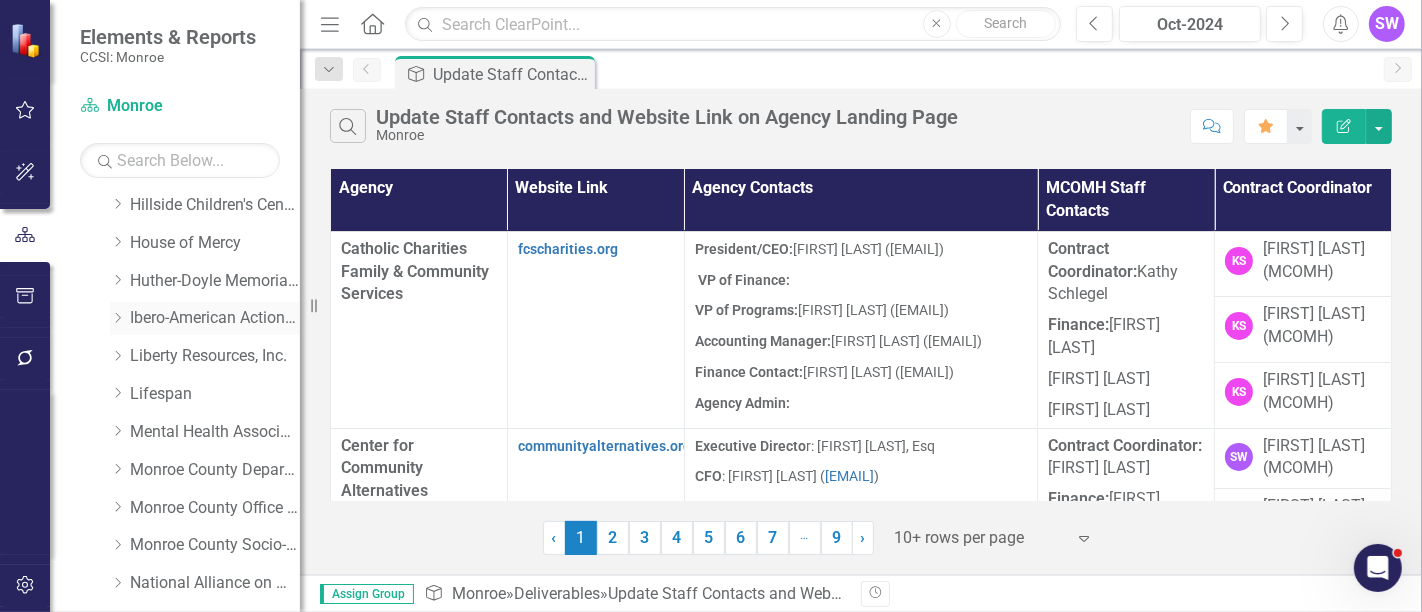 click on "Dropdown" 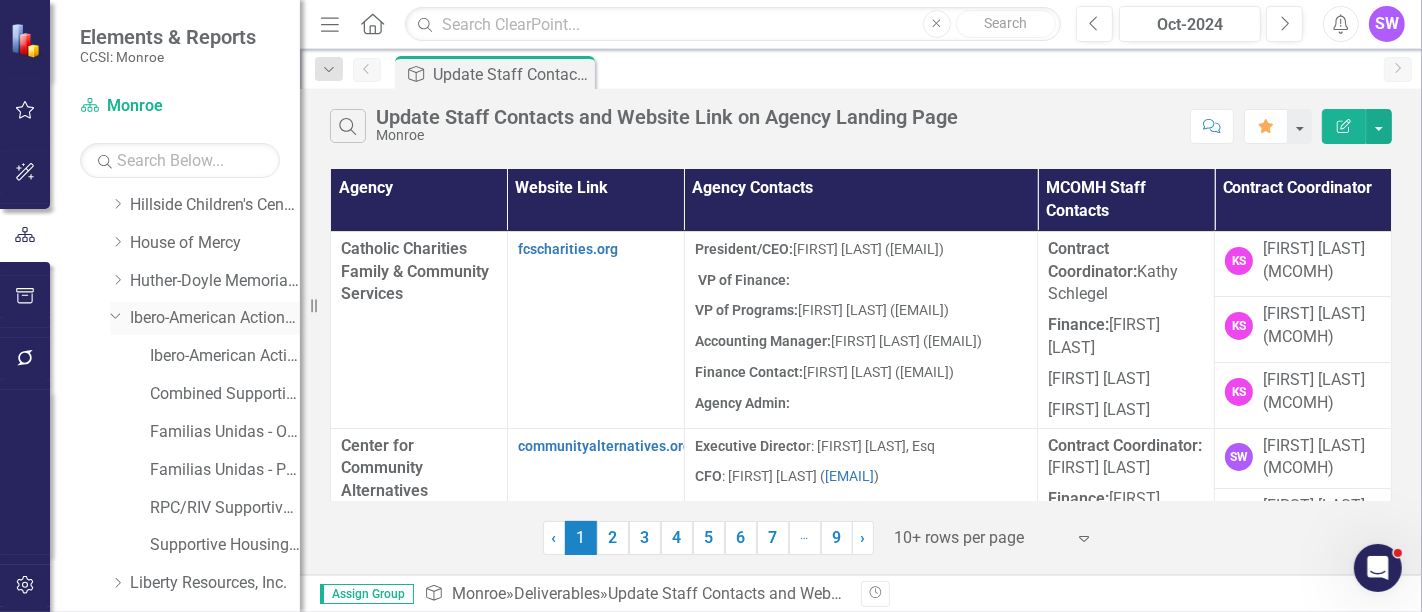 click on "Ibero-American Action League, Inc." at bounding box center (215, 318) 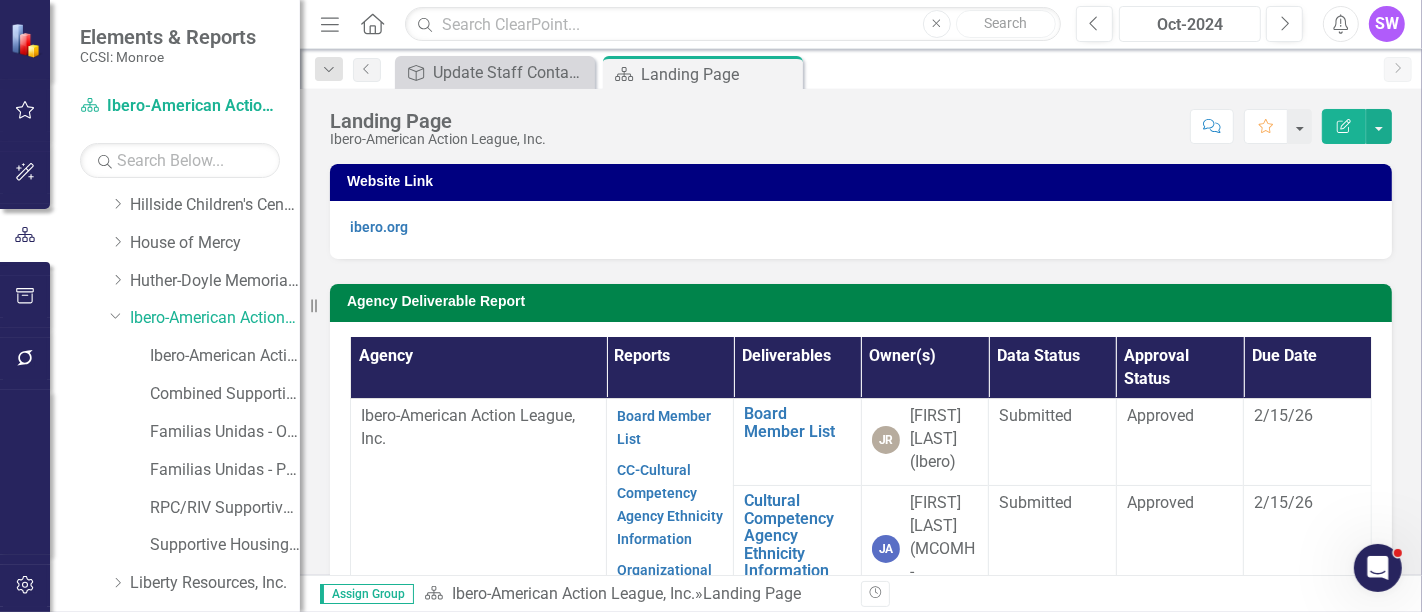 click on "Oct-2024" at bounding box center (1190, 25) 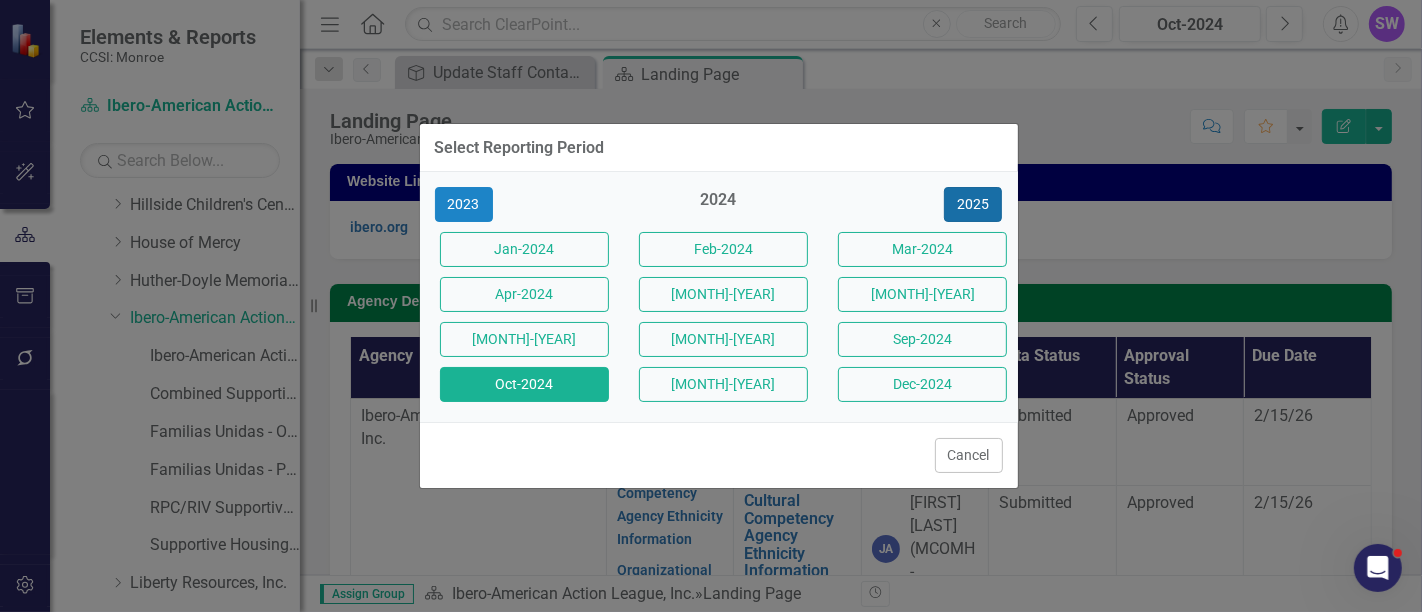 click on "2025" at bounding box center (973, 204) 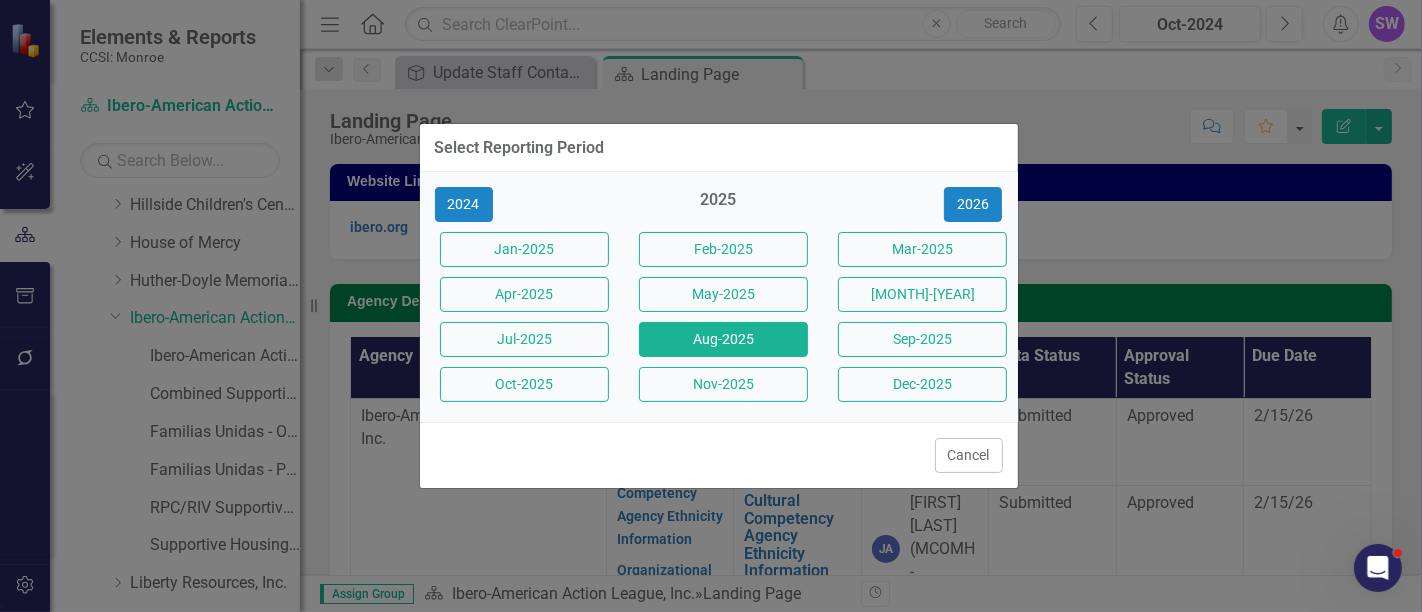 click on "Aug-2025" at bounding box center (723, 339) 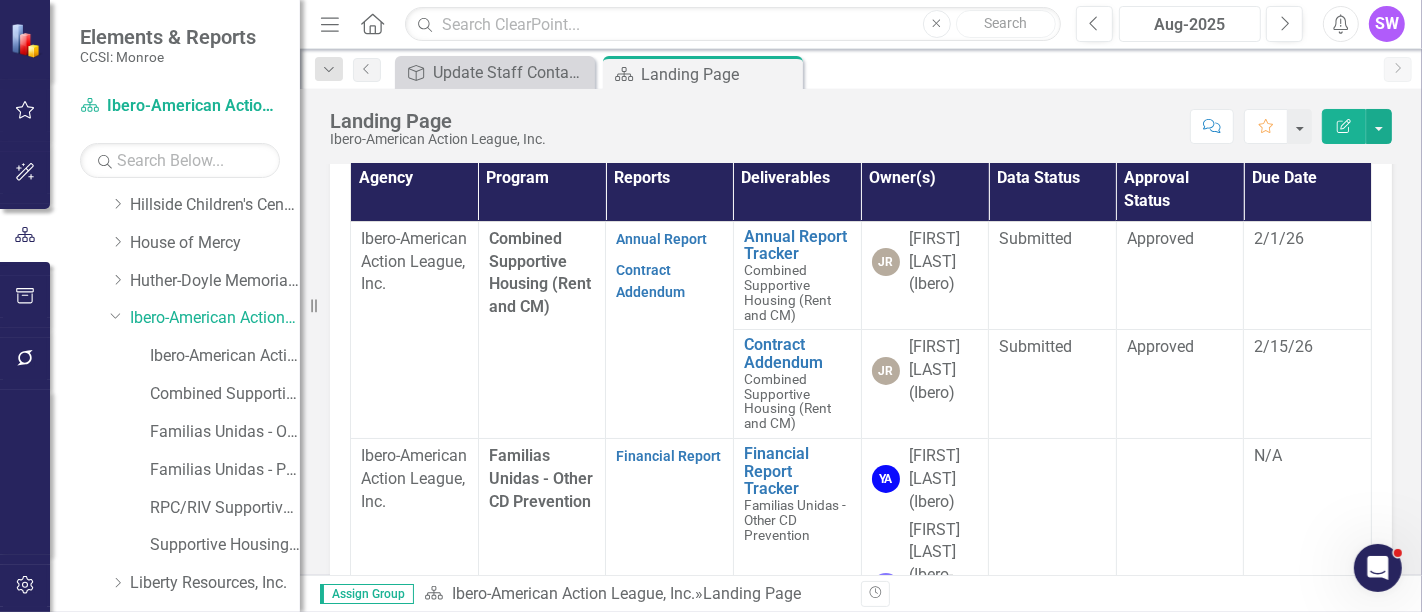 scroll, scrollTop: 648, scrollLeft: 0, axis: vertical 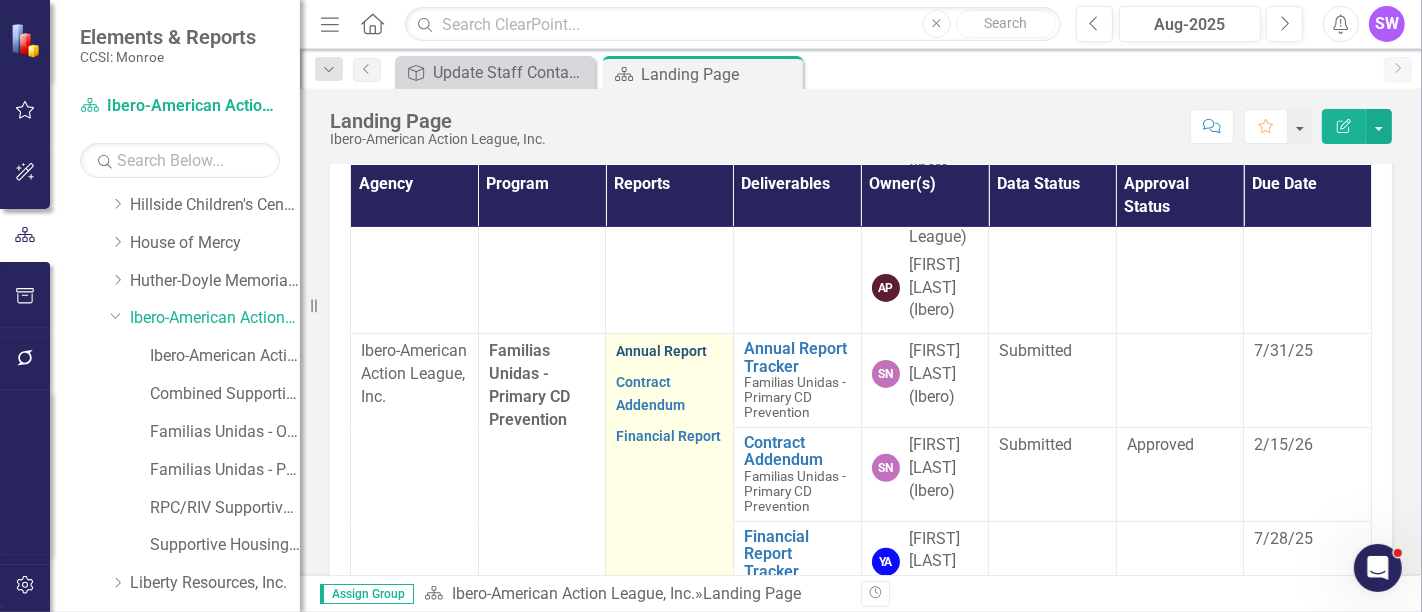 click on "Annual Report" at bounding box center [661, 351] 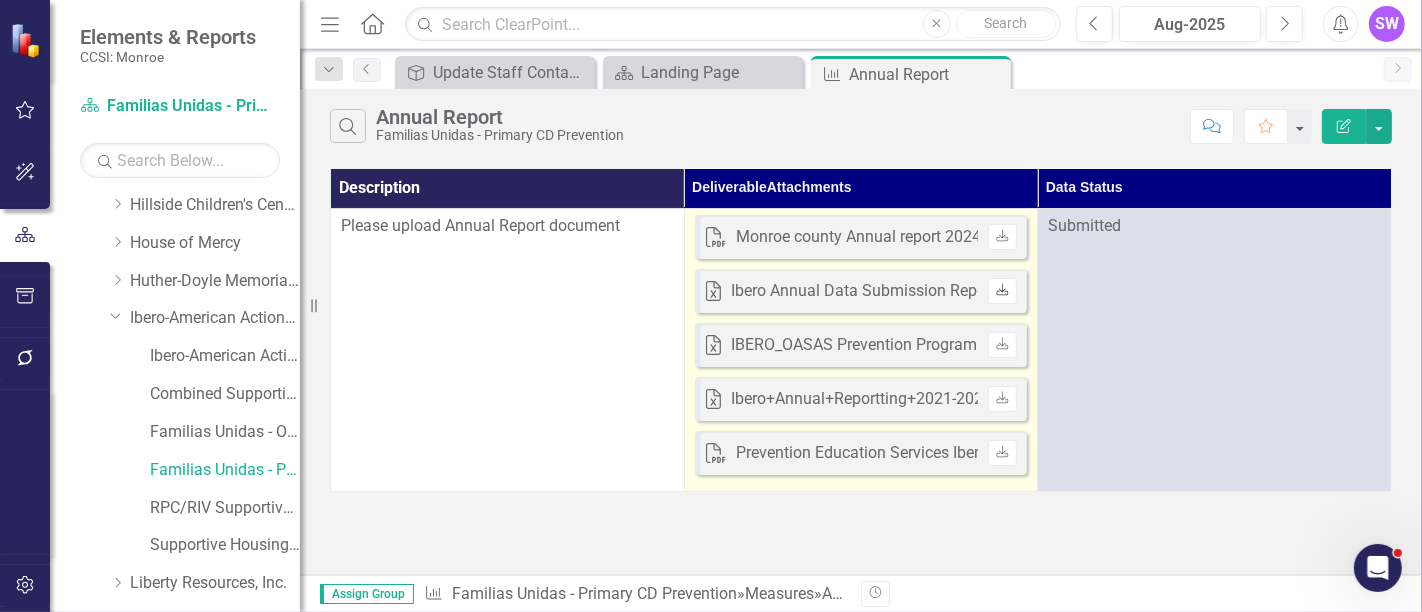 click on "Download" 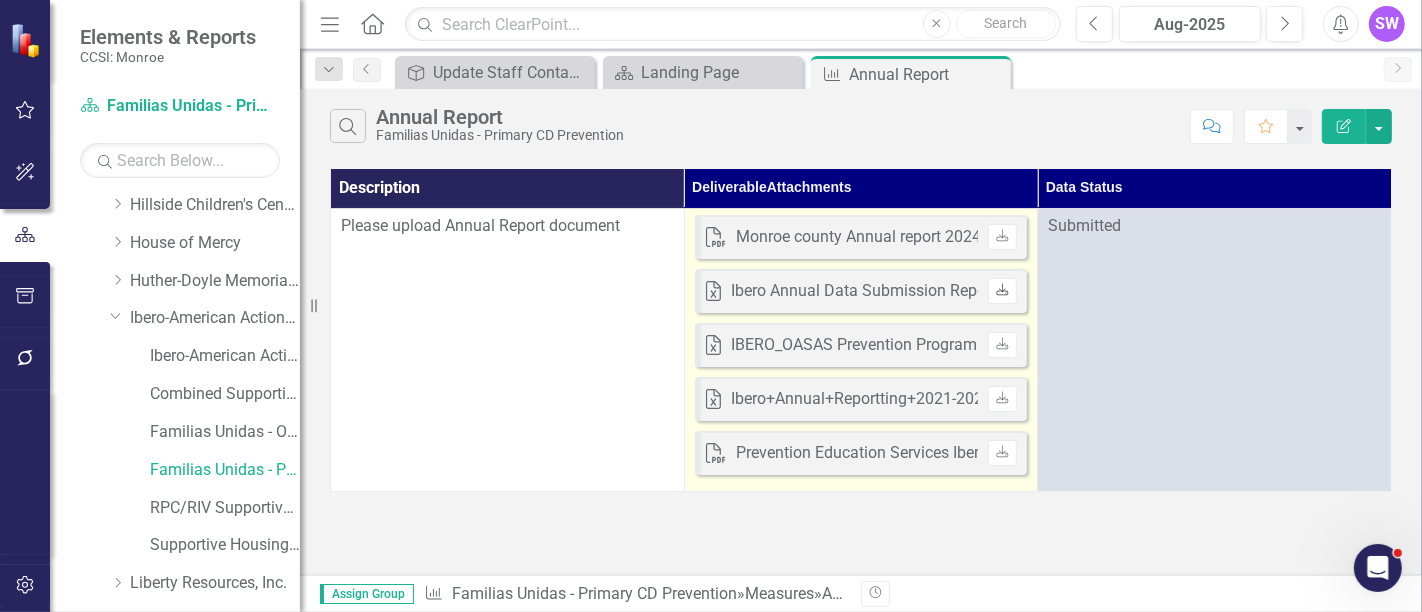 click on "Download" 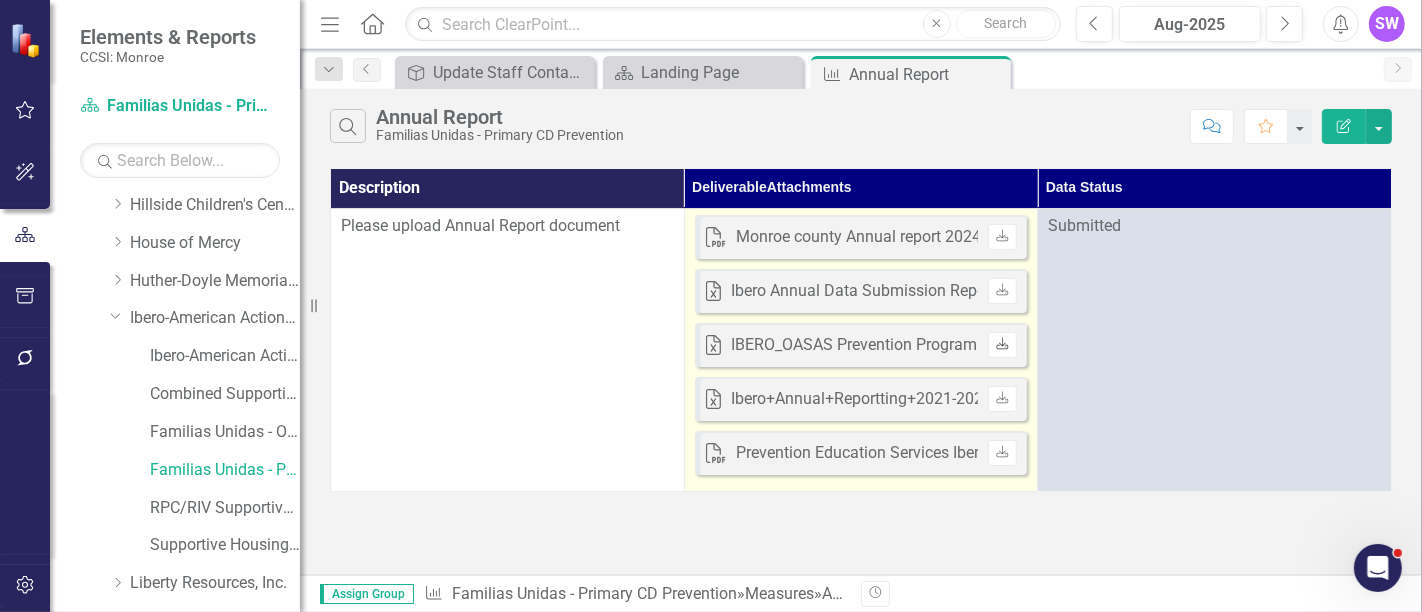 click on "Download" at bounding box center (1002, 345) 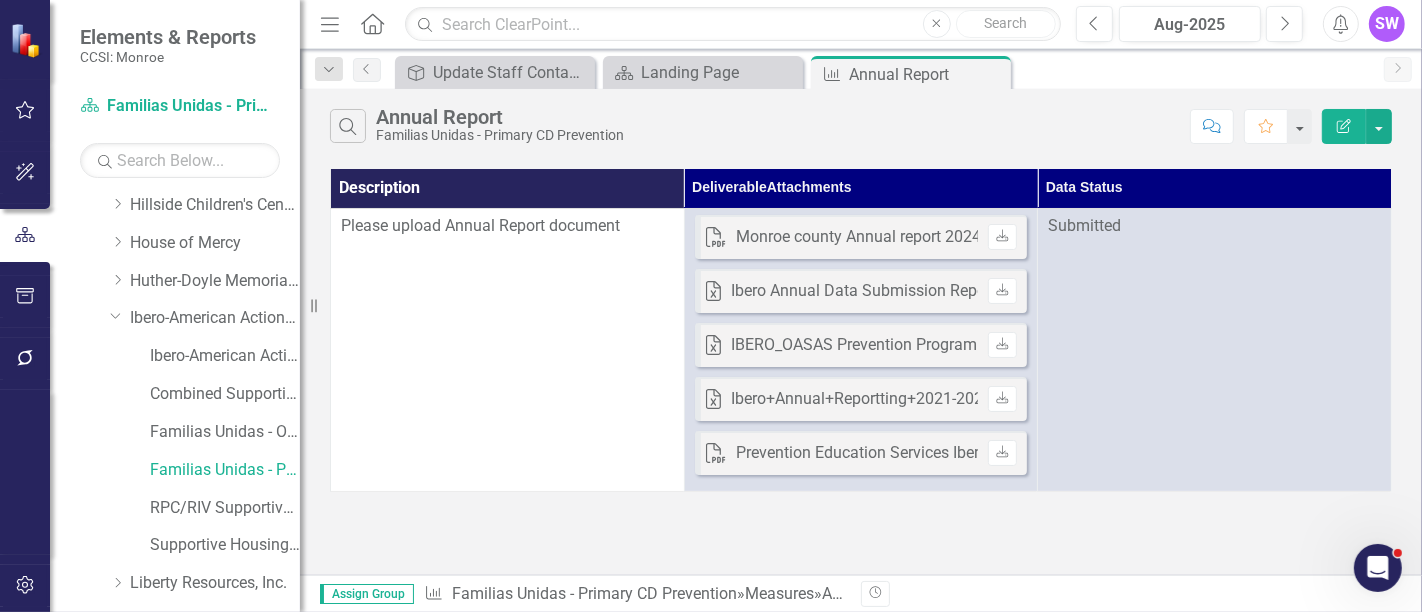click on "Dropdown Scorecards 262 Dropdown Monroe Dropdown Catholic Charities Family & Community Services Catholic Charities Family & Community Services (MCOMH Internal) Alexander Barrington Chemical Dependency Outpatient Compulsive Gambling Treatment Freedom House Jones Ave Liberty Manor Mental Health Clinic Other CD Prevention Primary CD Prevention Senior Screening Supportive Living Dropdown Center for Community Alternatives Center for Community Alternatives (MCOMH Internal) Recovery Center Dropdown Center for Youth Services, Inc. Center for Youth Services, Inc. (MCOMH Internal) Monroe Ave - Other CD Prevention Monroe Ave - Primary CD Prevention Dropdown Children's Institute, Inc. Children's Institute, Inc. (MCOMH Internal) Primary Project Dropdown Community Place, Inc. Community Place, Inc. (MCOMH Internal) Other CD Prevention Primary CD Prevention Dropdown Compeer of Rochester, Inc. Compeer of Rochester, Inc. (MCOMH Internal) Compeer Adult 1:1 Skill Building Dropdown Youth 1:1 Family Support Services Dropdown PASS" at bounding box center (175, 402) 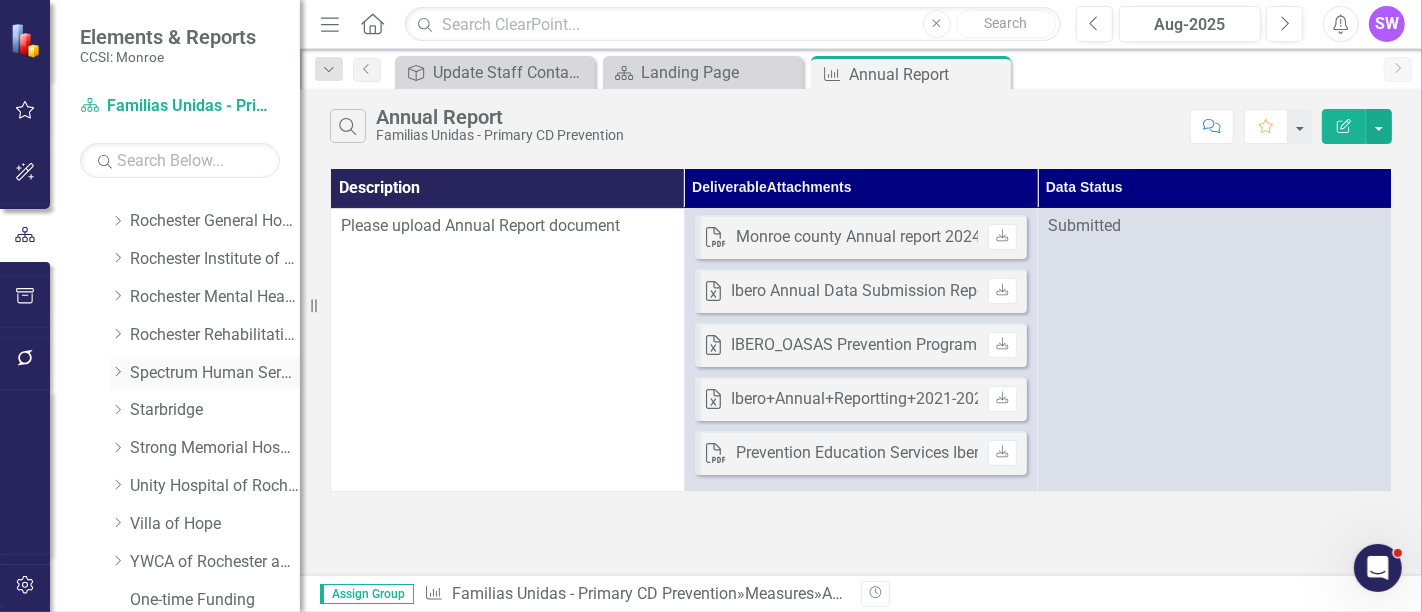 scroll, scrollTop: 1323, scrollLeft: 0, axis: vertical 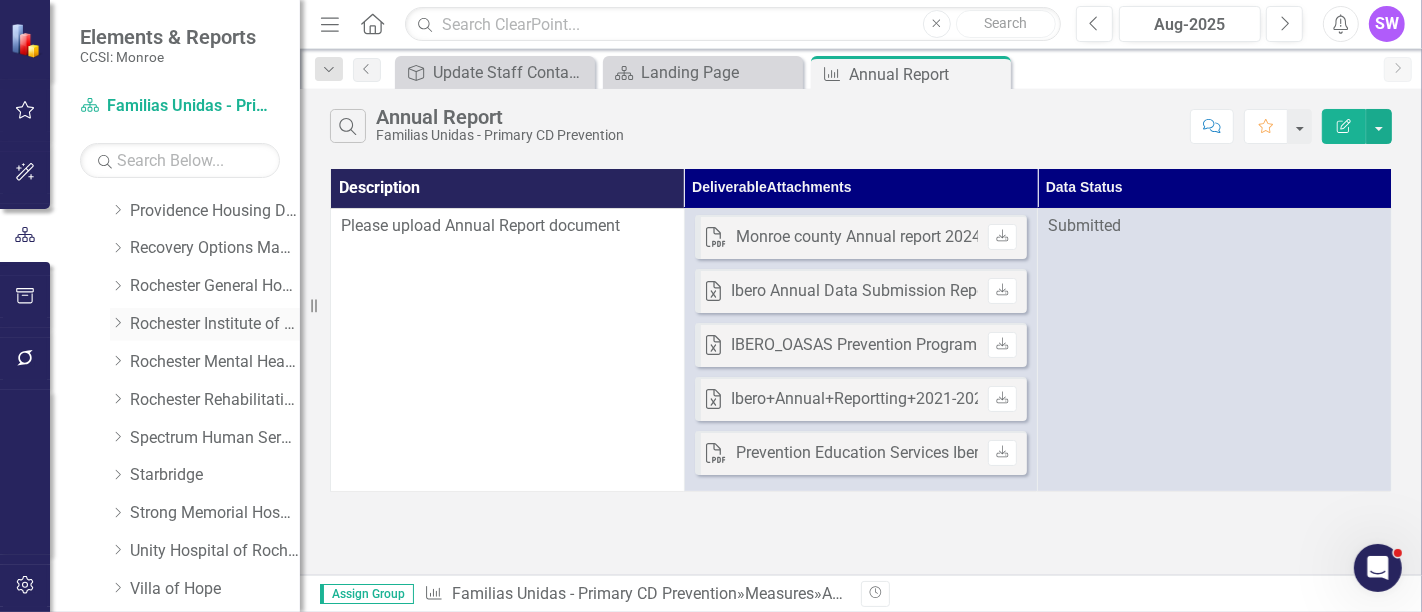 click on "Rochester Institute of Technology" at bounding box center [215, 324] 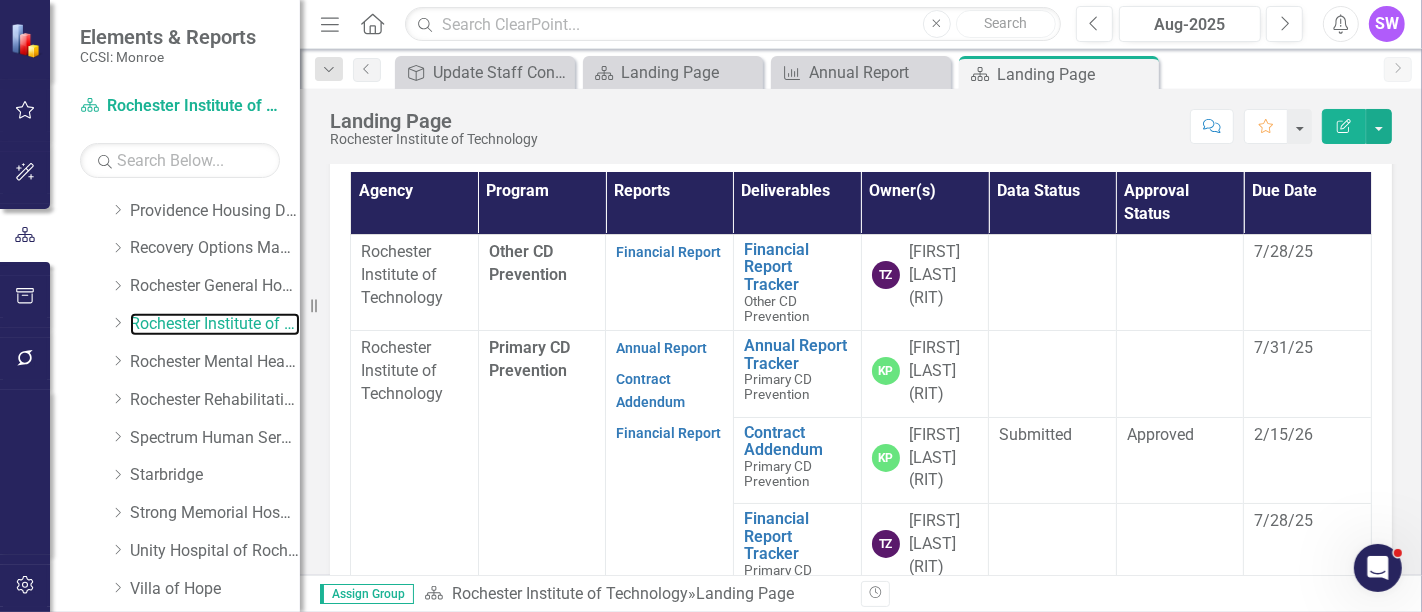 scroll, scrollTop: 680, scrollLeft: 0, axis: vertical 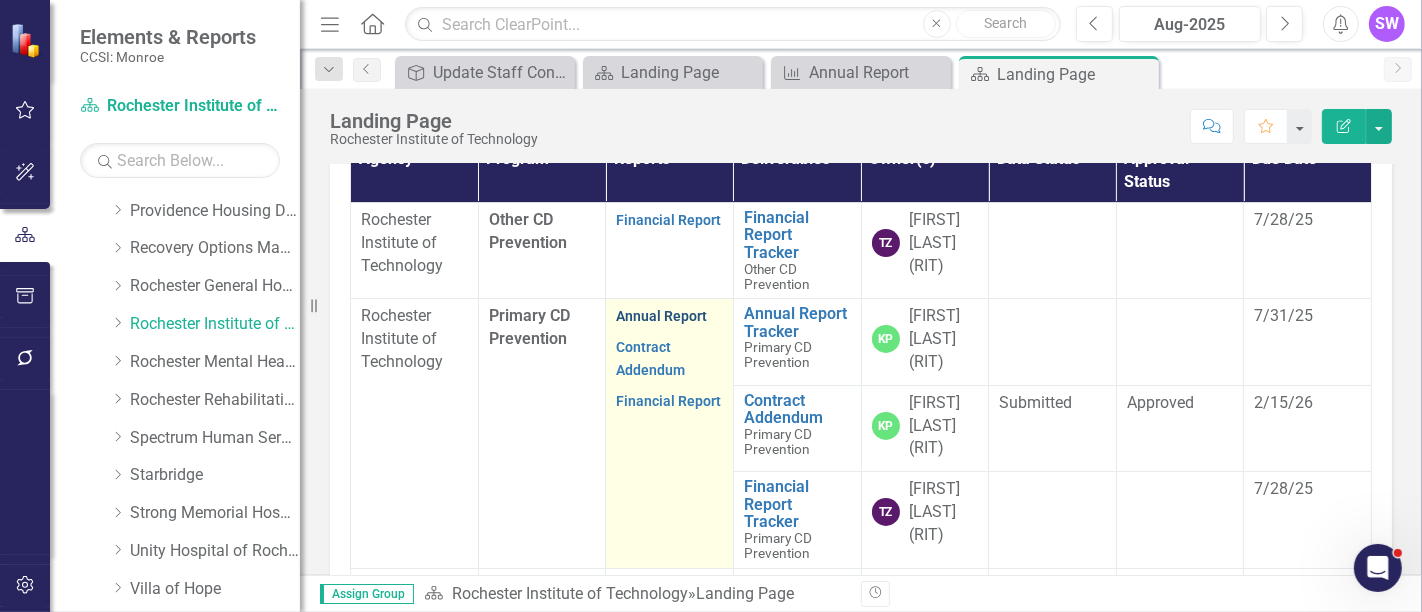 click on "Annual Report" at bounding box center [661, 316] 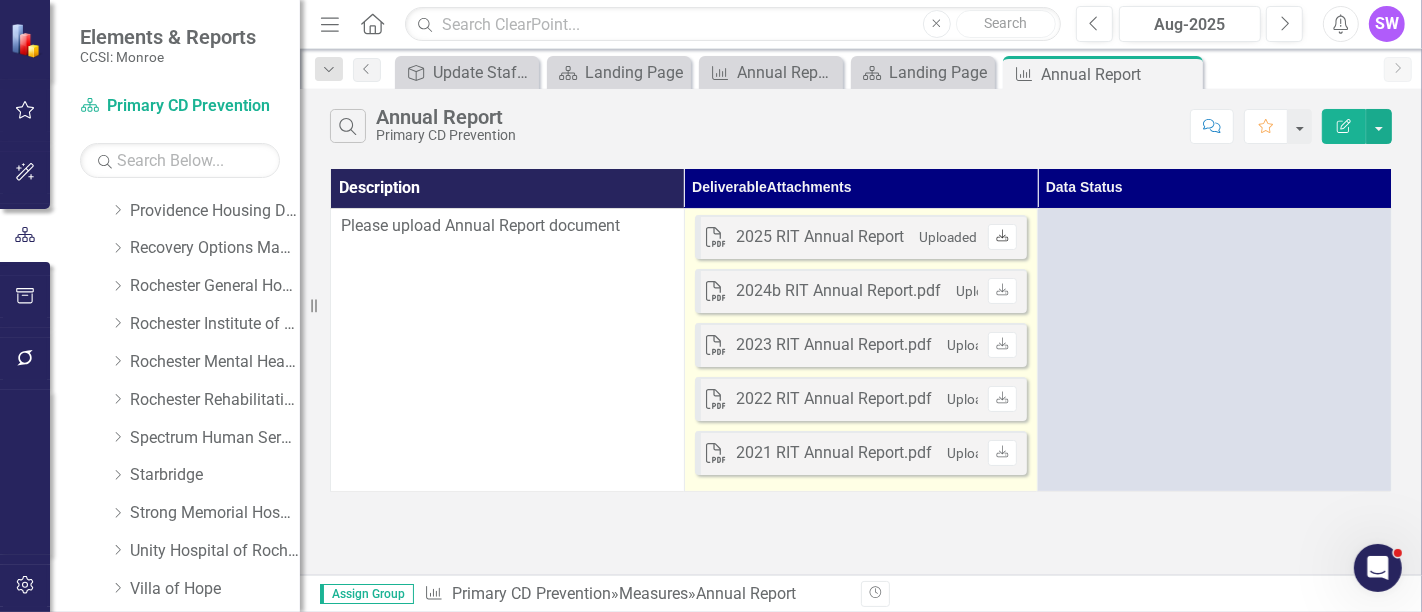 click on "Download" at bounding box center (1002, 237) 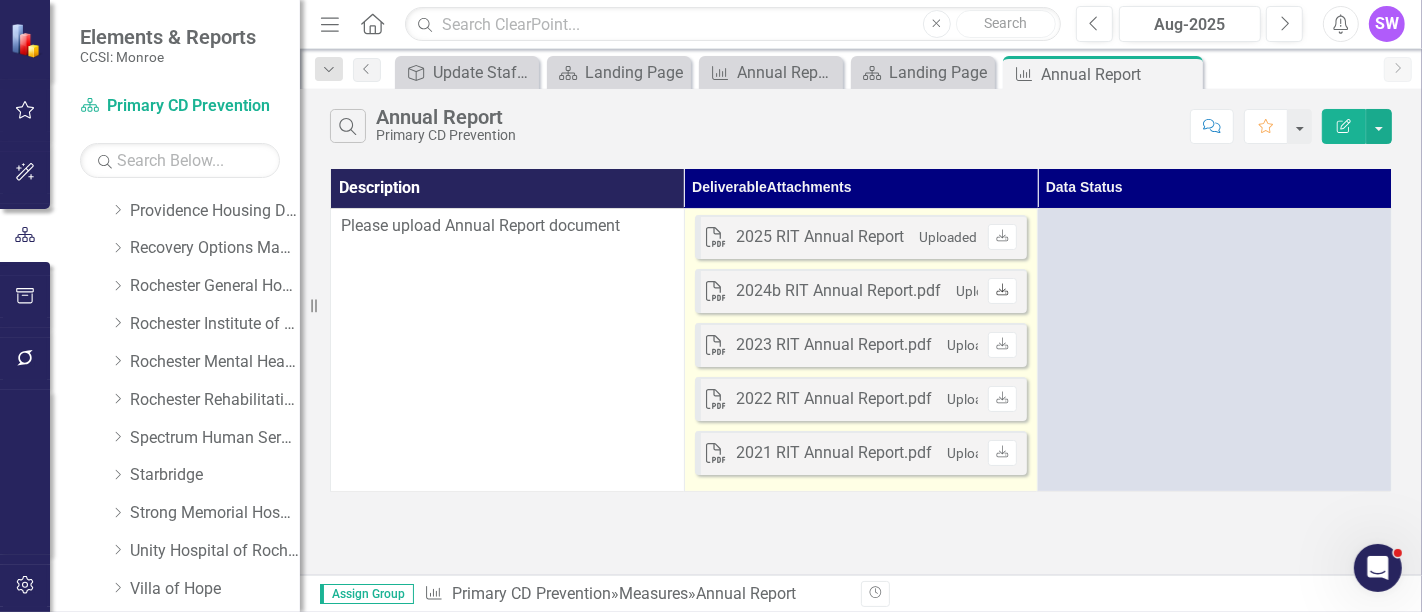 click on "Download" 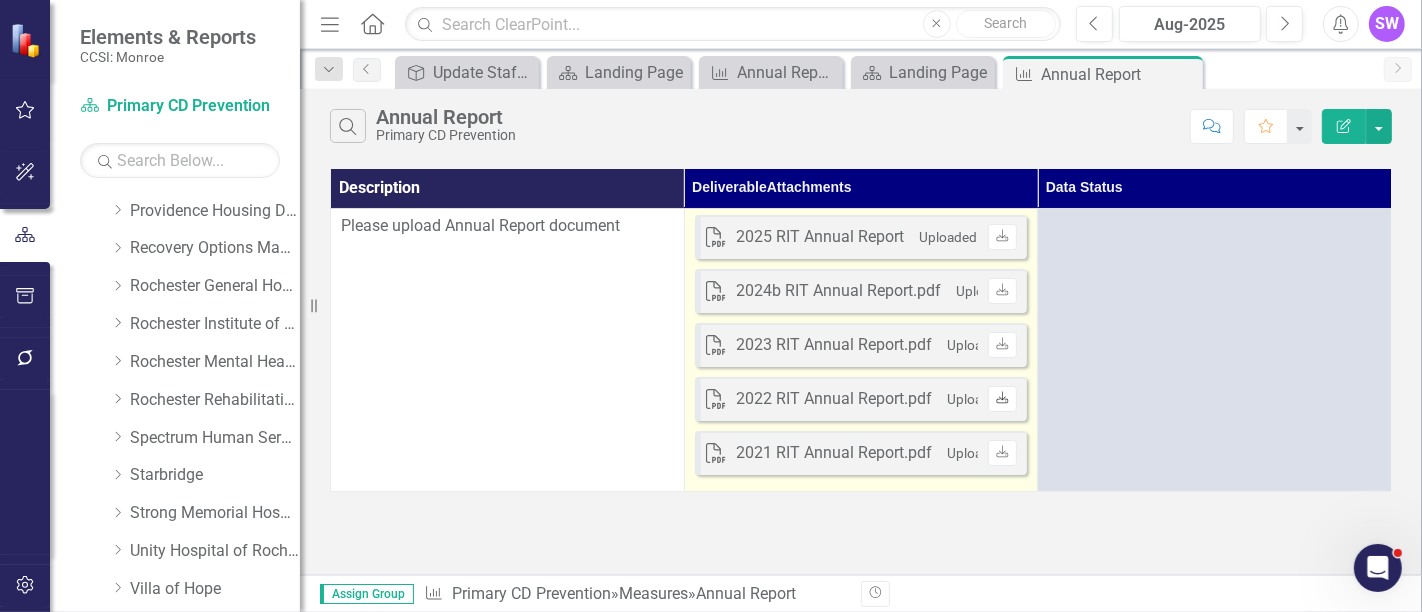 click on "Download" at bounding box center (1002, 399) 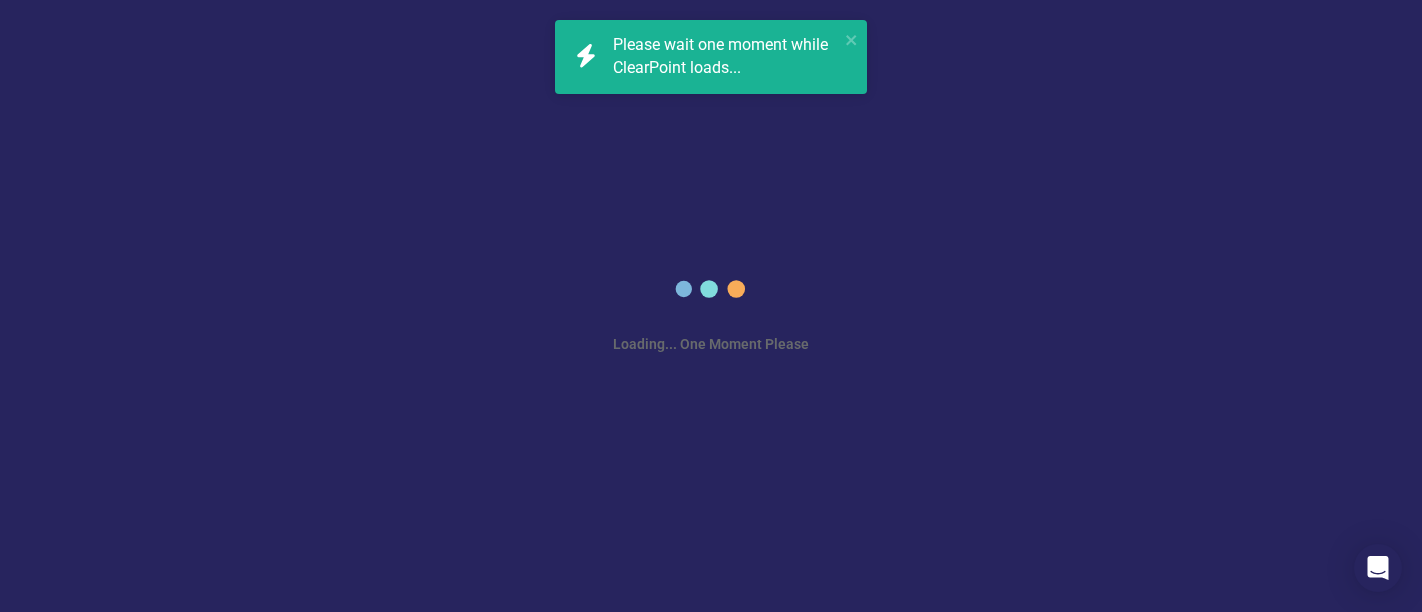 scroll, scrollTop: 0, scrollLeft: 0, axis: both 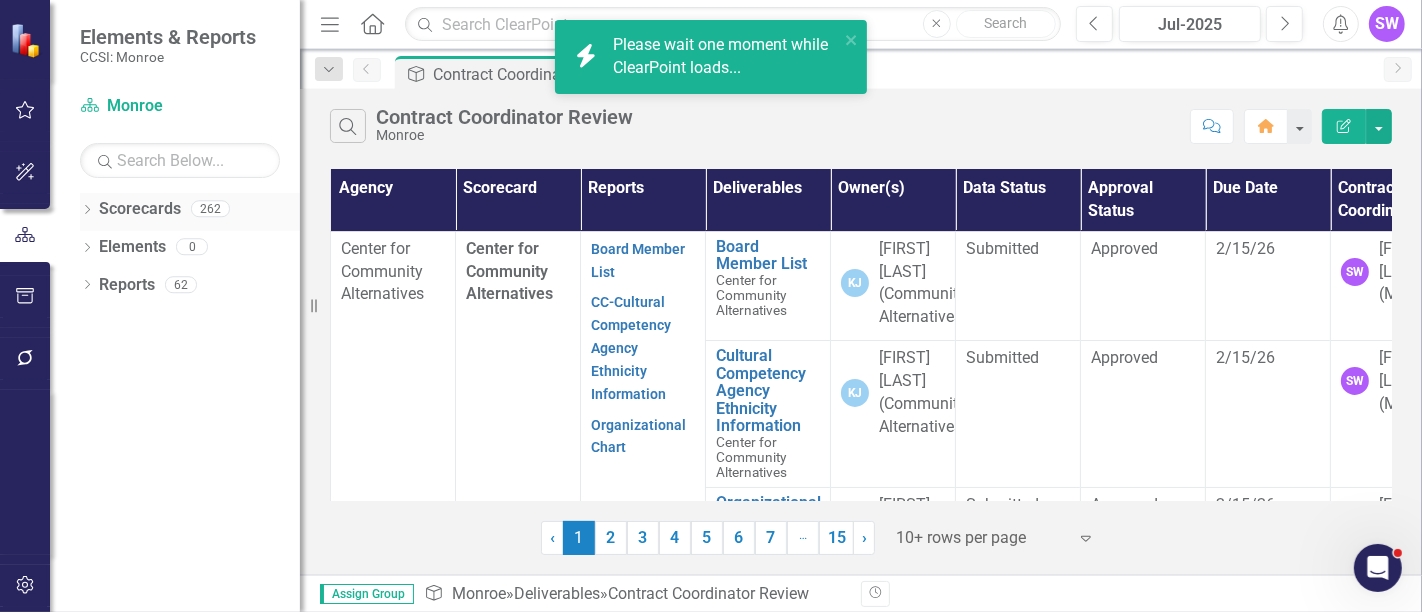 click on "Dropdown" 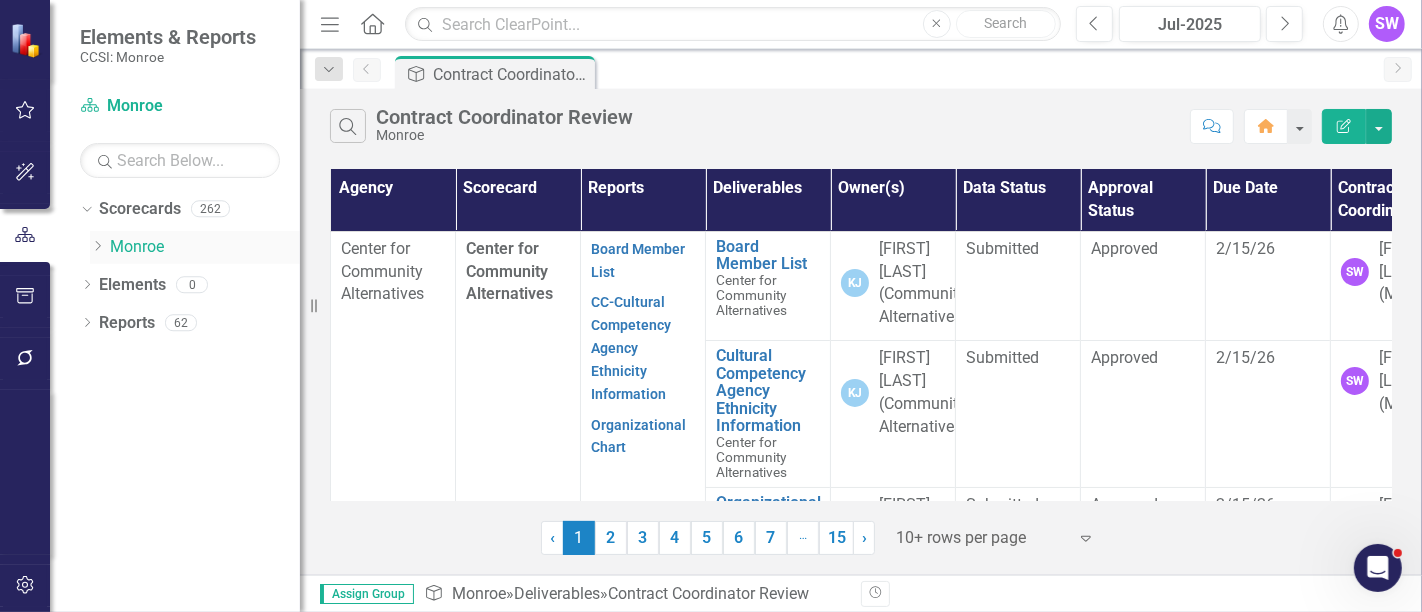 drag, startPoint x: 98, startPoint y: 247, endPoint x: 105, endPoint y: 255, distance: 10.630146 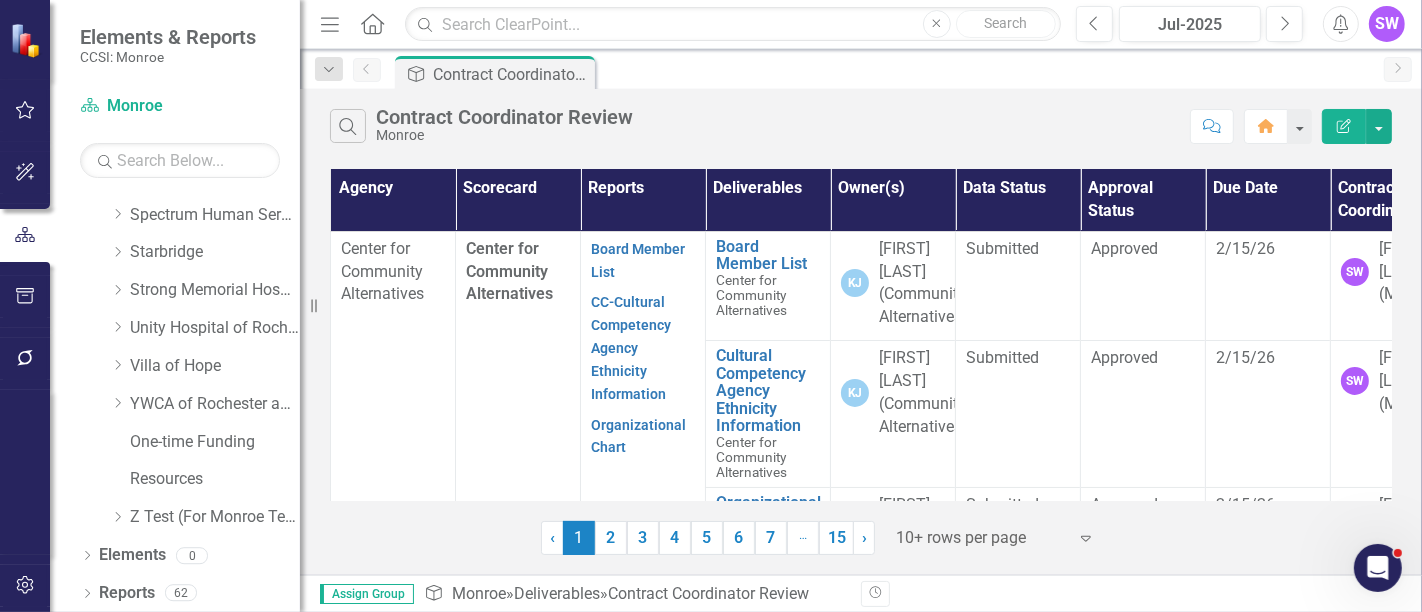 scroll, scrollTop: 1297, scrollLeft: 0, axis: vertical 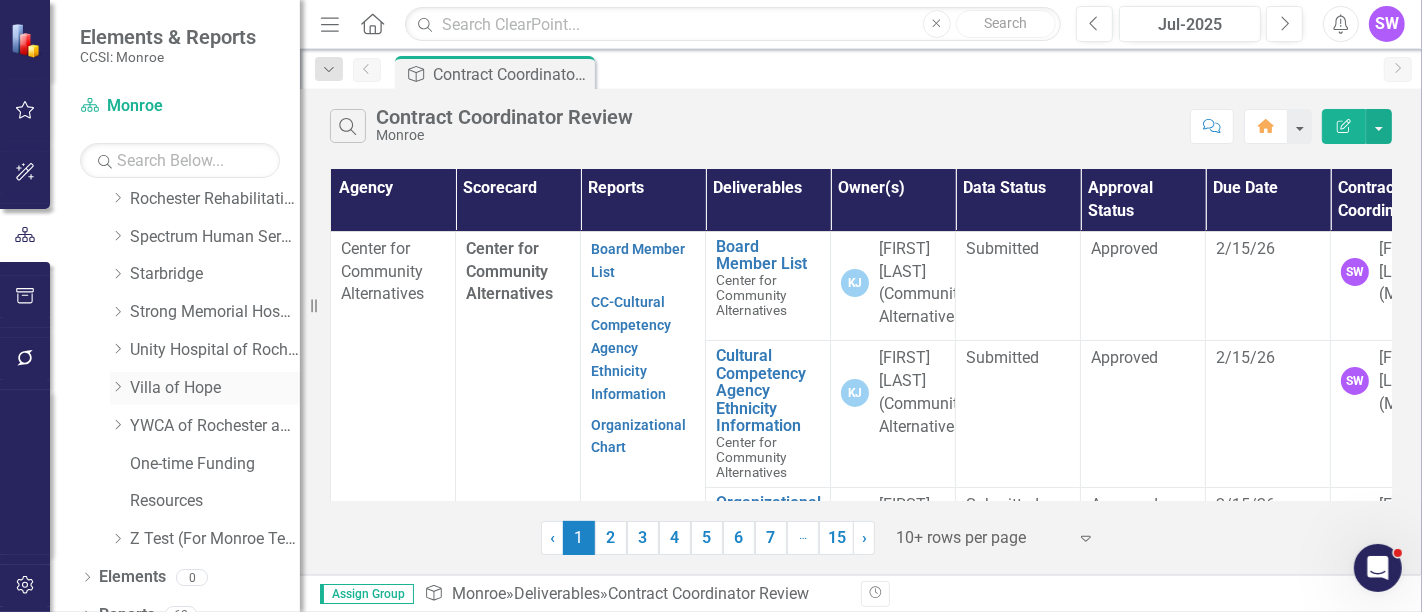 click on "Dropdown" 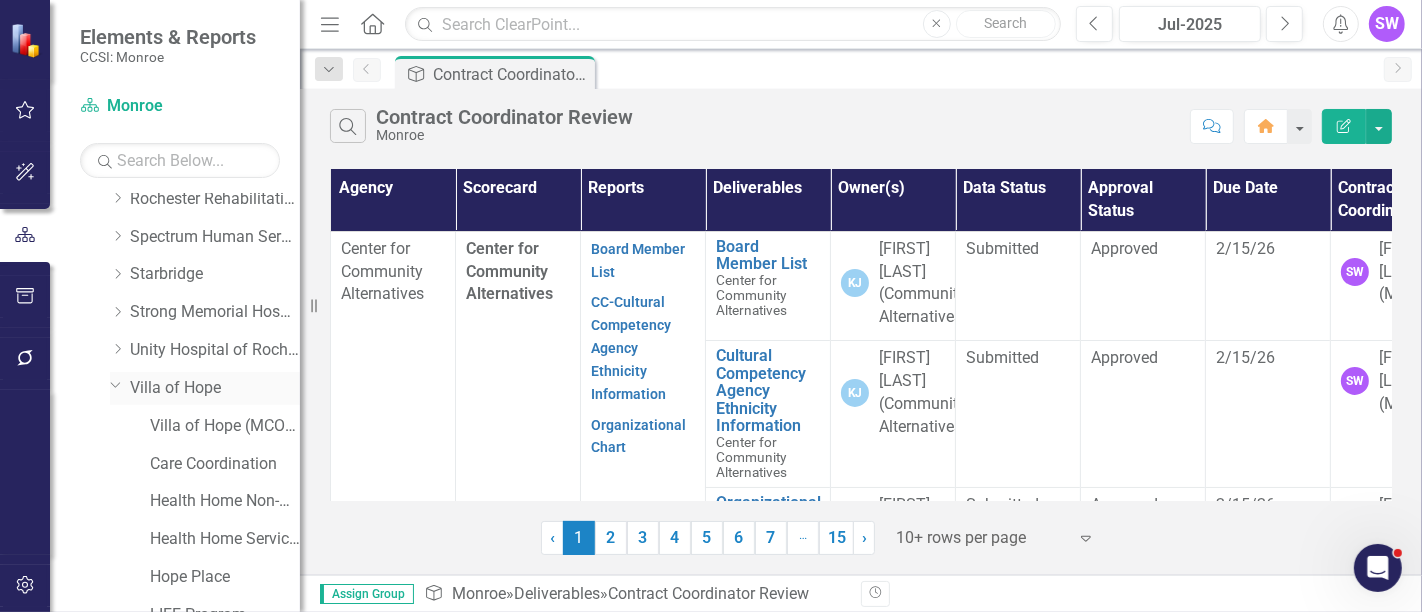 click on "Villa of Hope" at bounding box center (215, 388) 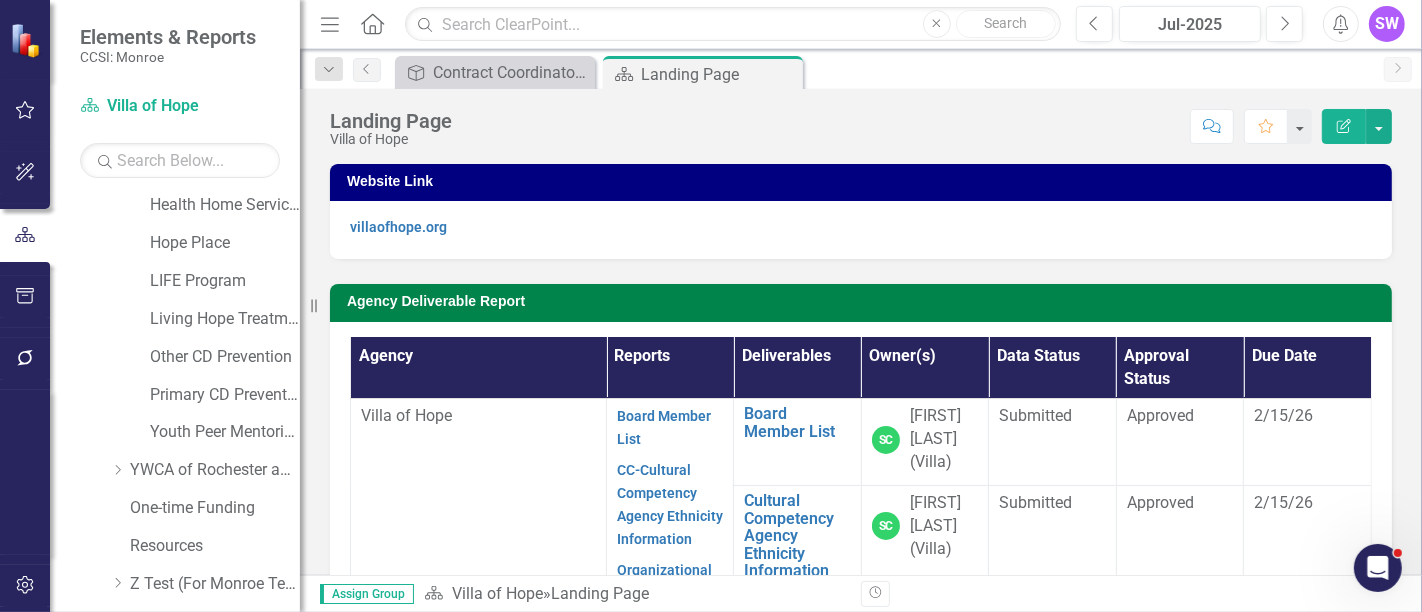 scroll, scrollTop: 1297, scrollLeft: 0, axis: vertical 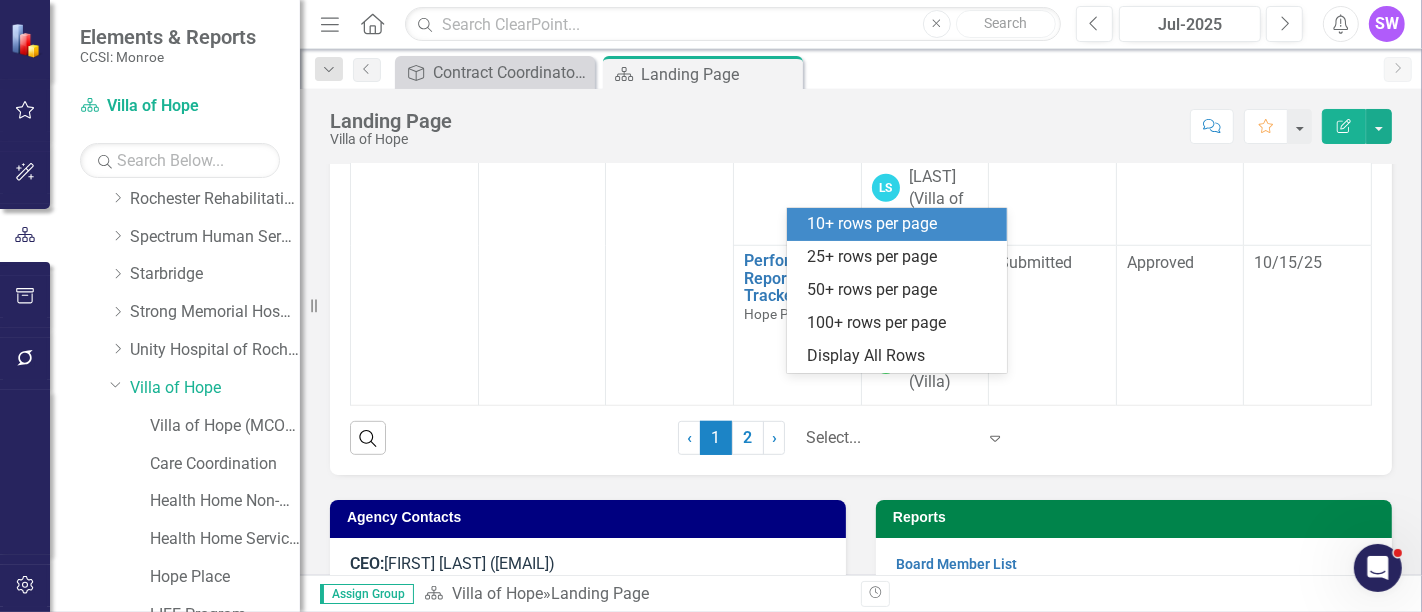 click at bounding box center [891, 438] 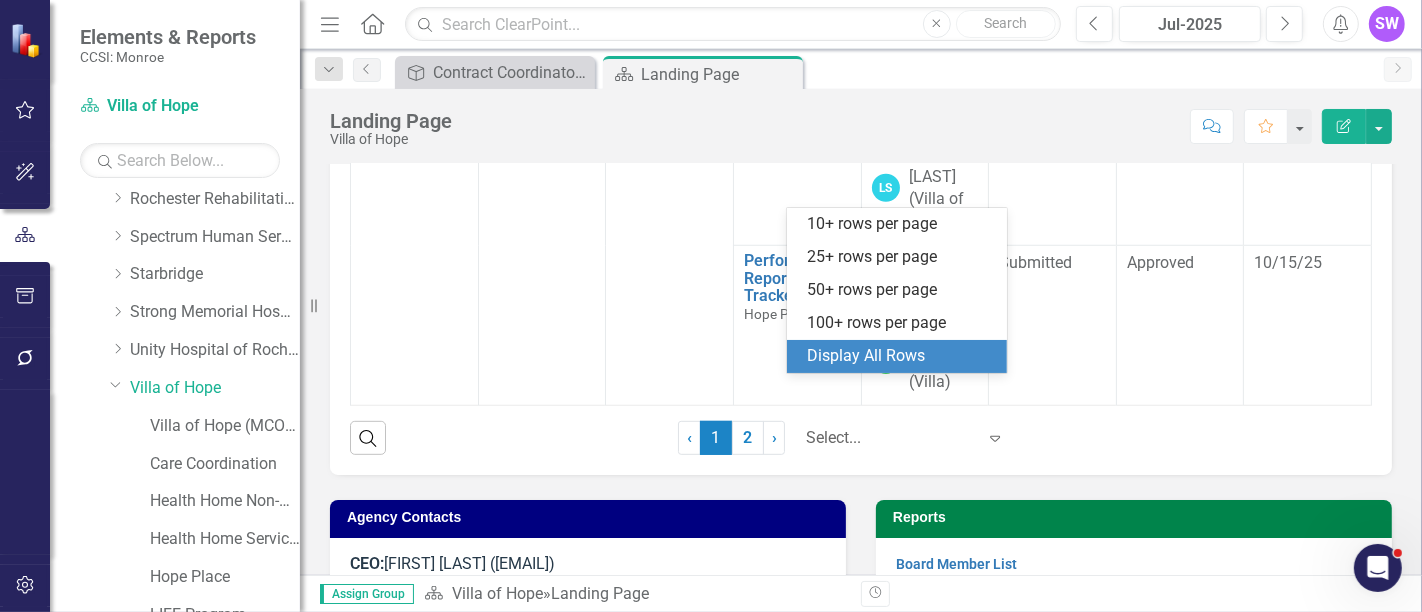 drag, startPoint x: 886, startPoint y: 355, endPoint x: 894, endPoint y: 374, distance: 20.615528 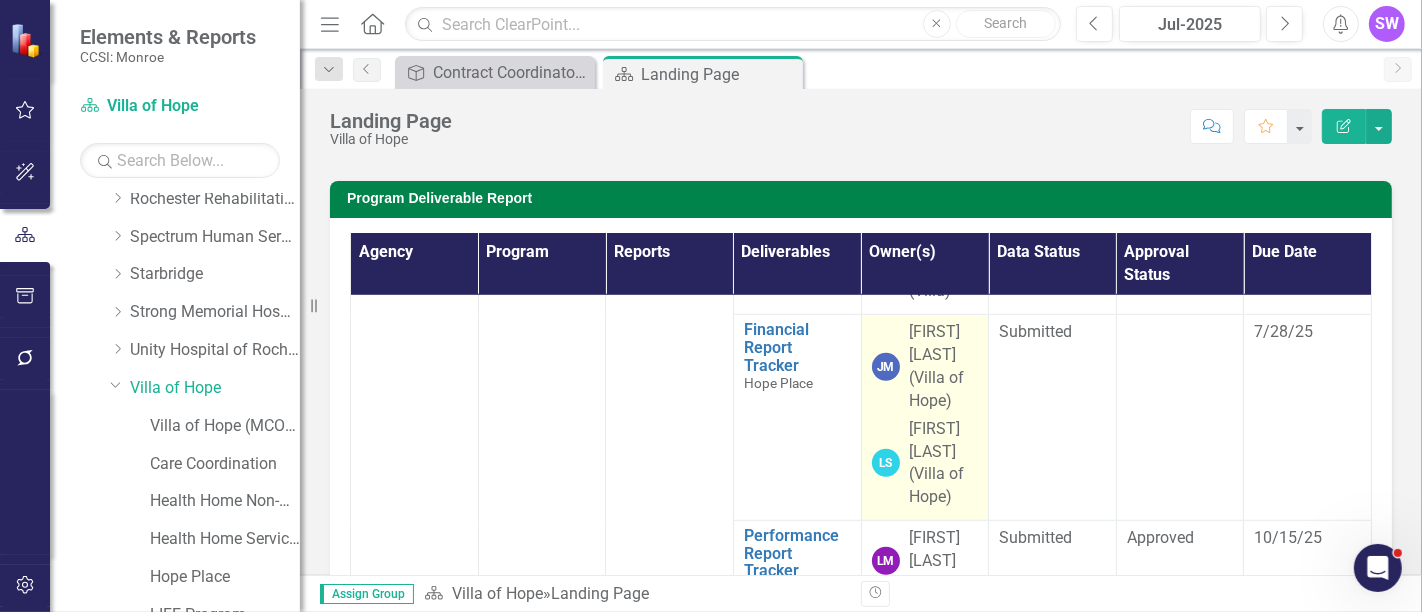 scroll, scrollTop: 540, scrollLeft: 0, axis: vertical 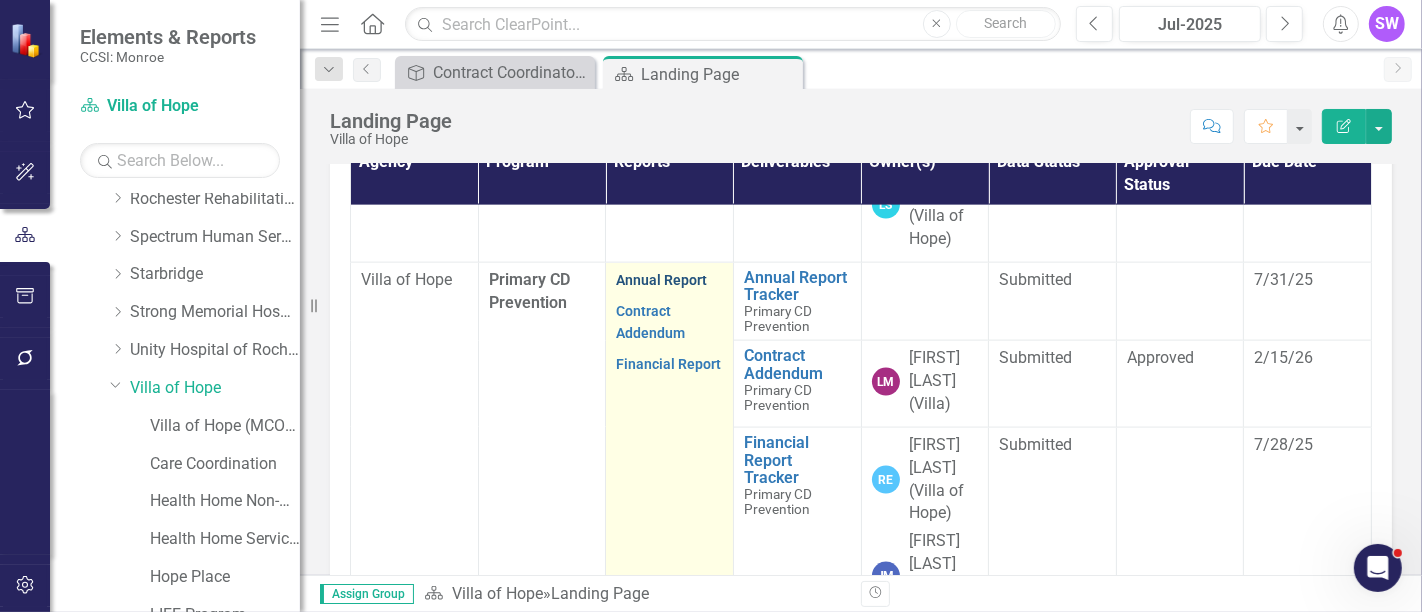 click on "Annual Report" at bounding box center [661, 280] 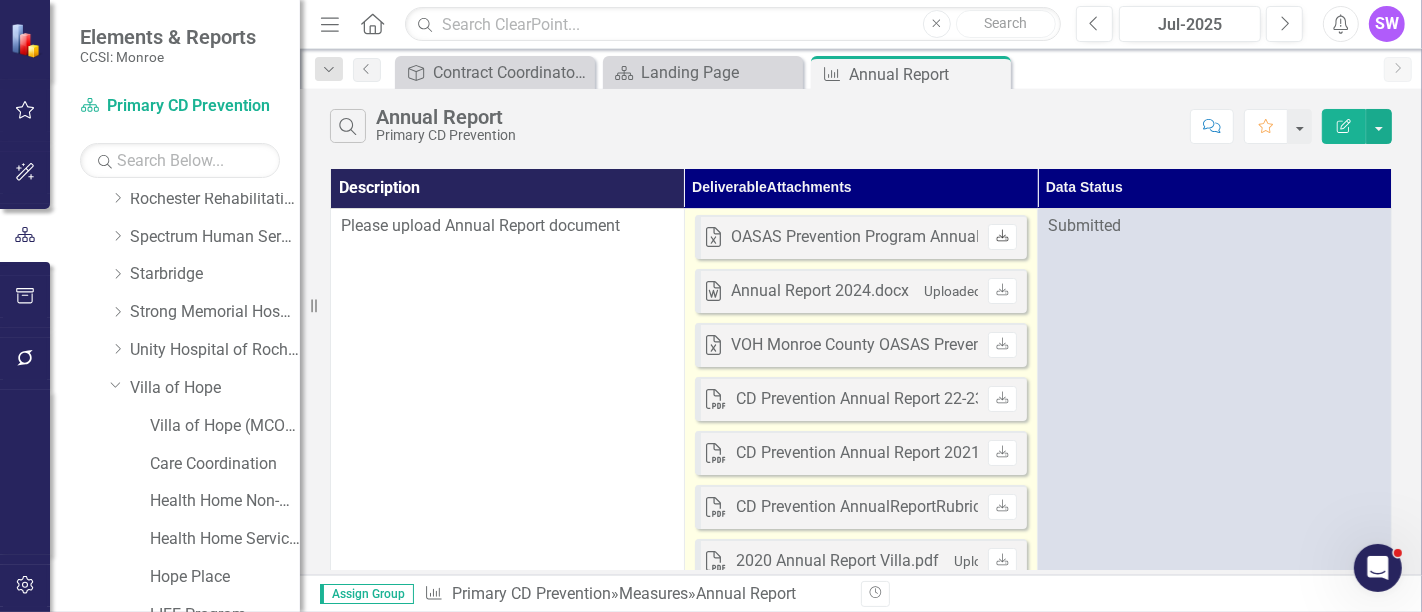 click on "Download" 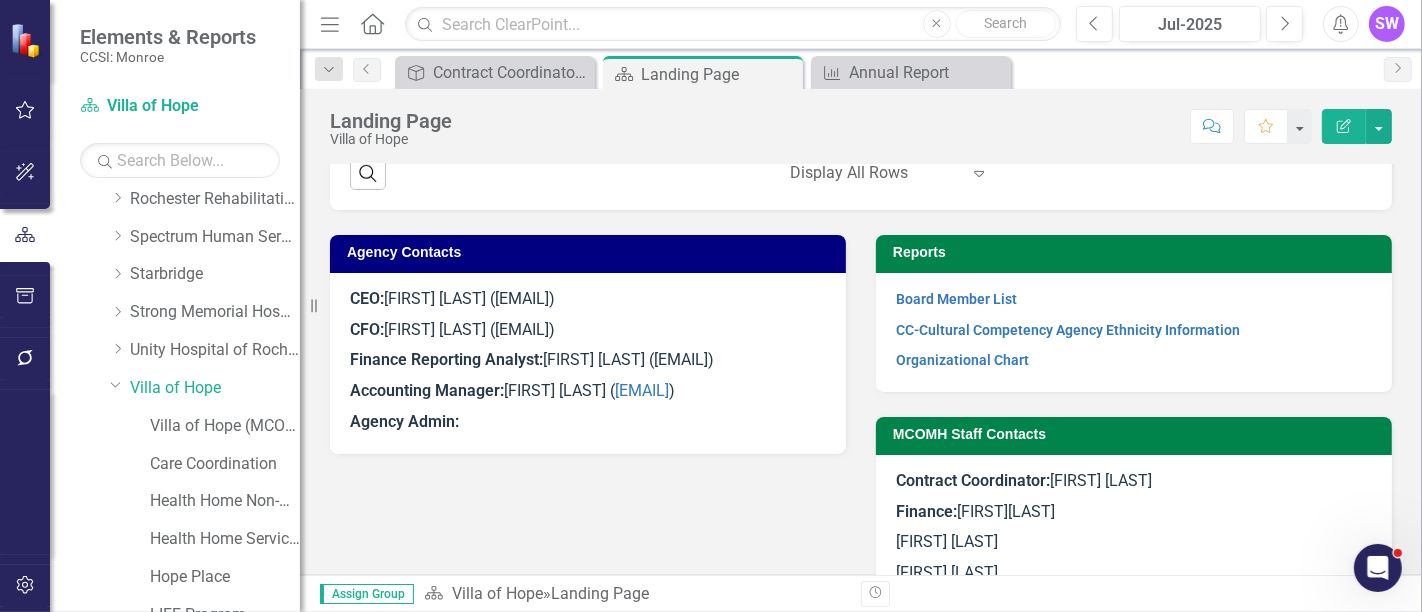 scroll, scrollTop: 659, scrollLeft: 0, axis: vertical 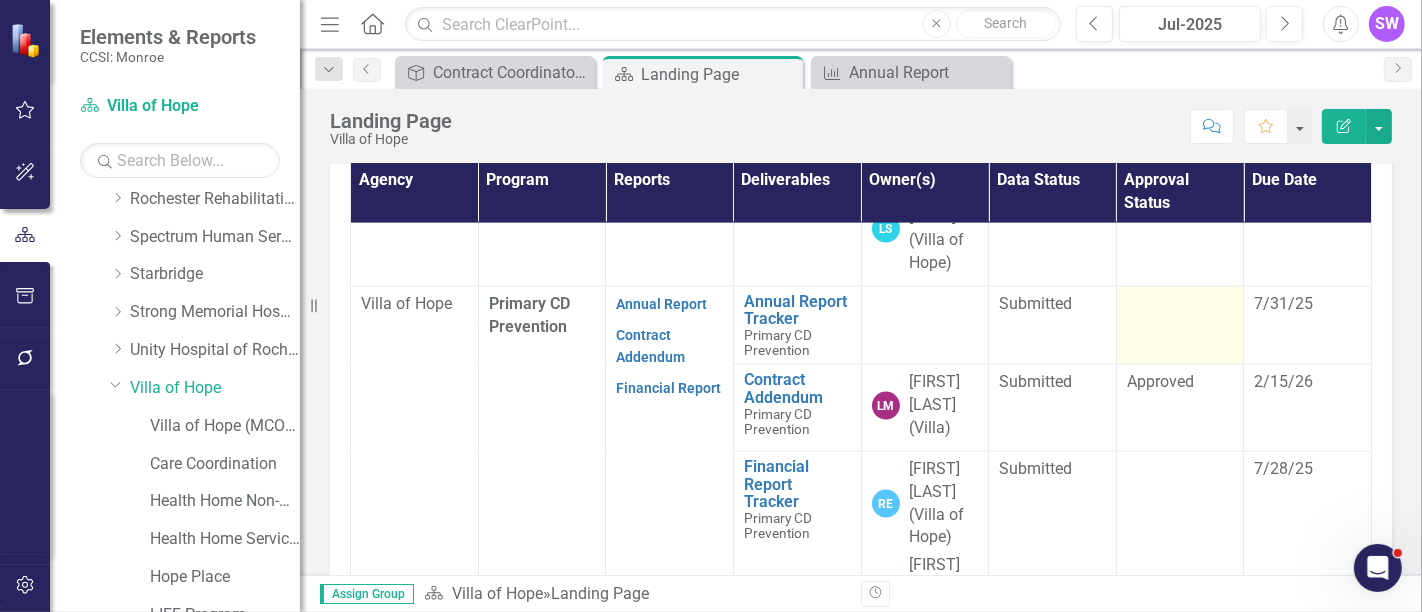 click at bounding box center (1180, 305) 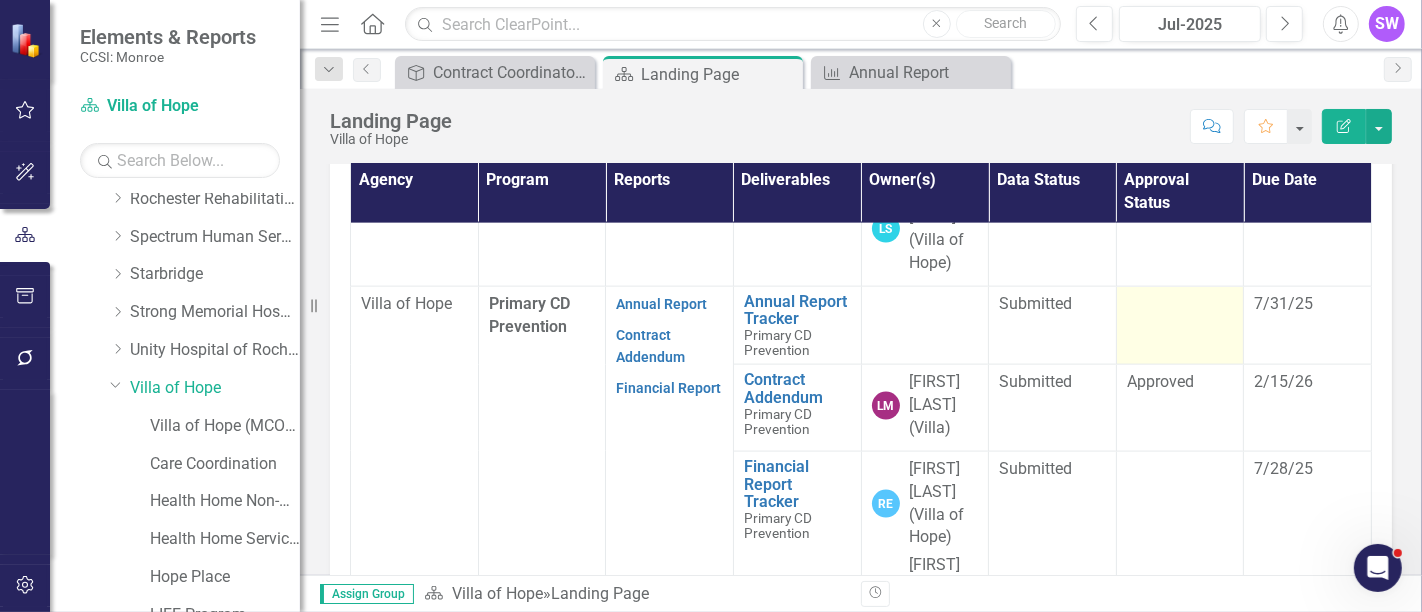 scroll, scrollTop: 669, scrollLeft: 0, axis: vertical 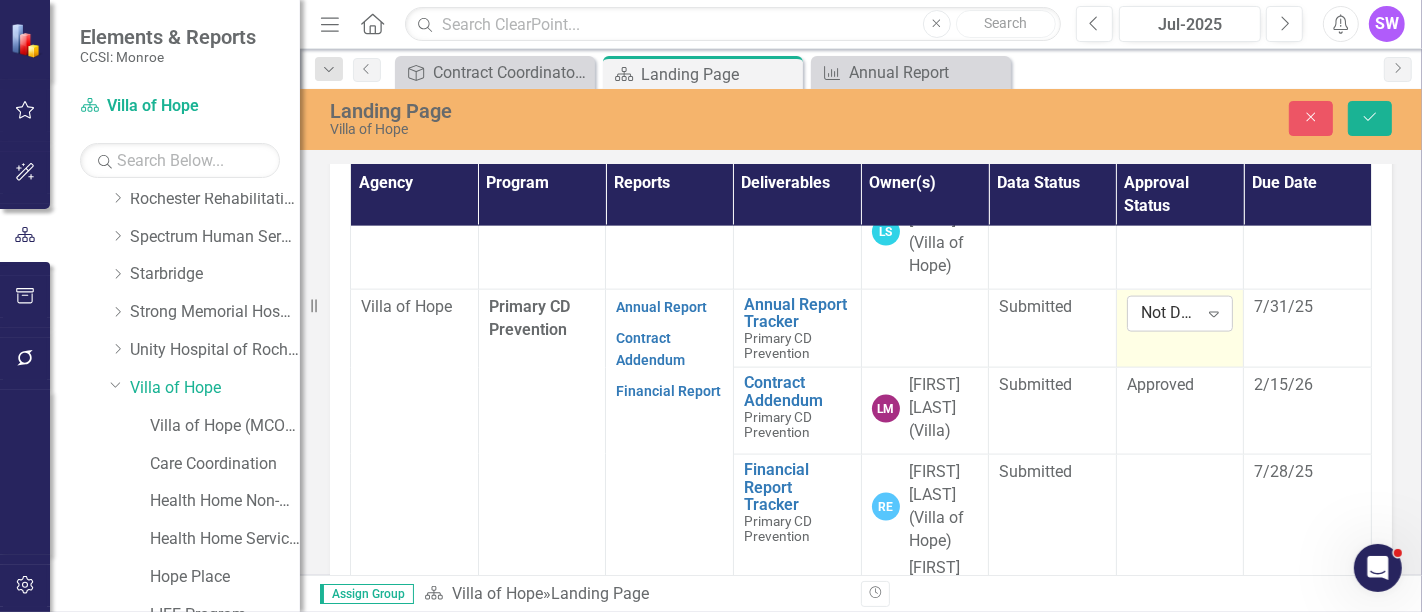 click on "Expand" 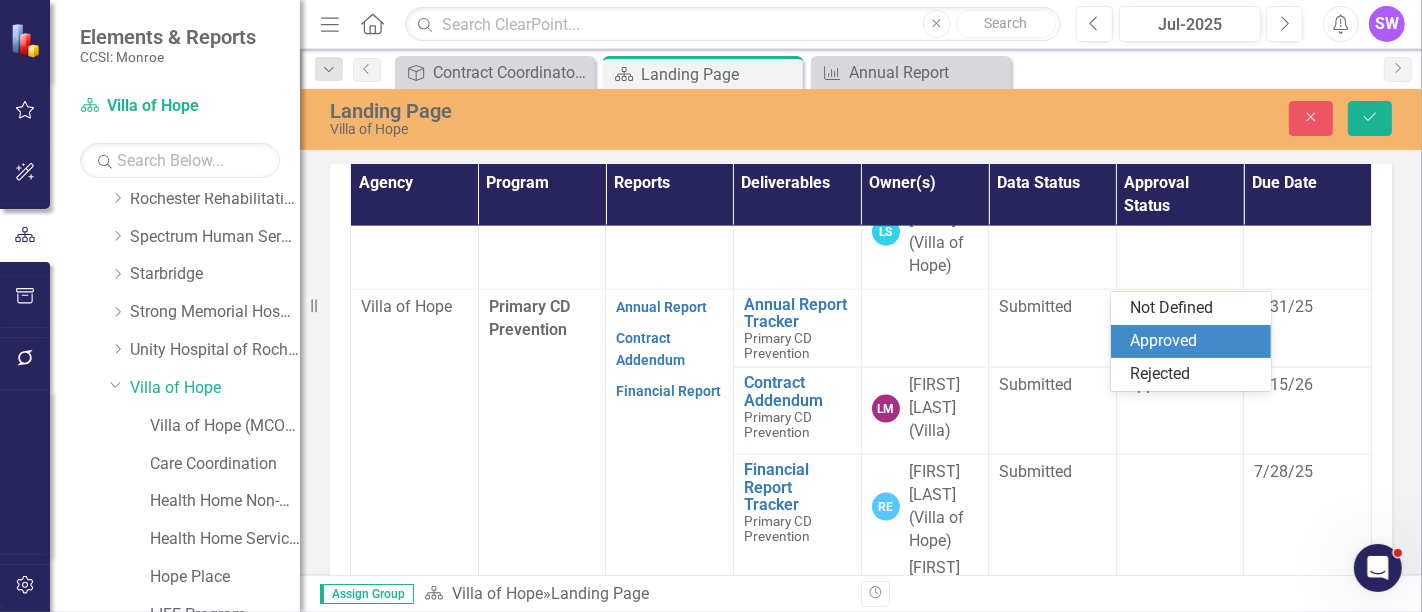 click on "Approved" at bounding box center (1195, 341) 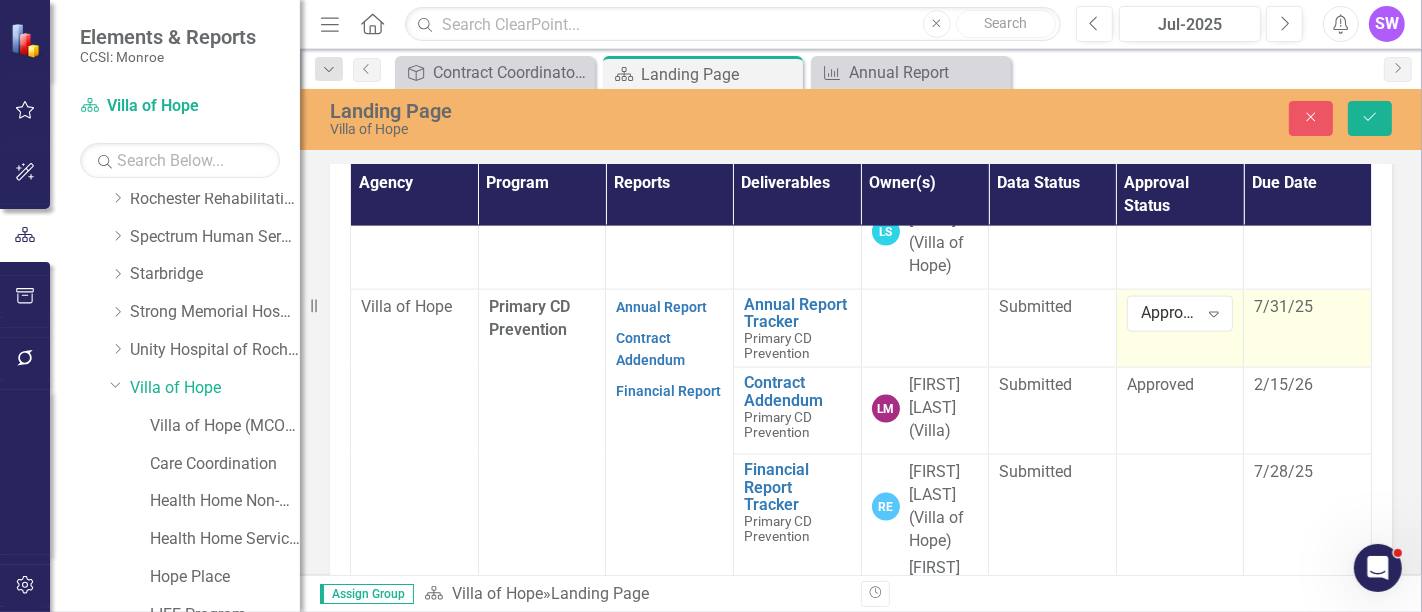 click on "7/31/25" at bounding box center (1307, 307) 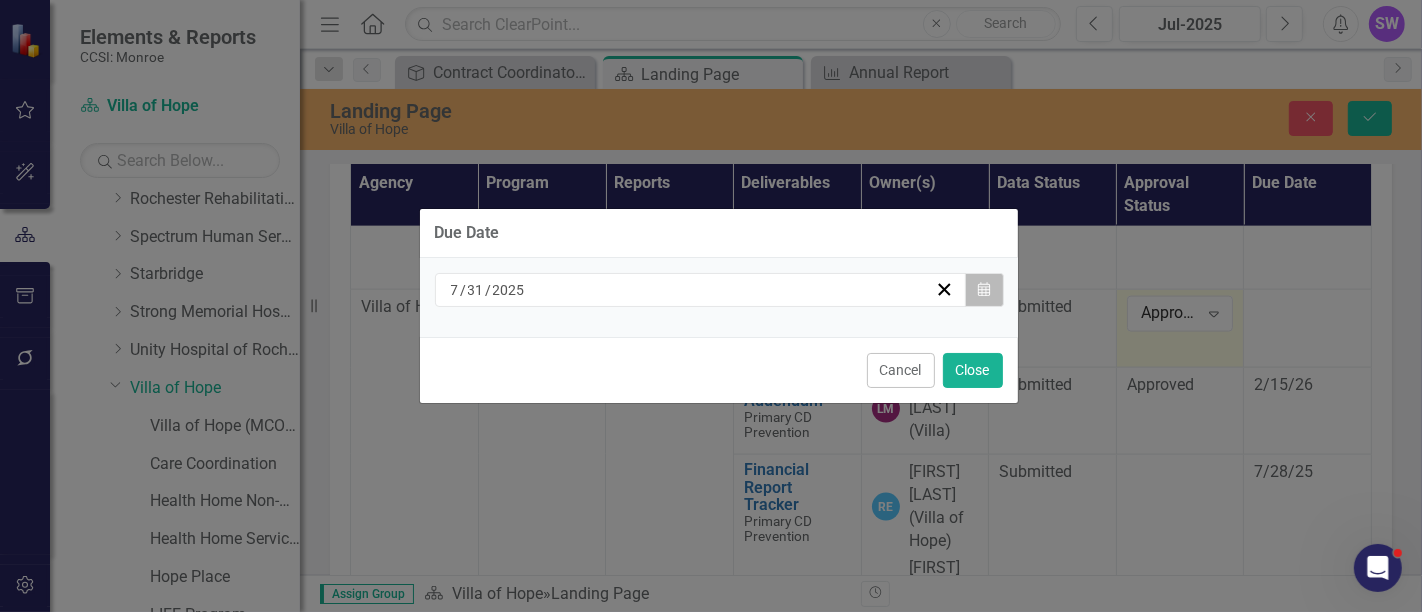 click on "Calendar" 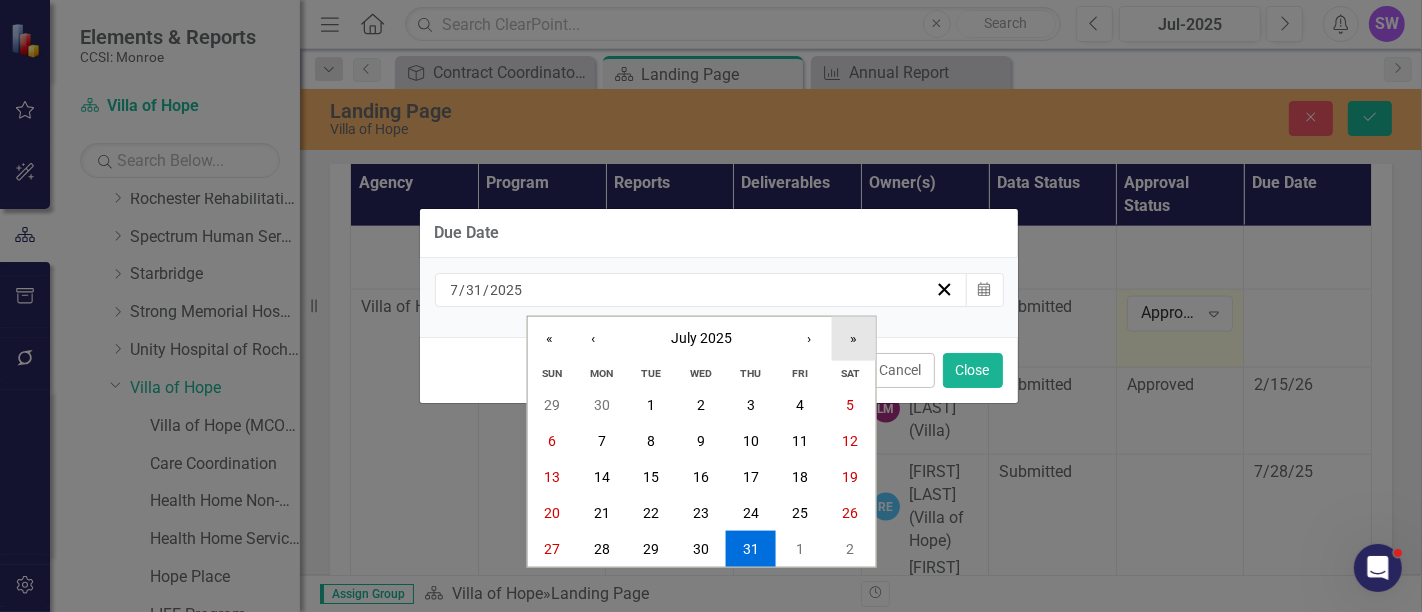 click on "»" at bounding box center [853, 339] 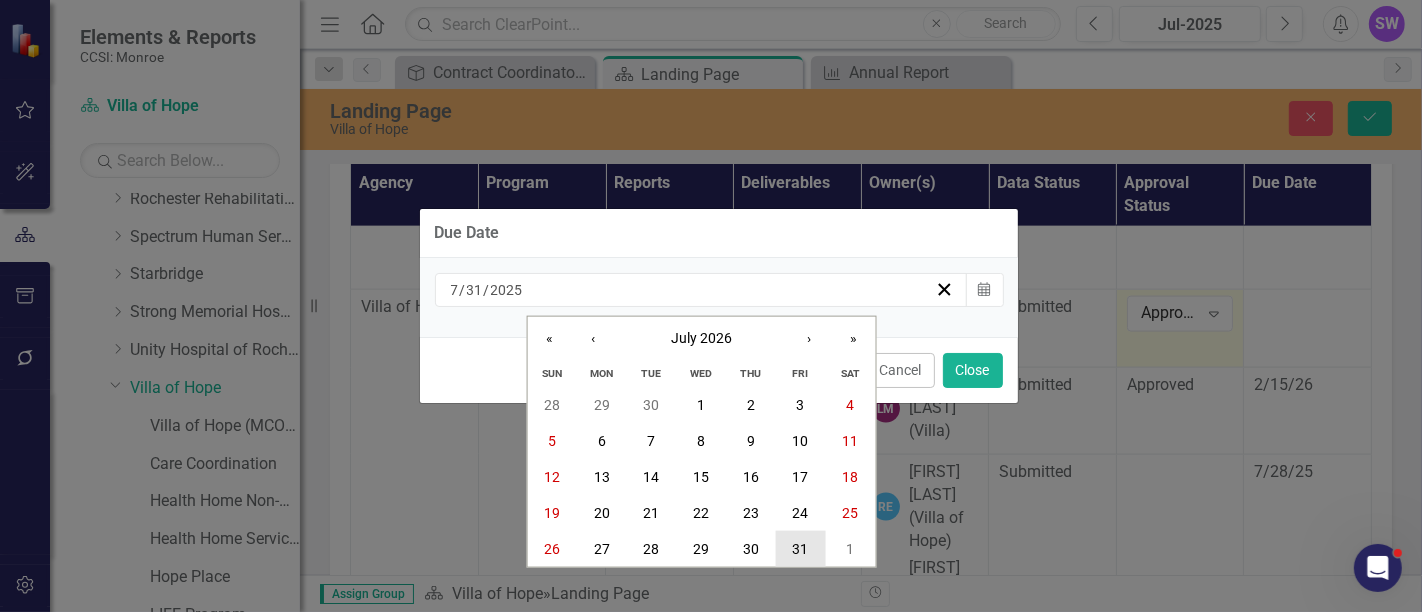 click on "31" at bounding box center [801, 549] 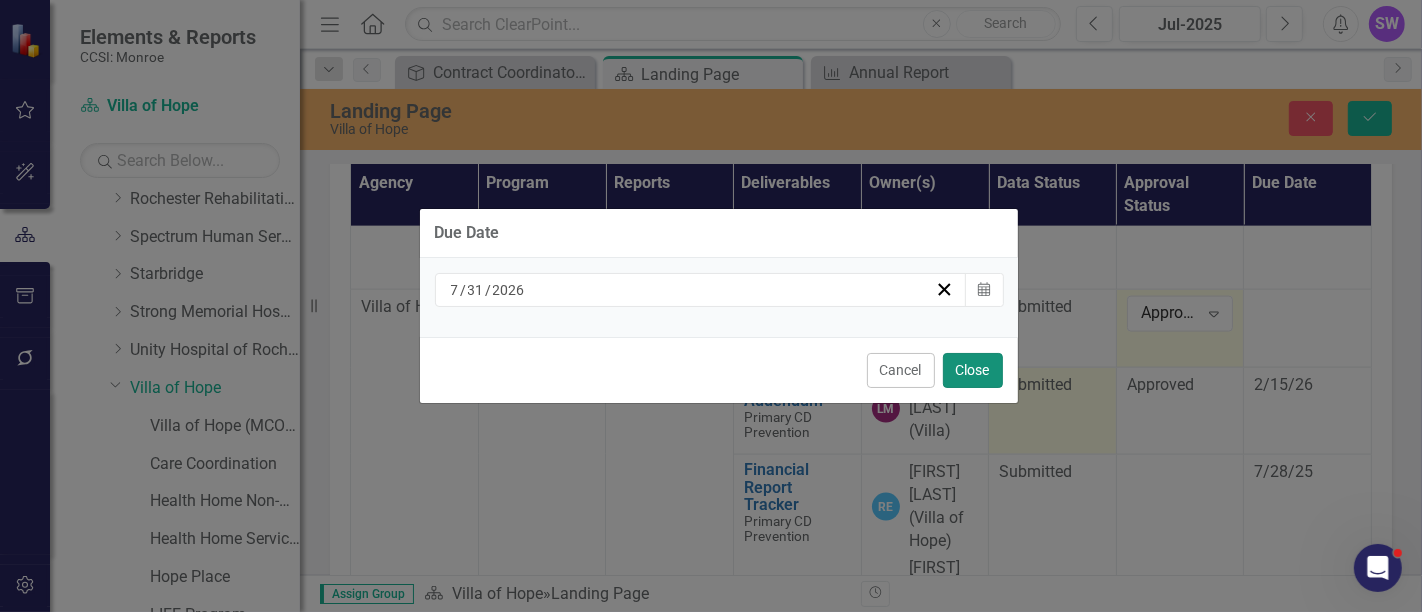 drag, startPoint x: 971, startPoint y: 372, endPoint x: 989, endPoint y: 372, distance: 18 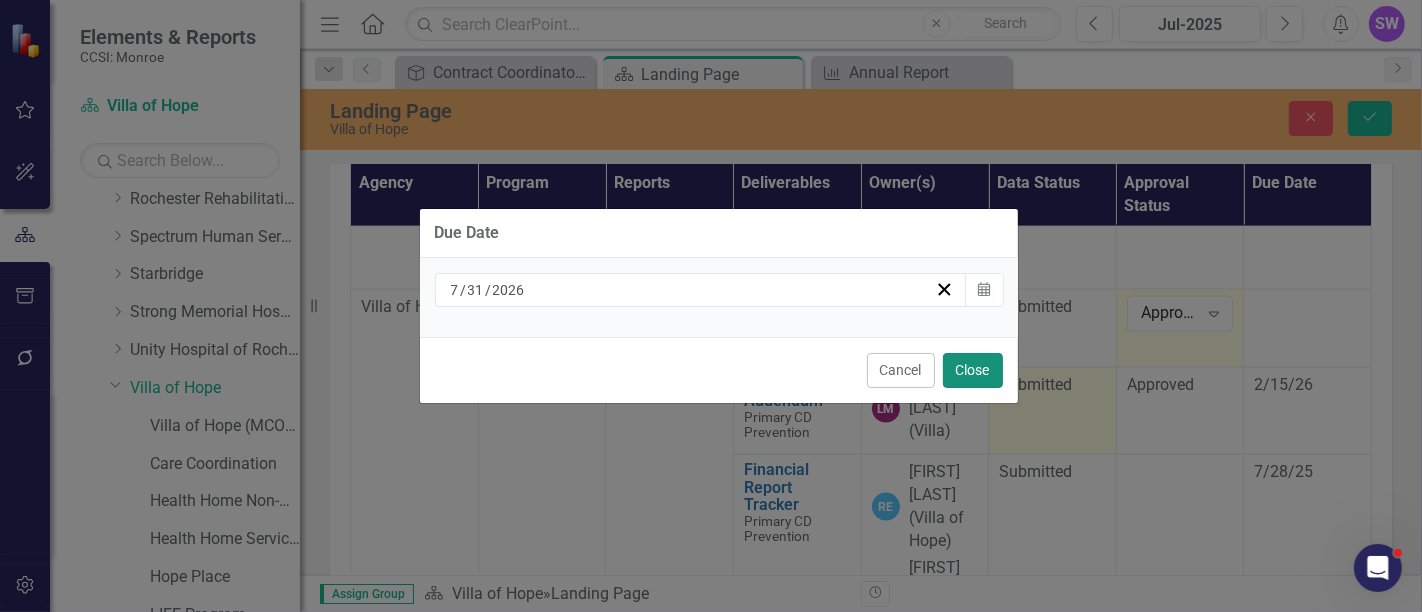 click on "Close" at bounding box center [973, 370] 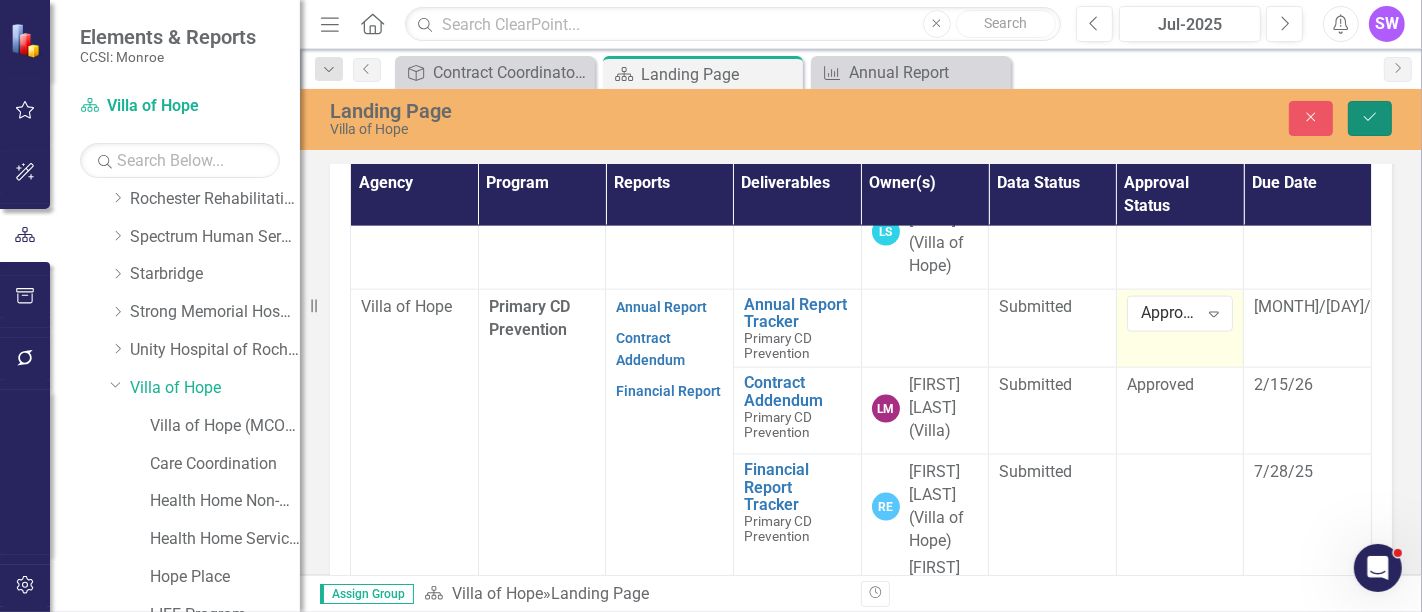 drag, startPoint x: 1365, startPoint y: 112, endPoint x: 1389, endPoint y: 184, distance: 75.89466 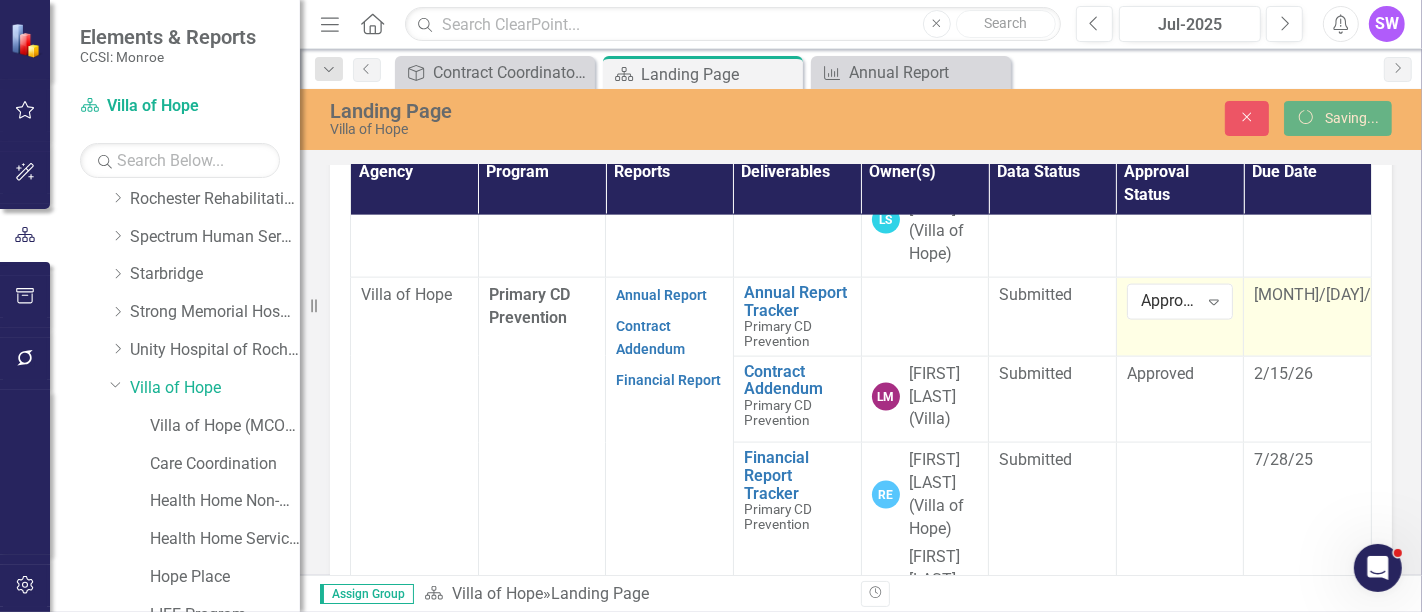 scroll, scrollTop: 0, scrollLeft: 0, axis: both 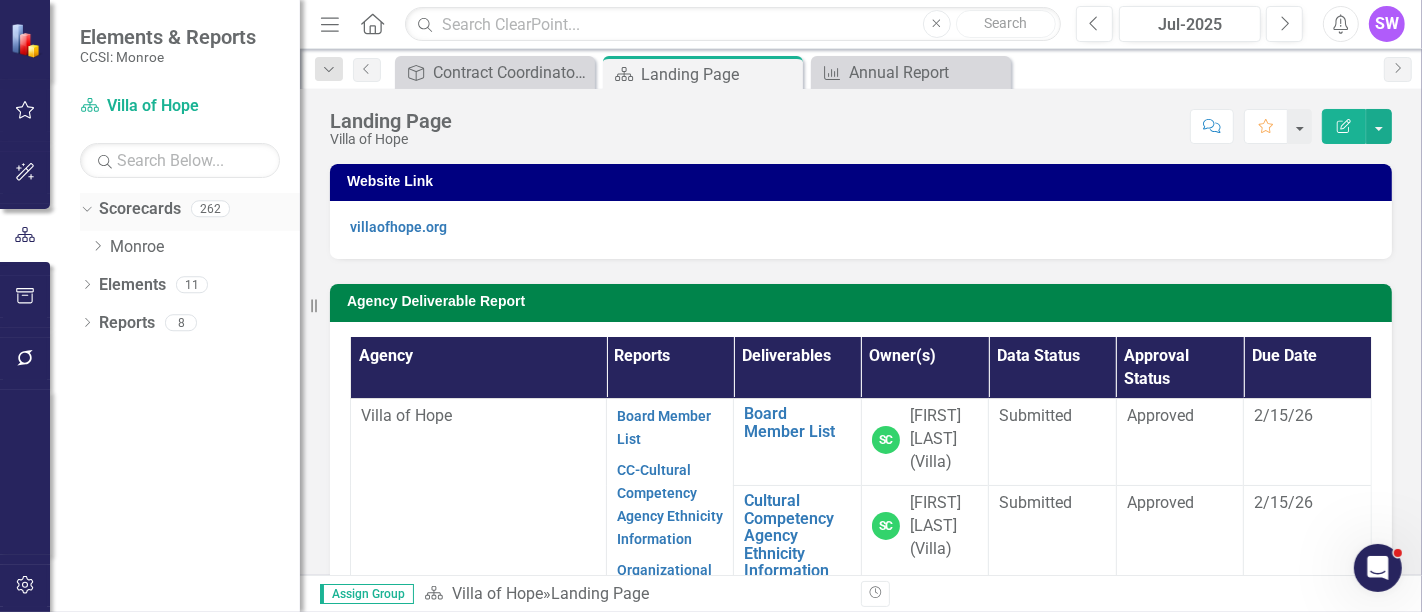 click on "Dropdown" 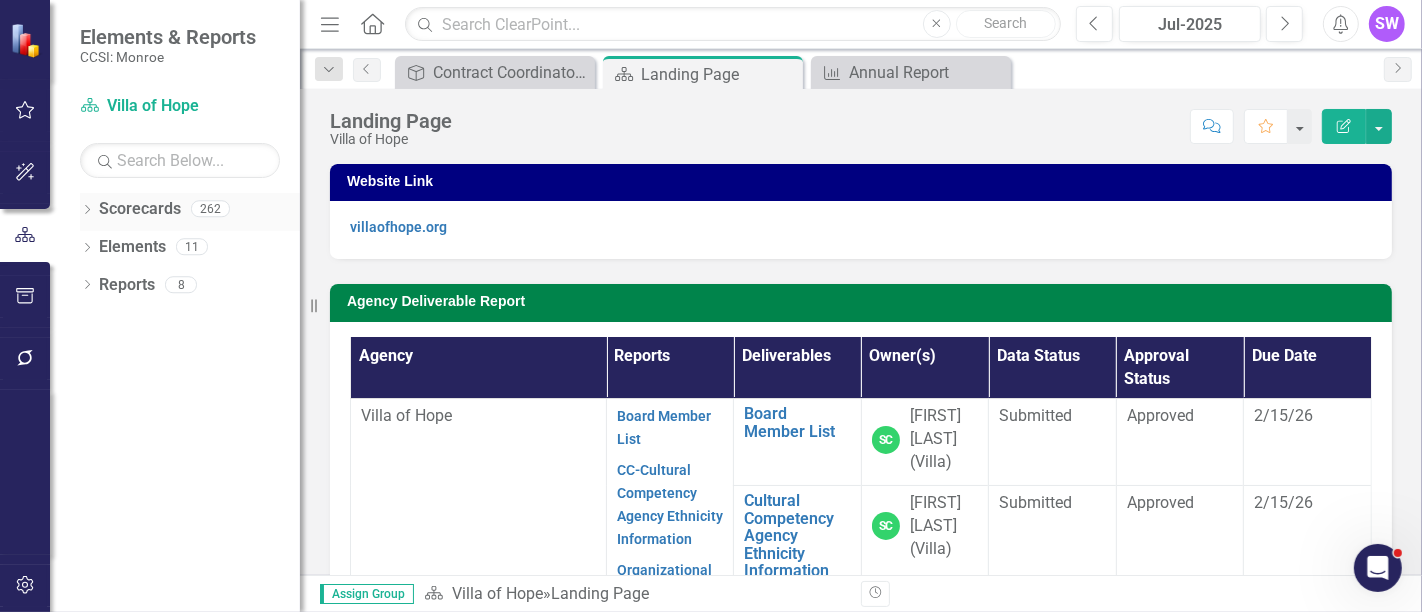 click on "Dropdown" 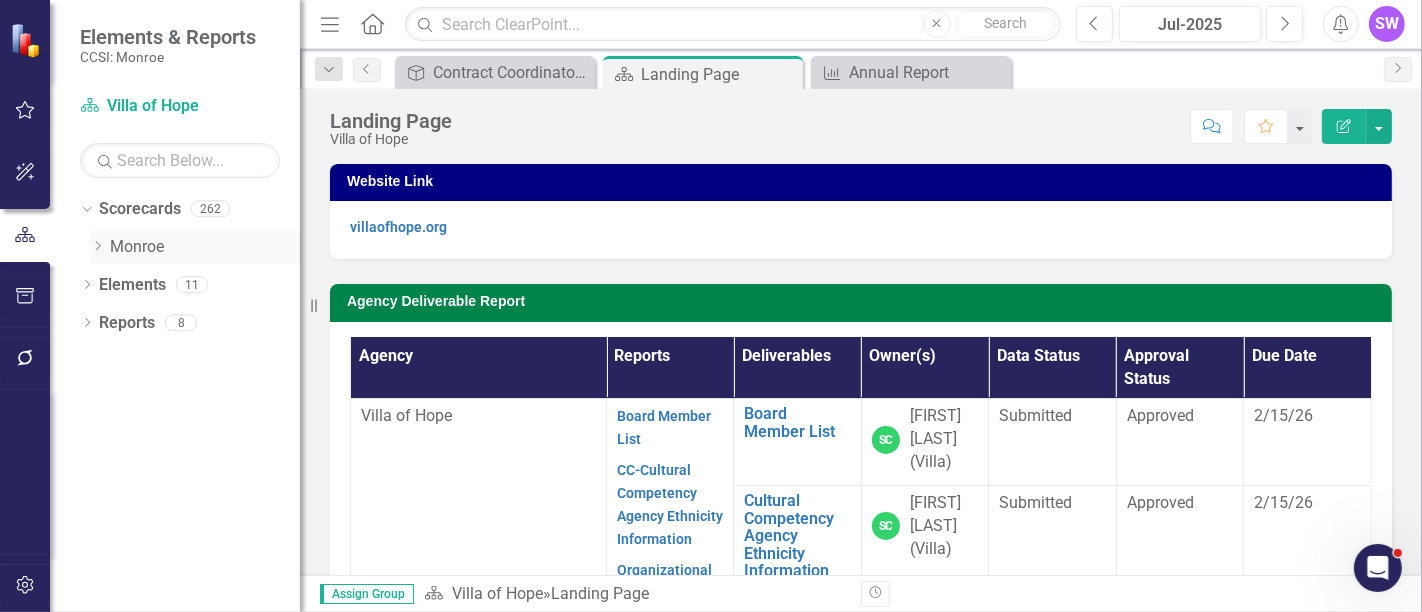 click on "Dropdown" 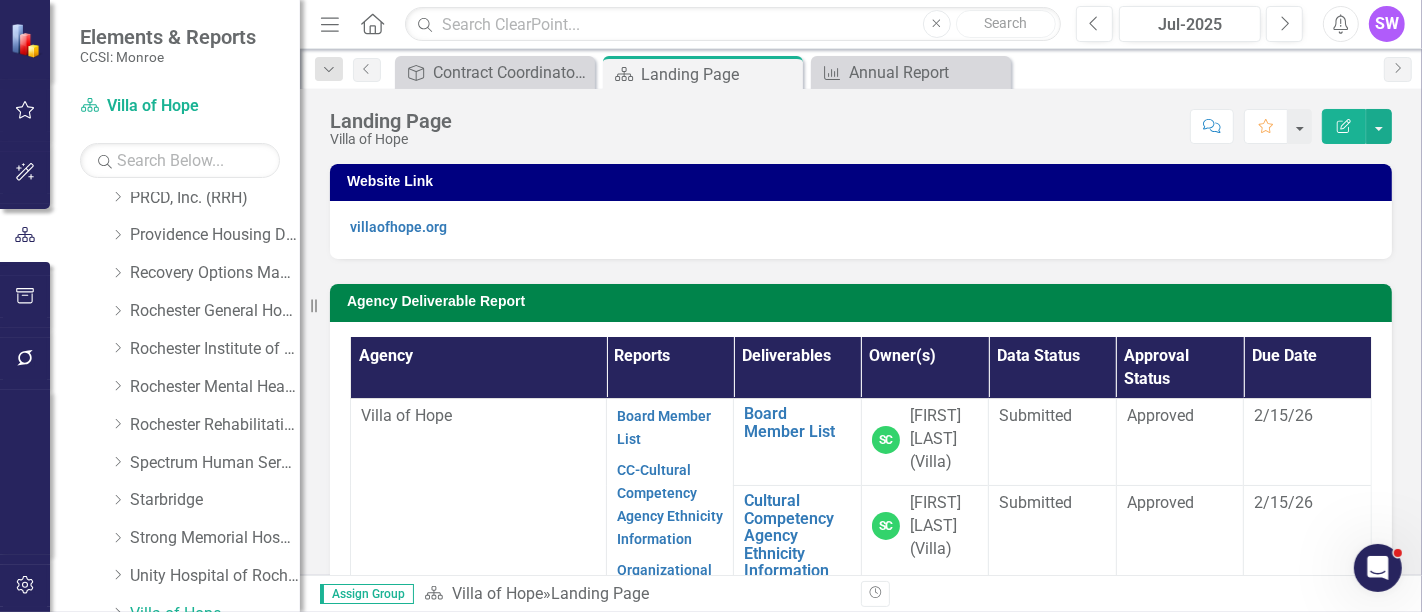 scroll, scrollTop: 1067, scrollLeft: 0, axis: vertical 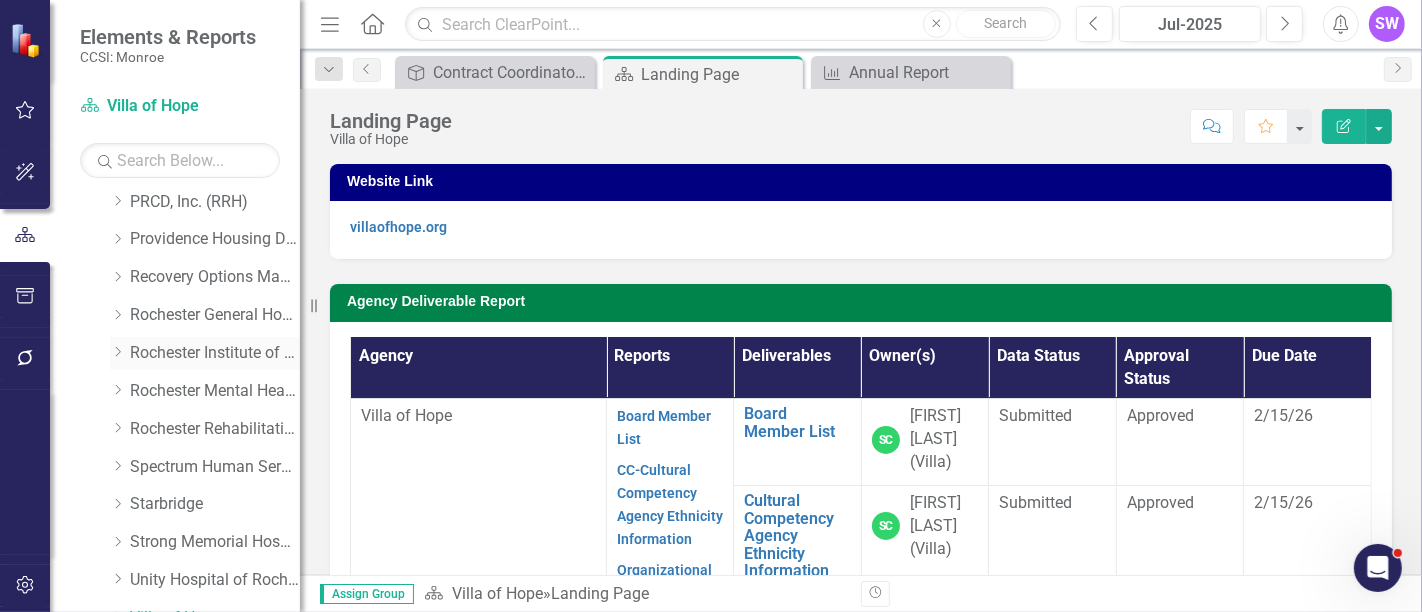 click on "Dropdown" 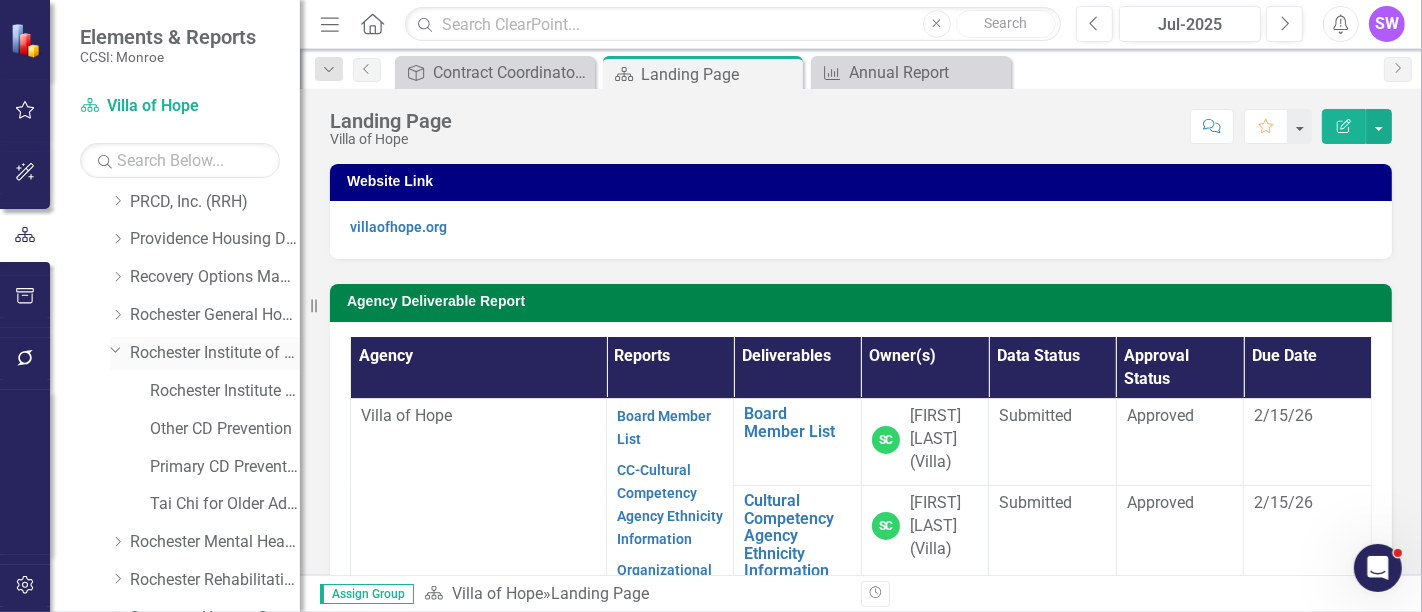 click on "Rochester Institute of Technology" at bounding box center (215, 353) 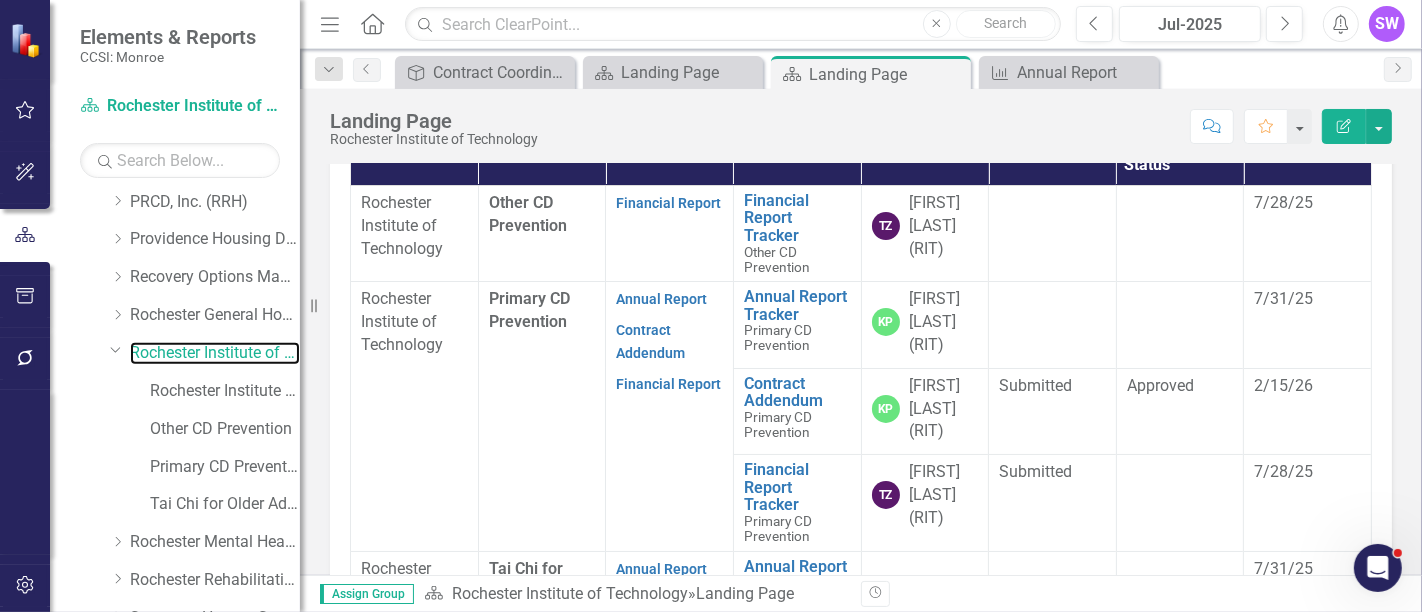 scroll, scrollTop: 694, scrollLeft: 0, axis: vertical 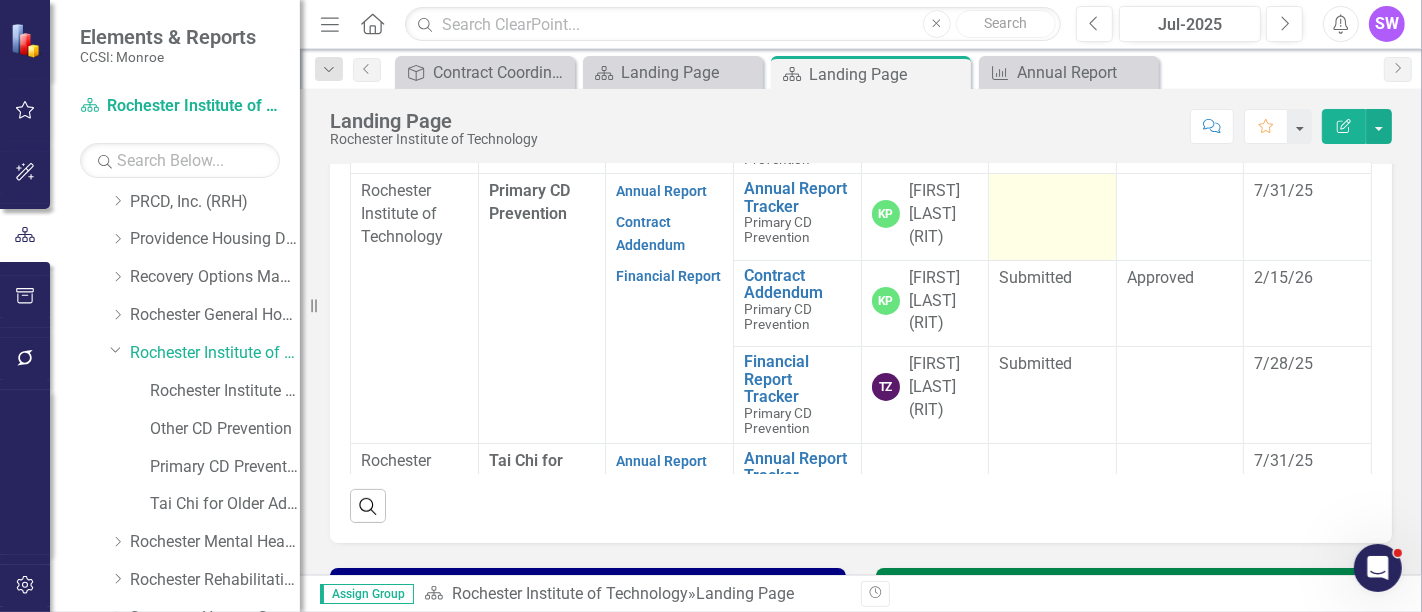 click at bounding box center (1053, 217) 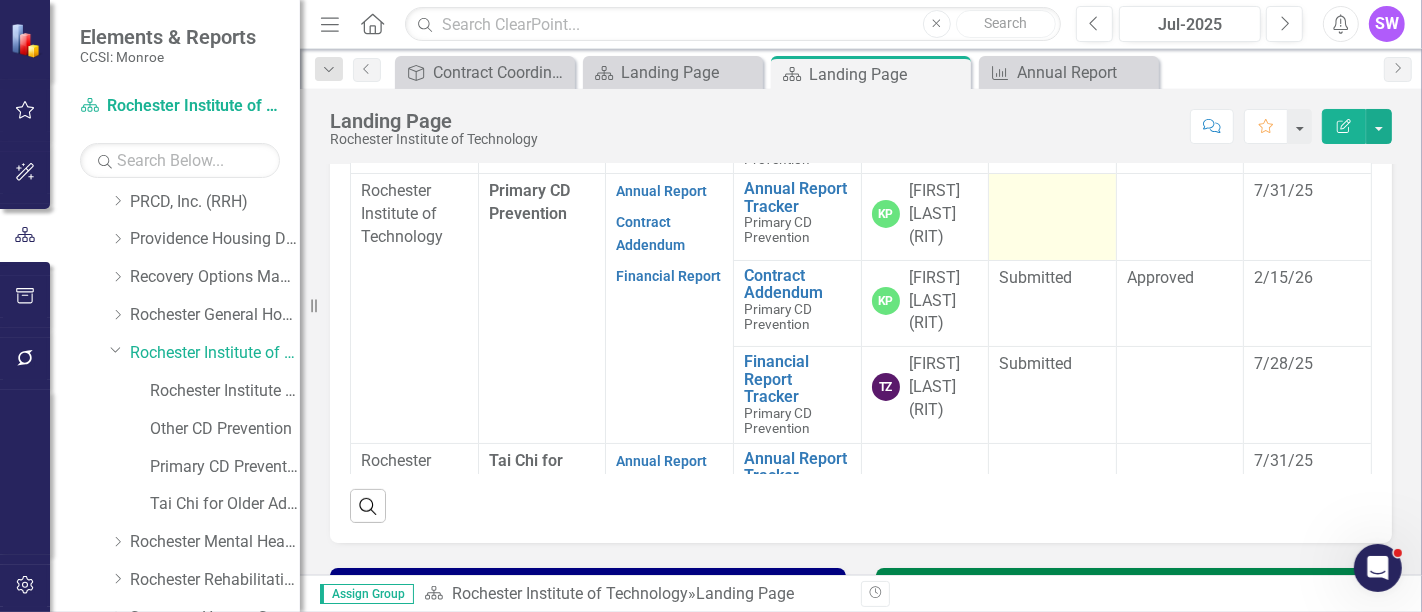 click at bounding box center [1053, 217] 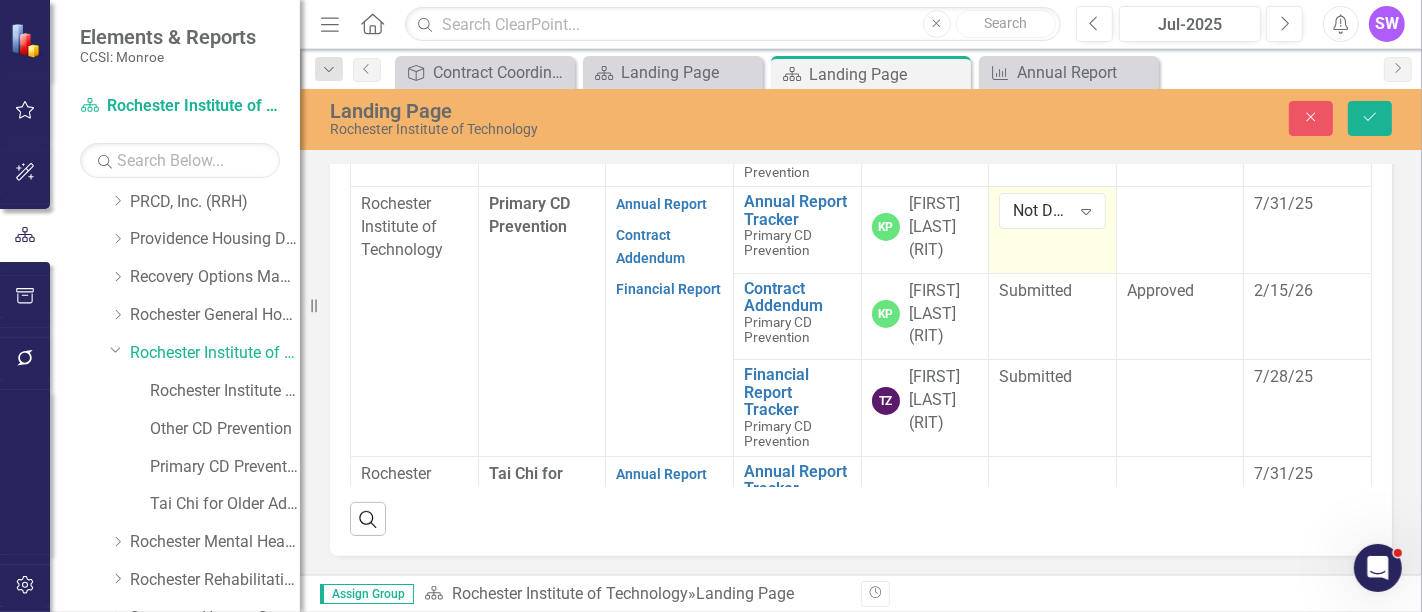 scroll, scrollTop: 816, scrollLeft: 0, axis: vertical 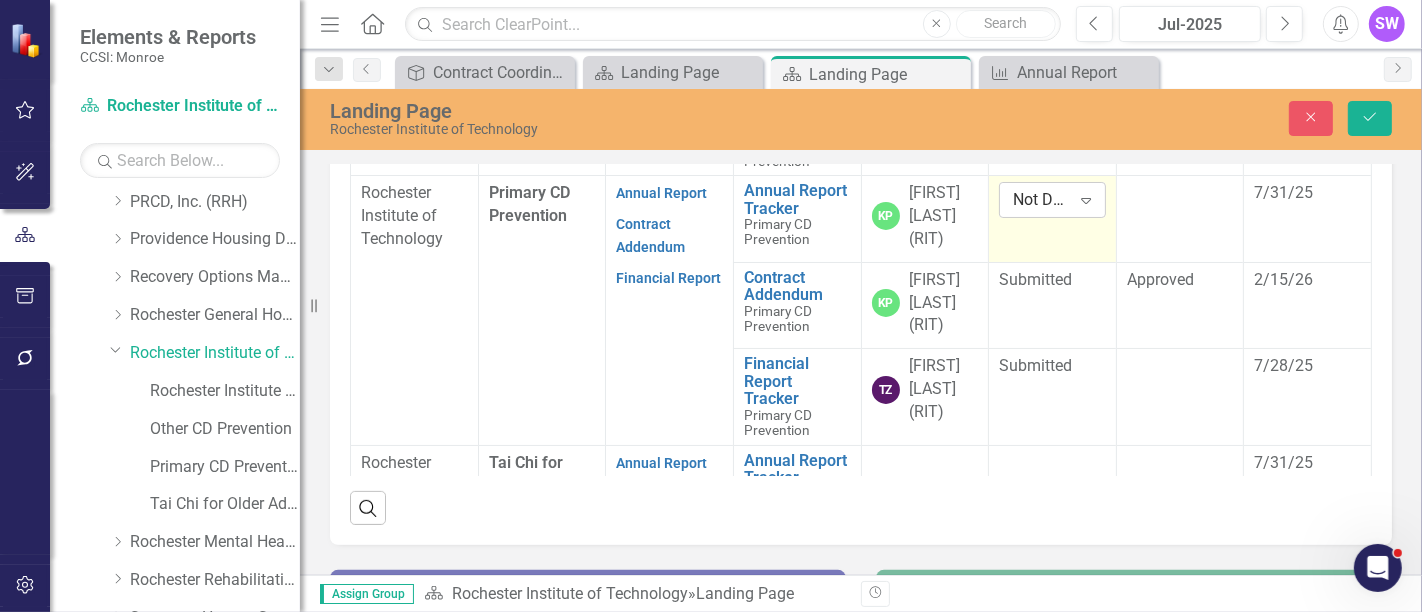 click on "Expand" 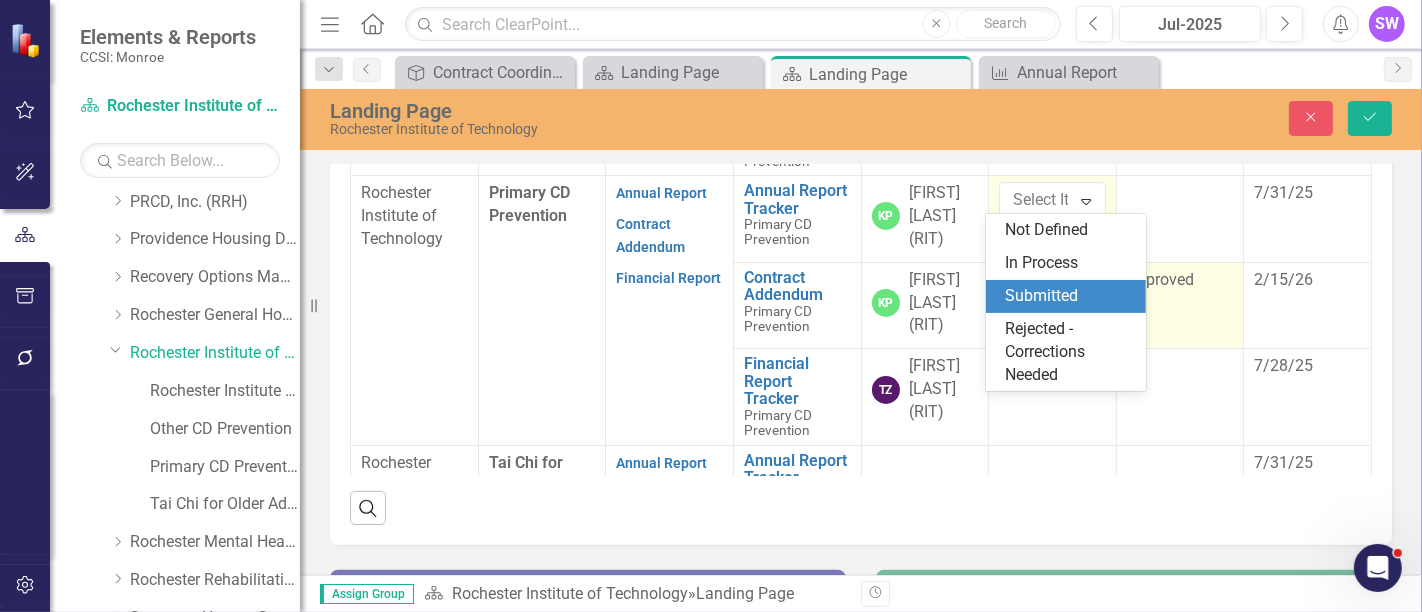 drag, startPoint x: 1073, startPoint y: 297, endPoint x: 1131, endPoint y: 281, distance: 60.166435 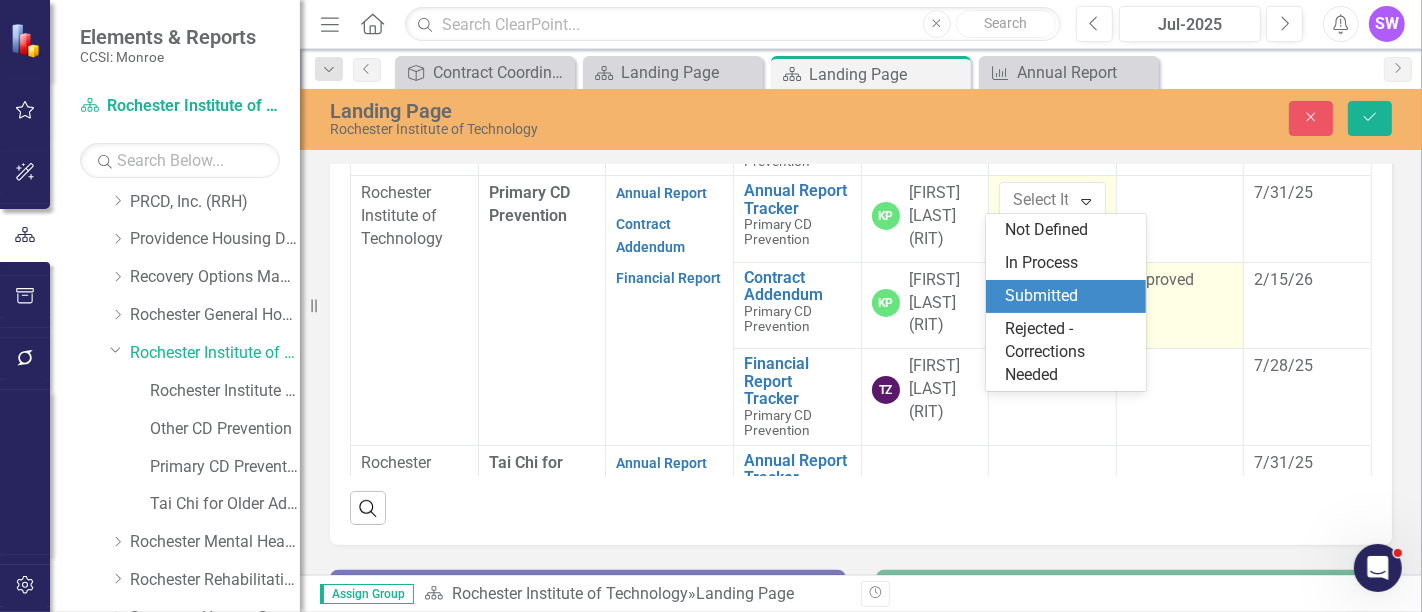 click on "Submitted" at bounding box center (1070, 296) 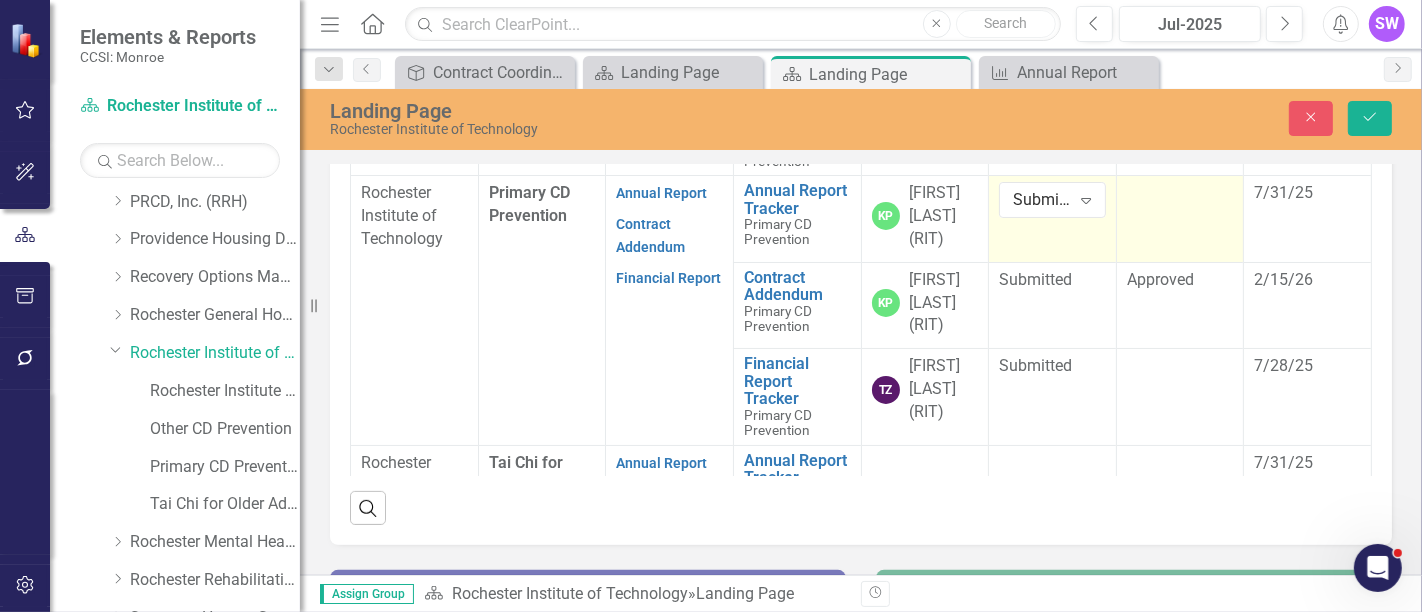 click at bounding box center (1180, 194) 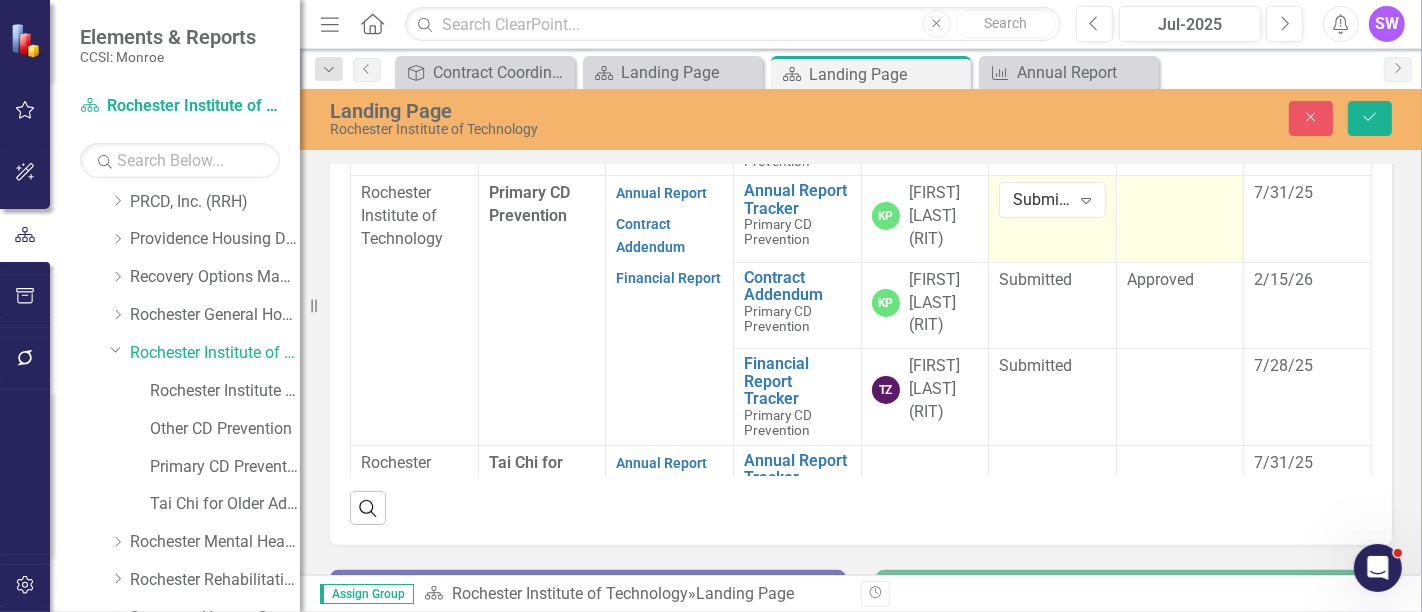 click at bounding box center [1180, 194] 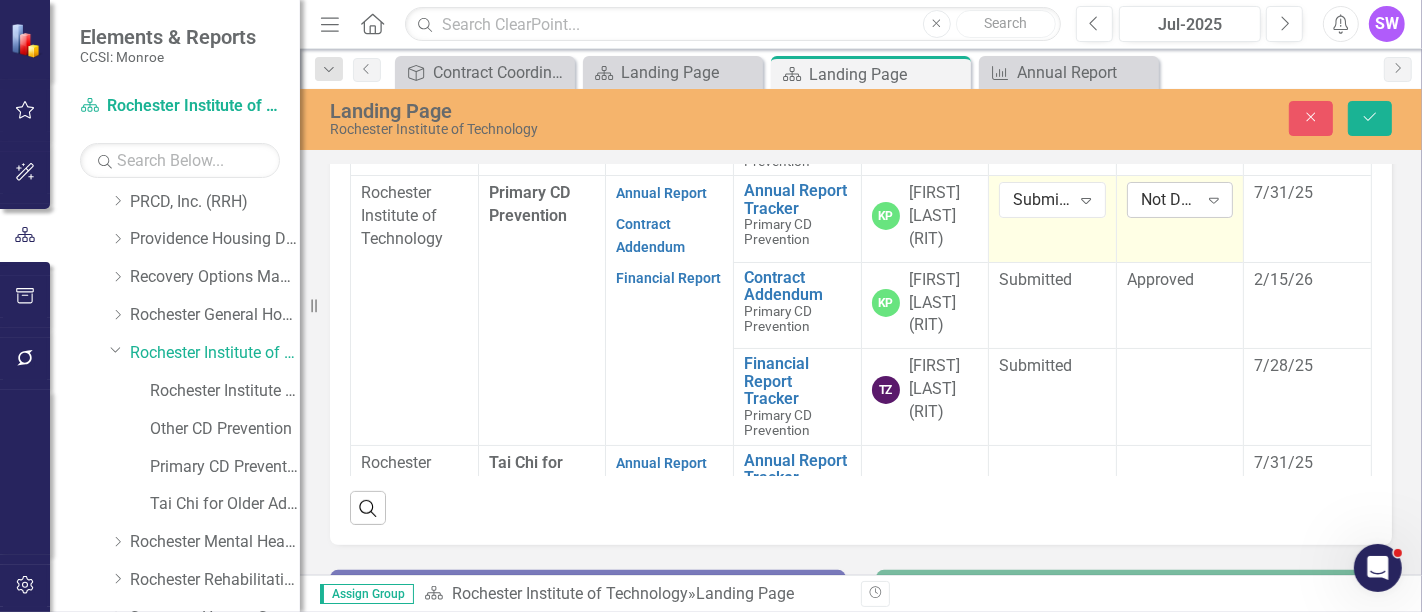 click on "Expand" 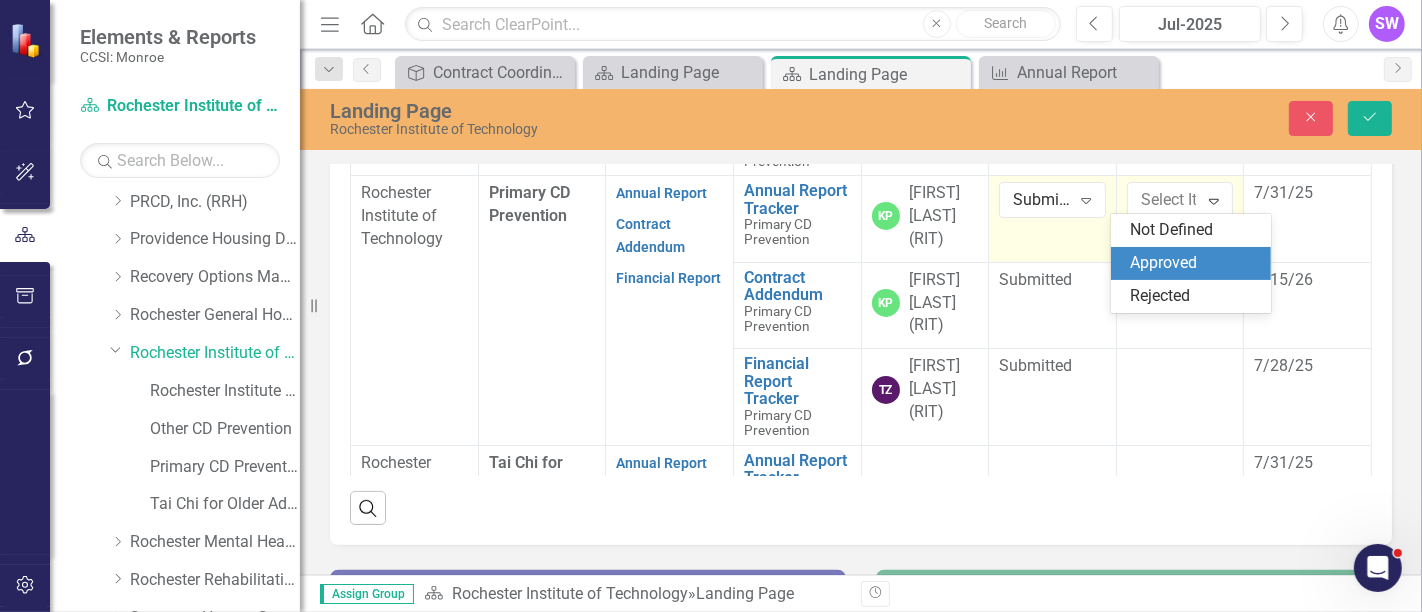 click on "Approved" at bounding box center [1195, 263] 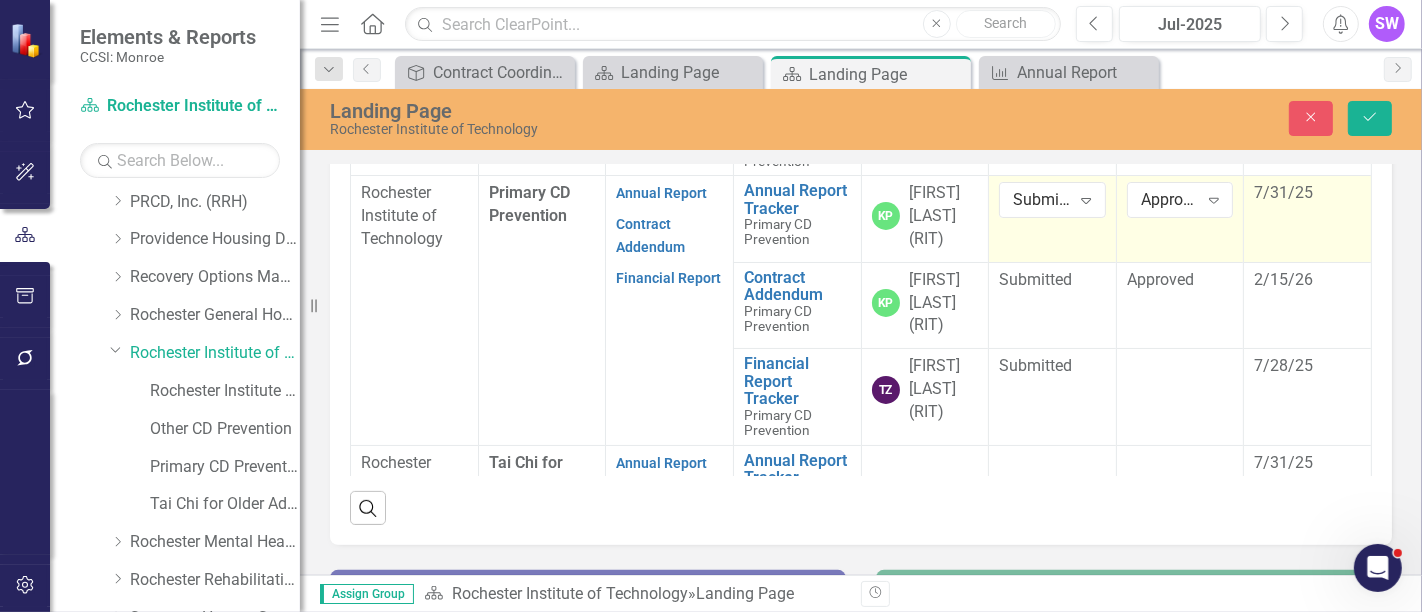 click on "7/31/25" at bounding box center (1307, 193) 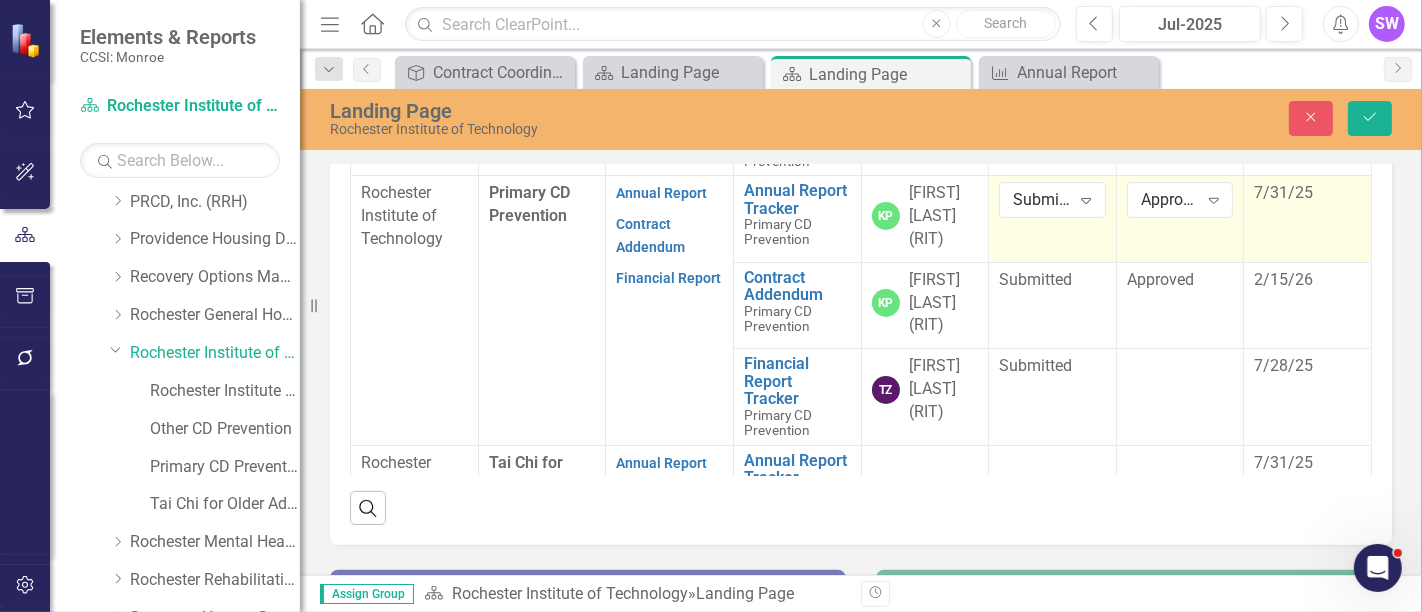 click on "7/31/25" at bounding box center [1307, 193] 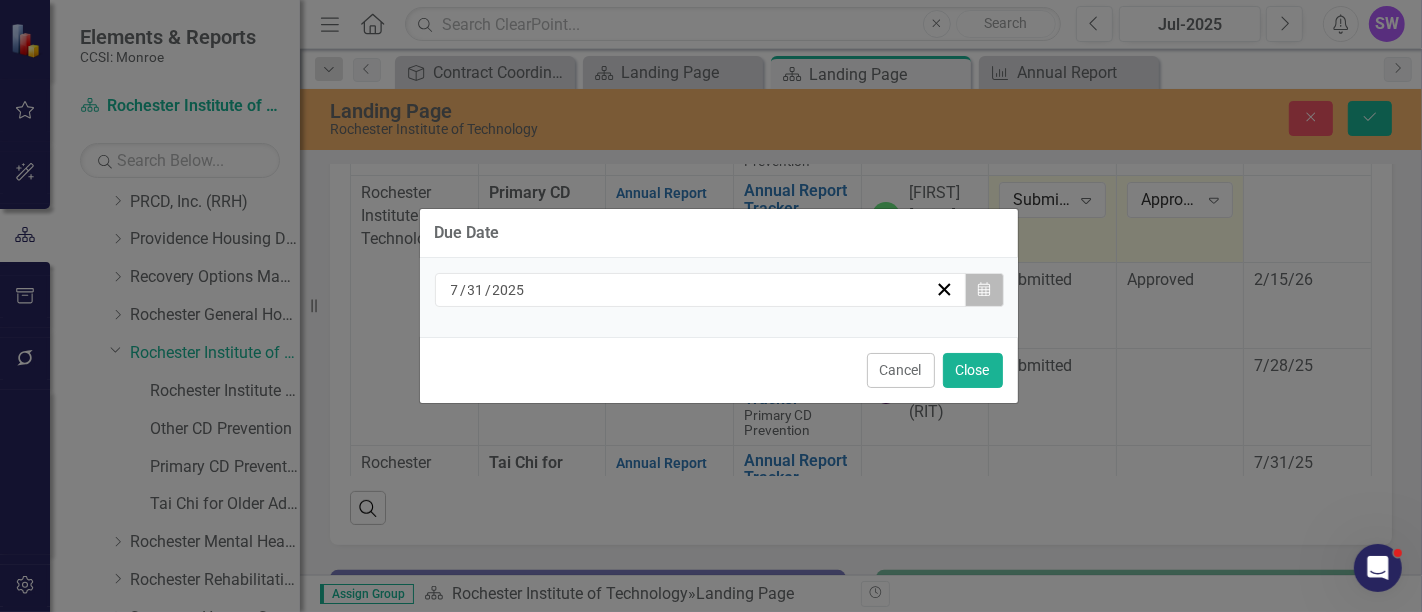 click on "Calendar" at bounding box center (984, 290) 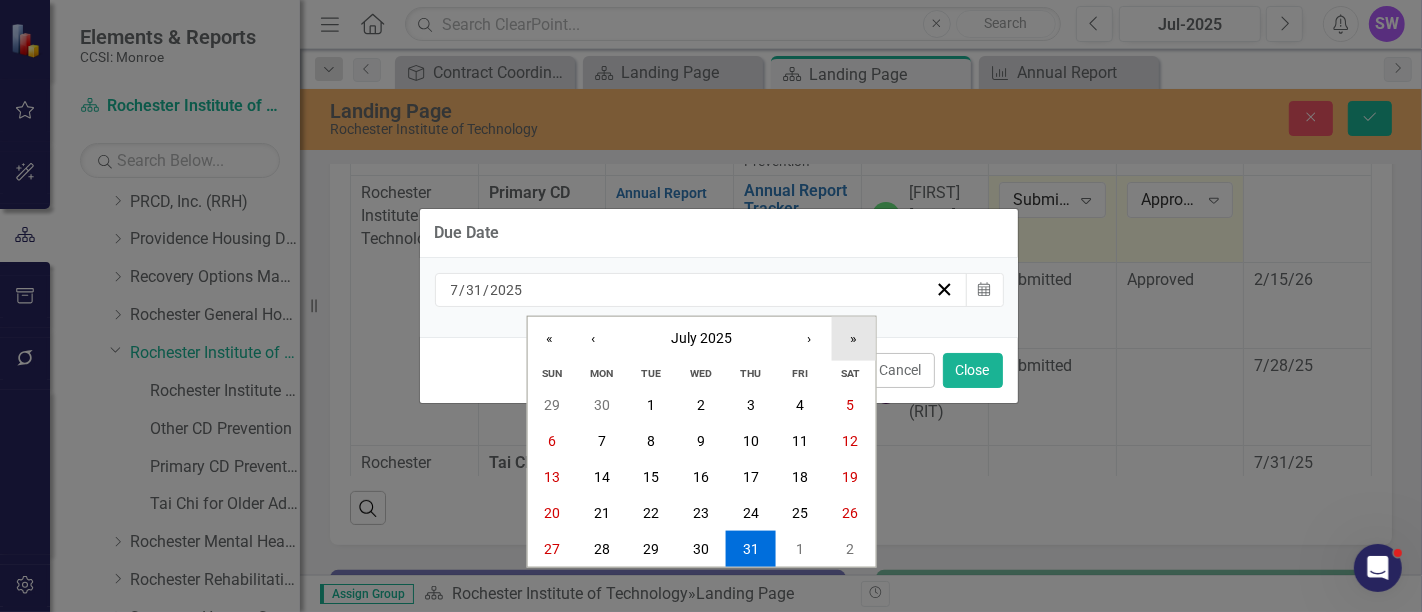 click on "»" at bounding box center [853, 339] 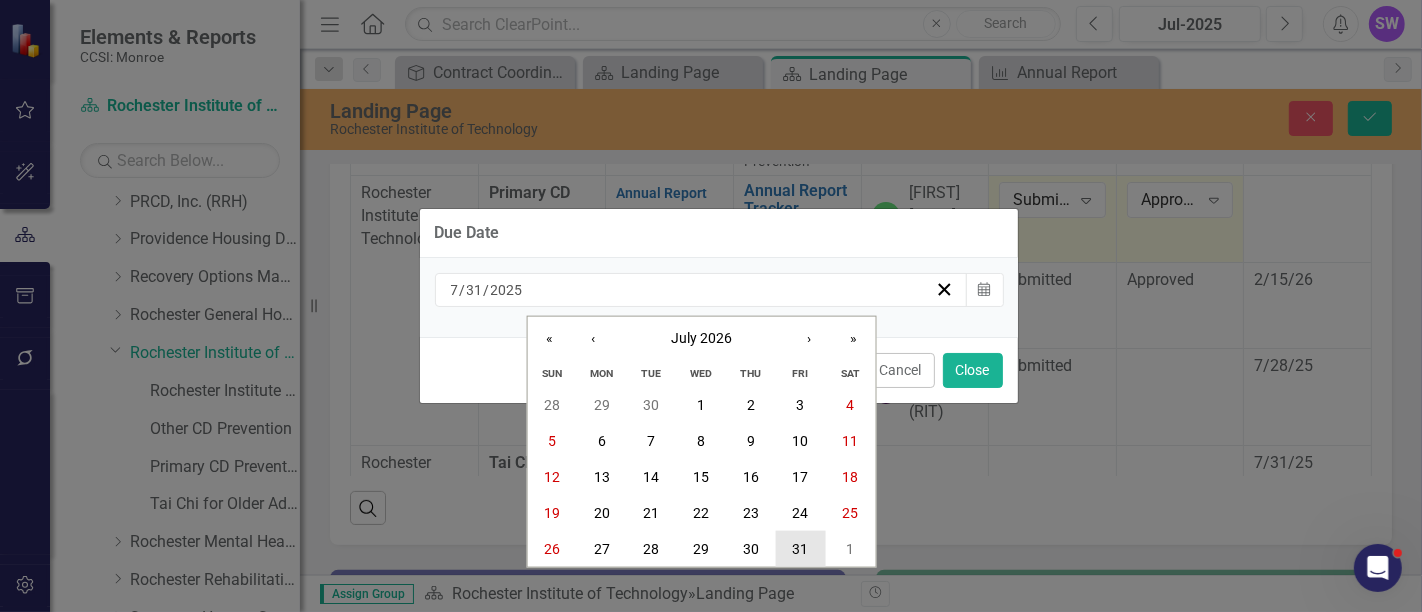click on "31" at bounding box center [801, 549] 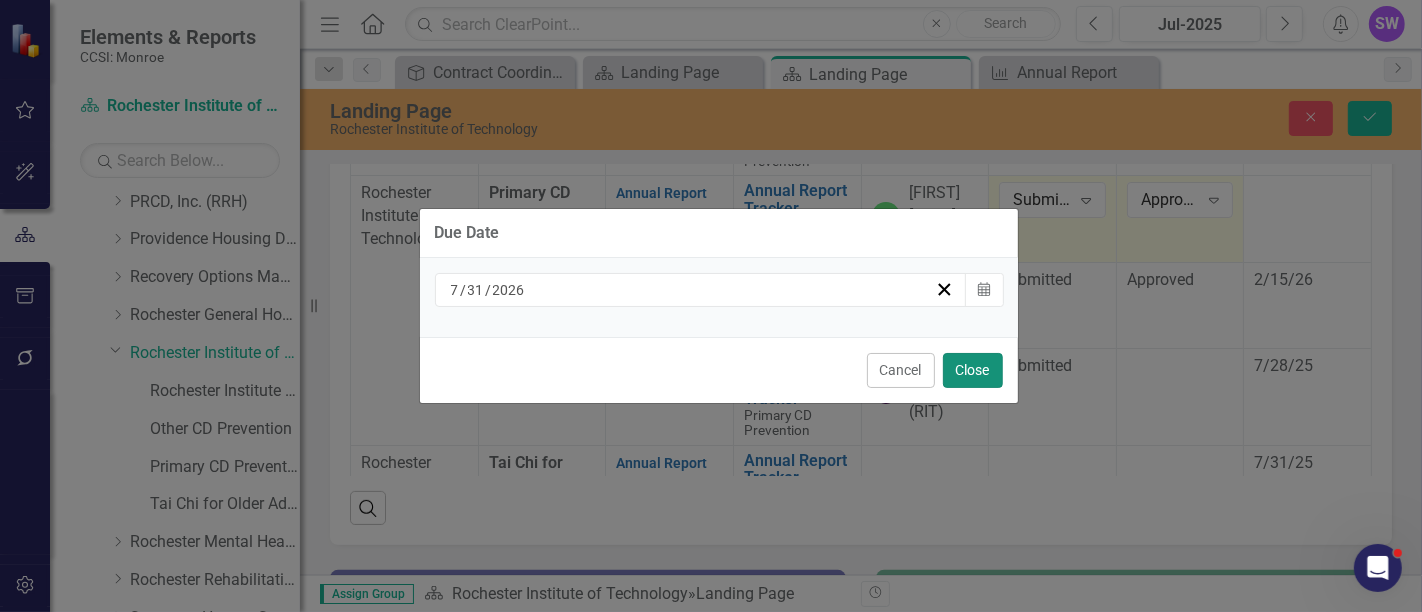 click on "Close" at bounding box center [973, 370] 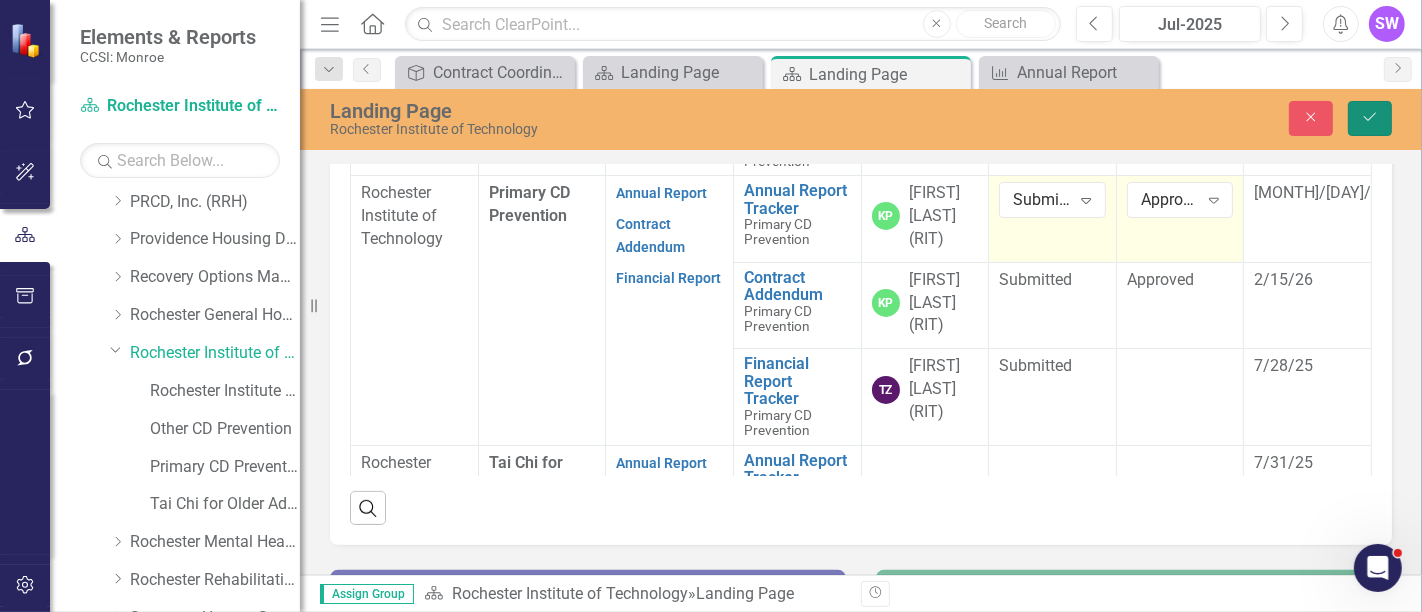 click on "Save" 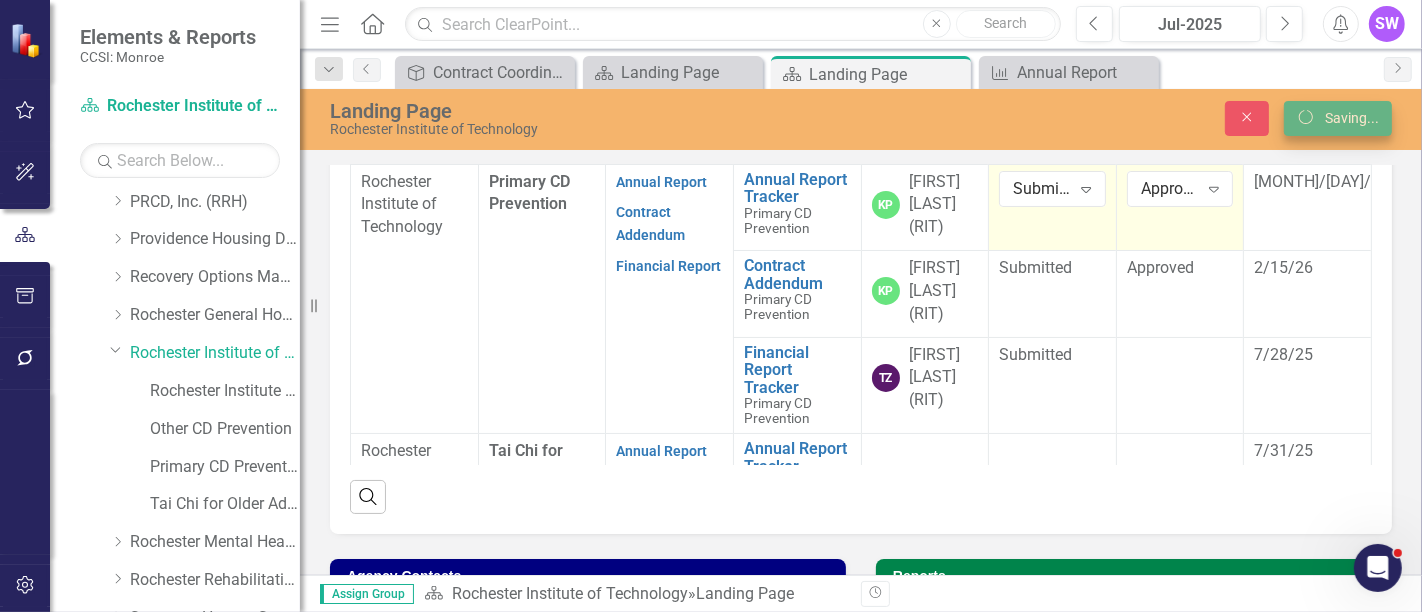 scroll, scrollTop: 0, scrollLeft: 0, axis: both 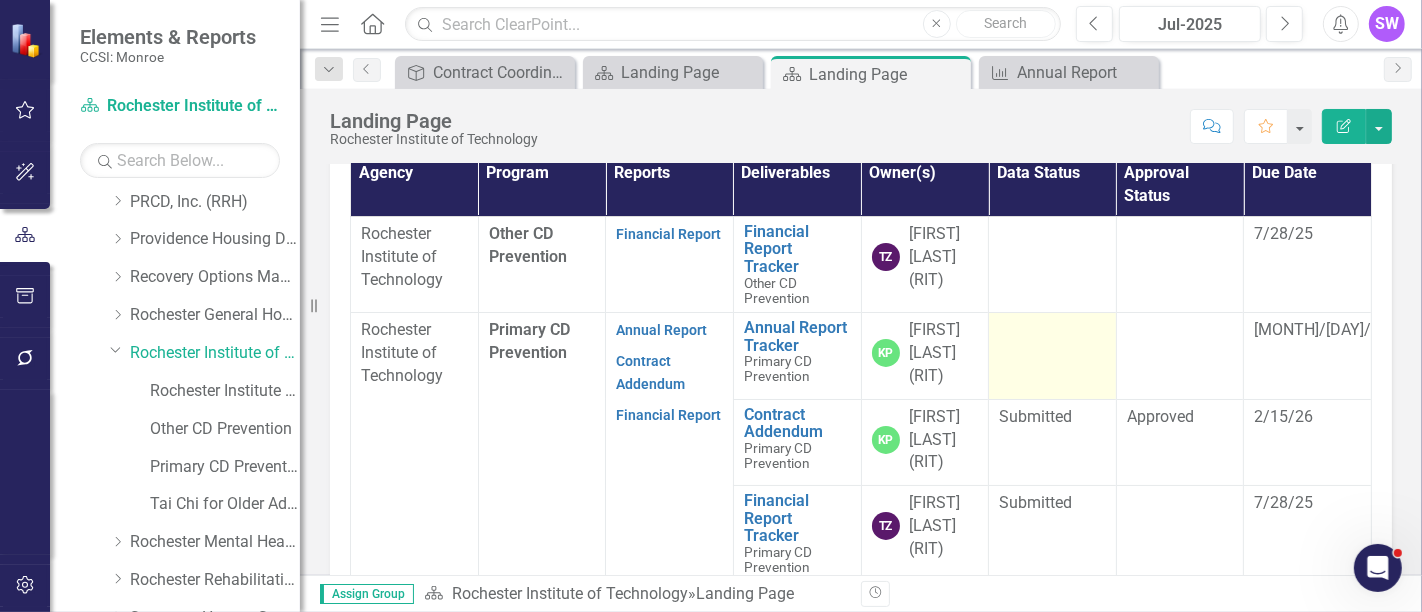 click at bounding box center [1053, 356] 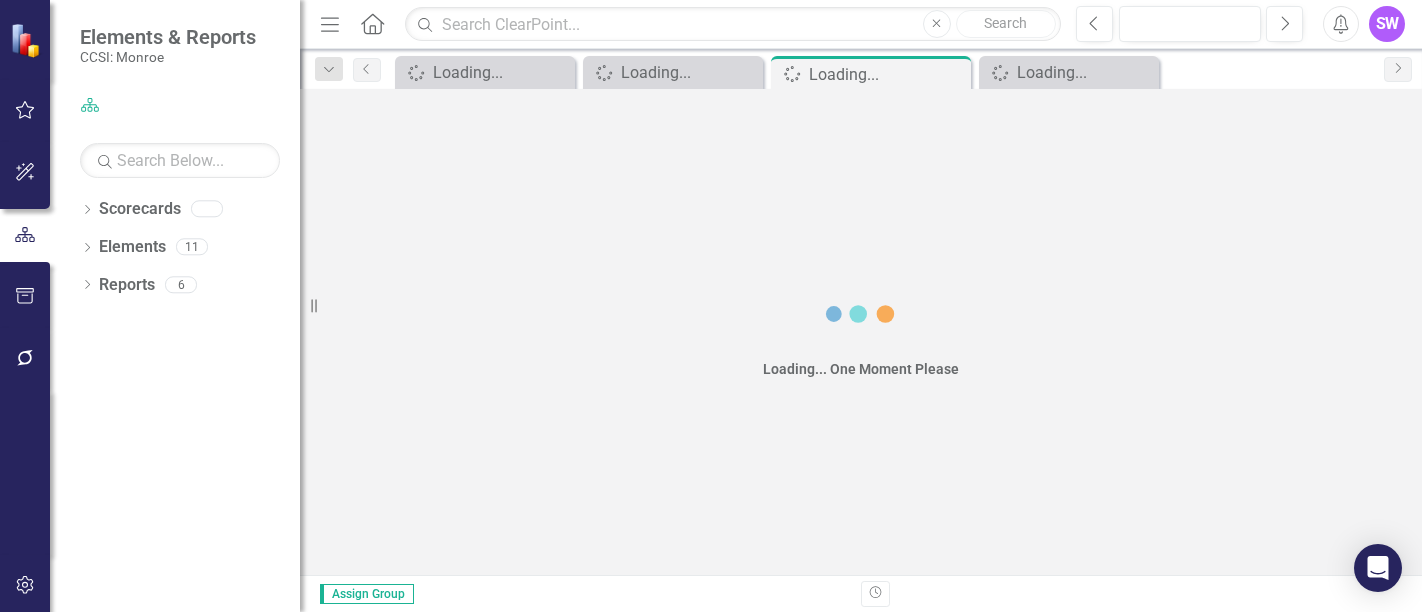 scroll, scrollTop: 0, scrollLeft: 0, axis: both 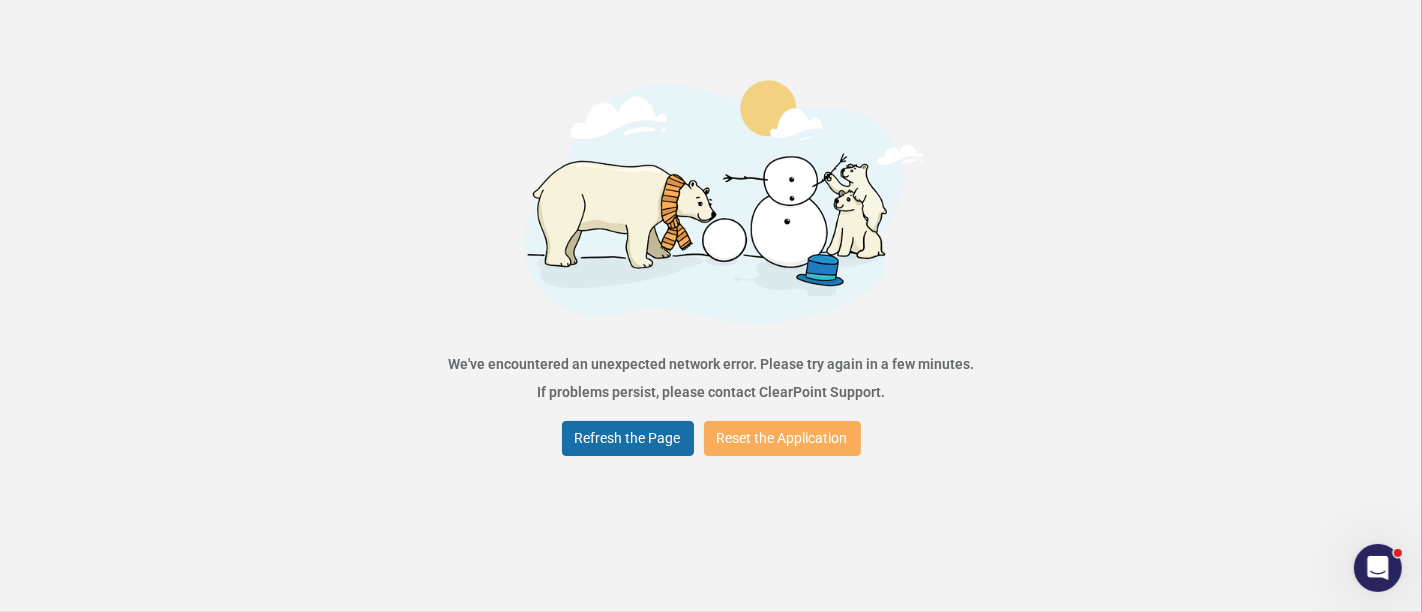 click on "Refresh the Page" at bounding box center (628, 438) 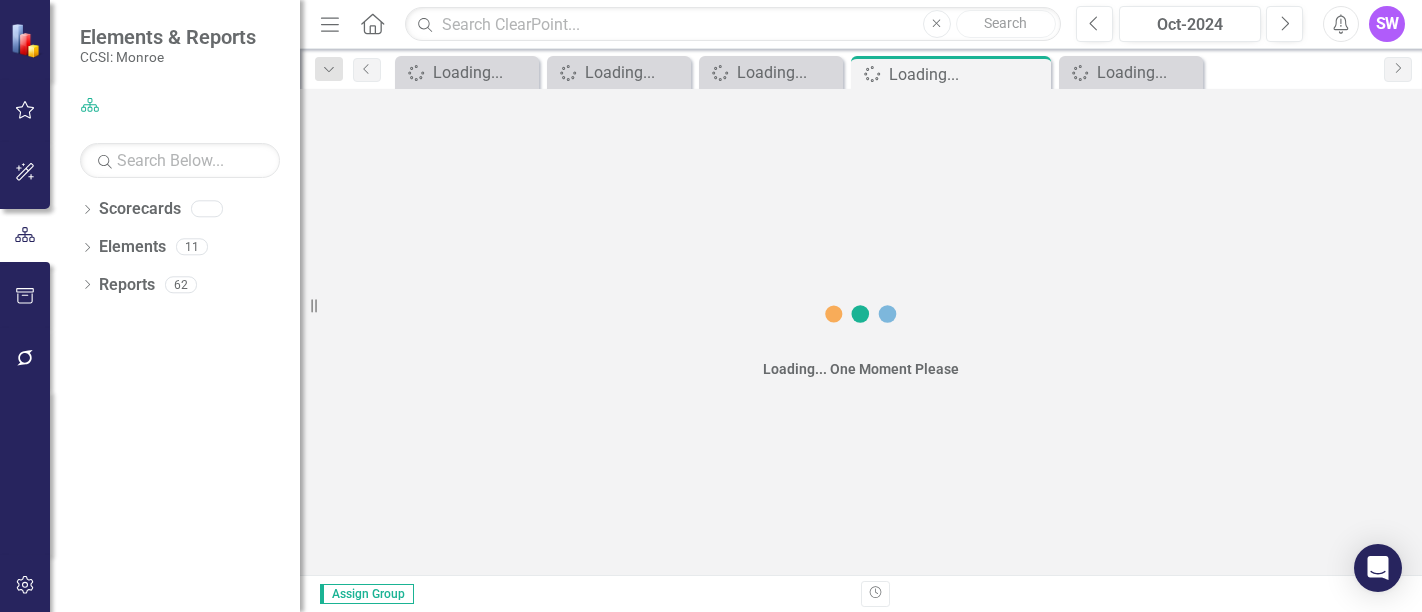 scroll, scrollTop: 0, scrollLeft: 0, axis: both 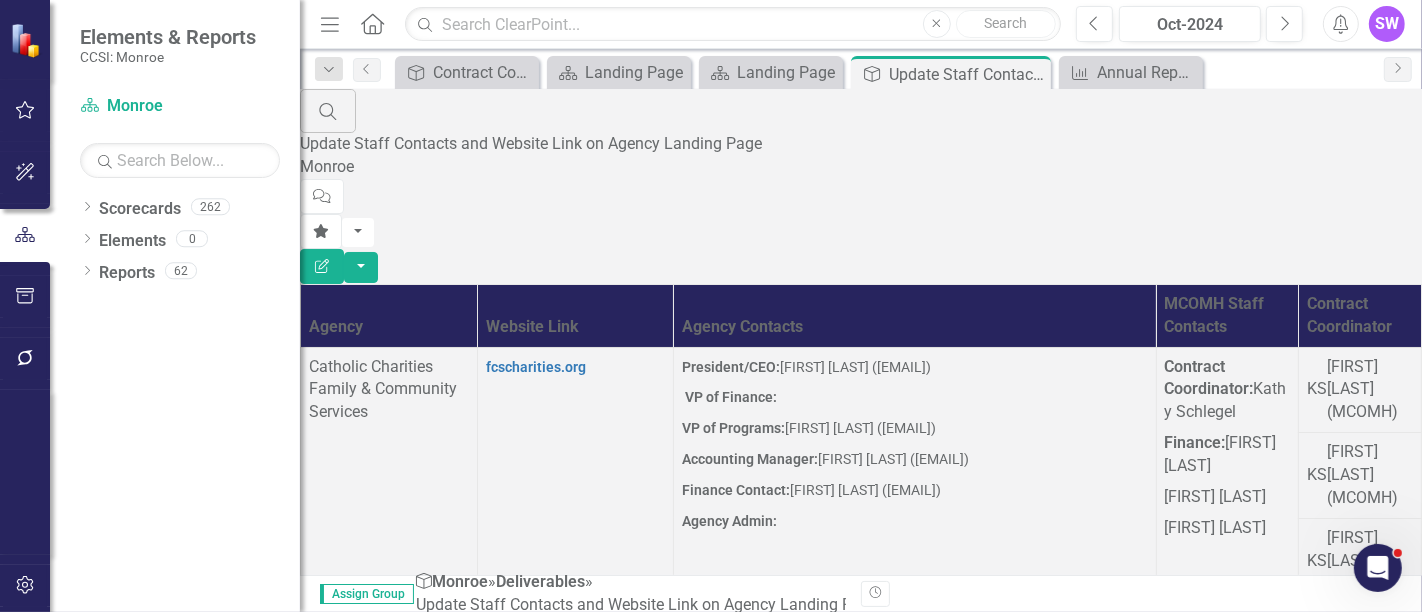 click on "fcscharities.org" at bounding box center (576, 475) 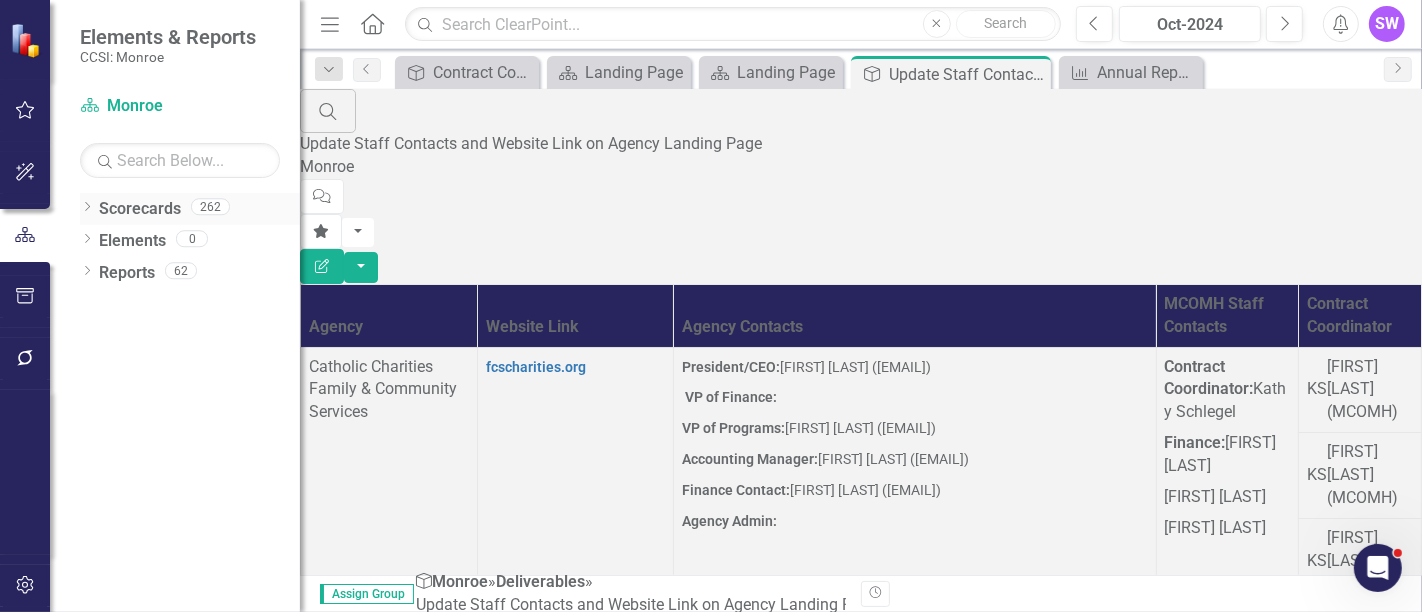 click on "Scorecards" at bounding box center [140, 209] 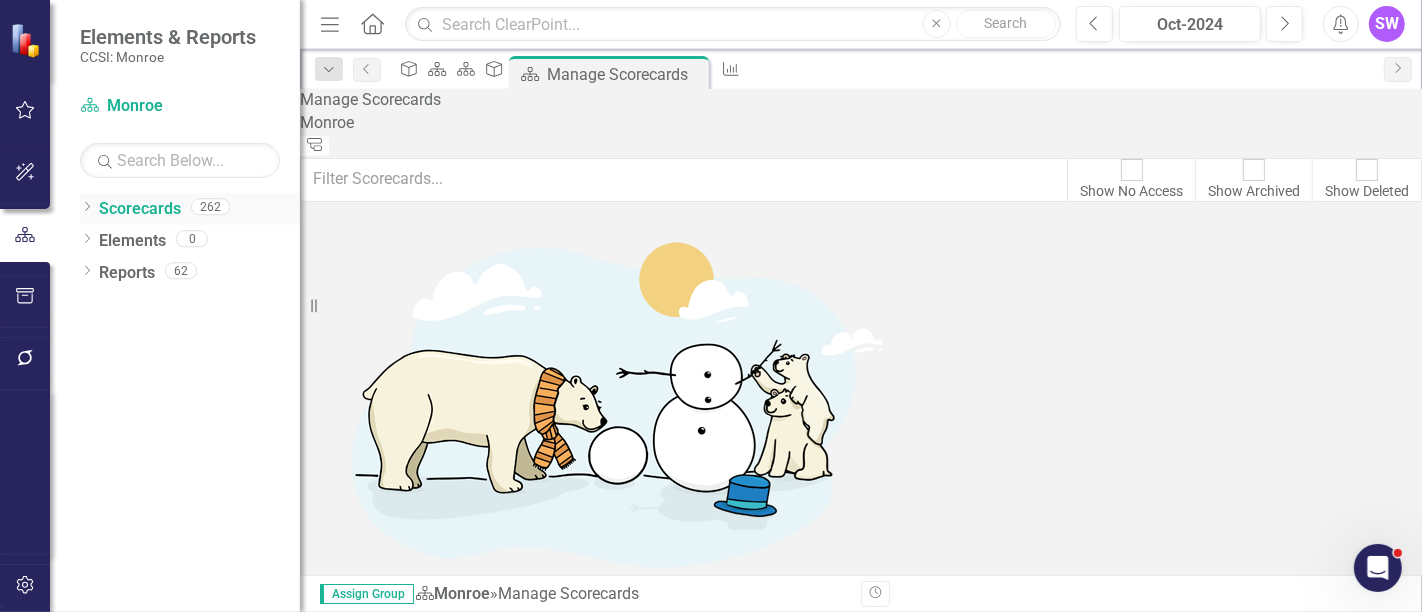 click on "Dropdown" at bounding box center (87, 208) 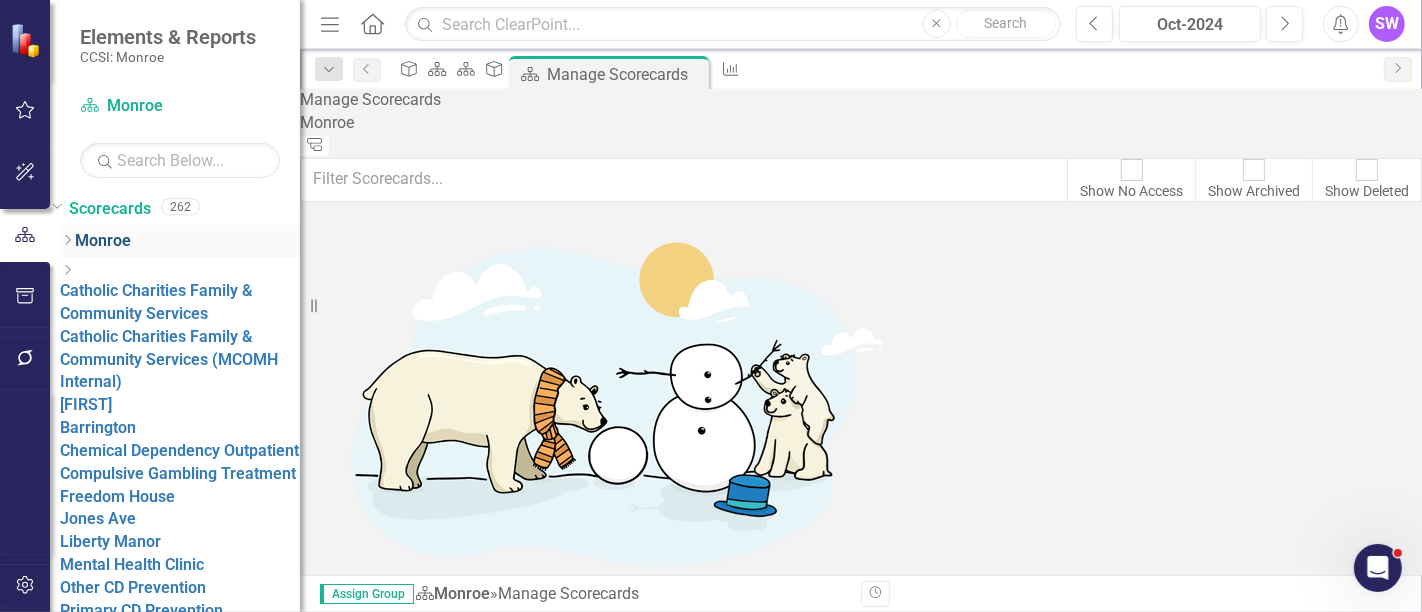 click on "Monroe" at bounding box center [103, 241] 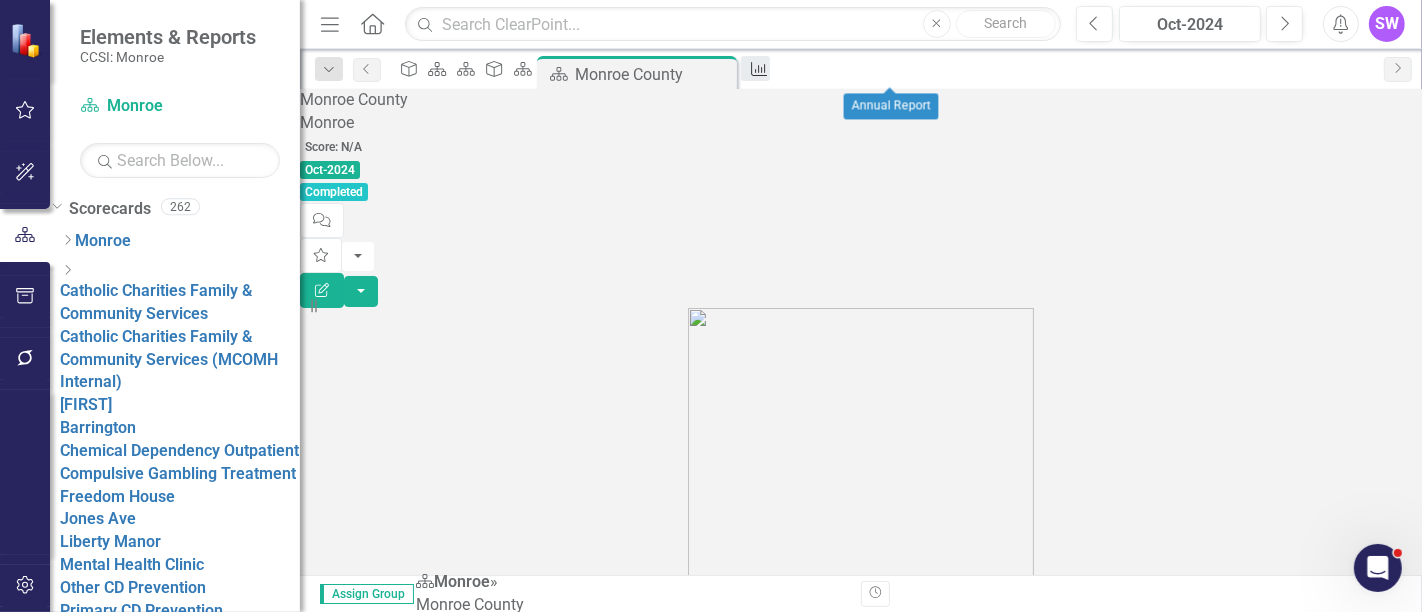 click on "Measure" 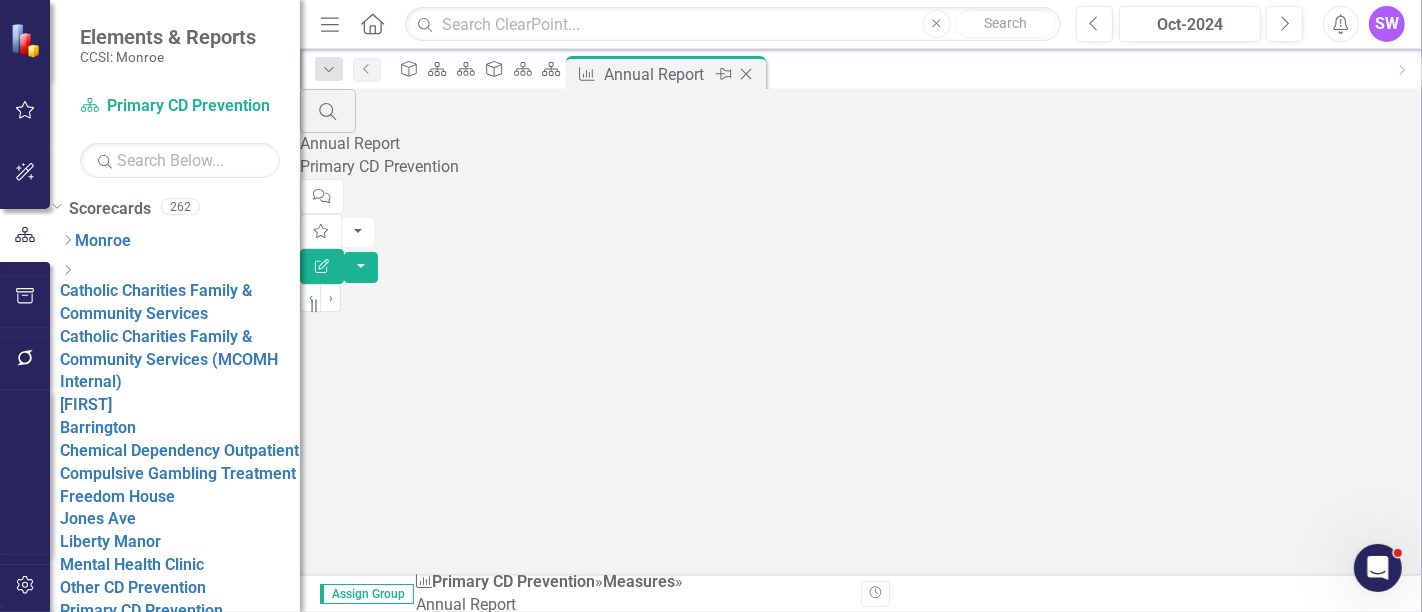 click on "Close" 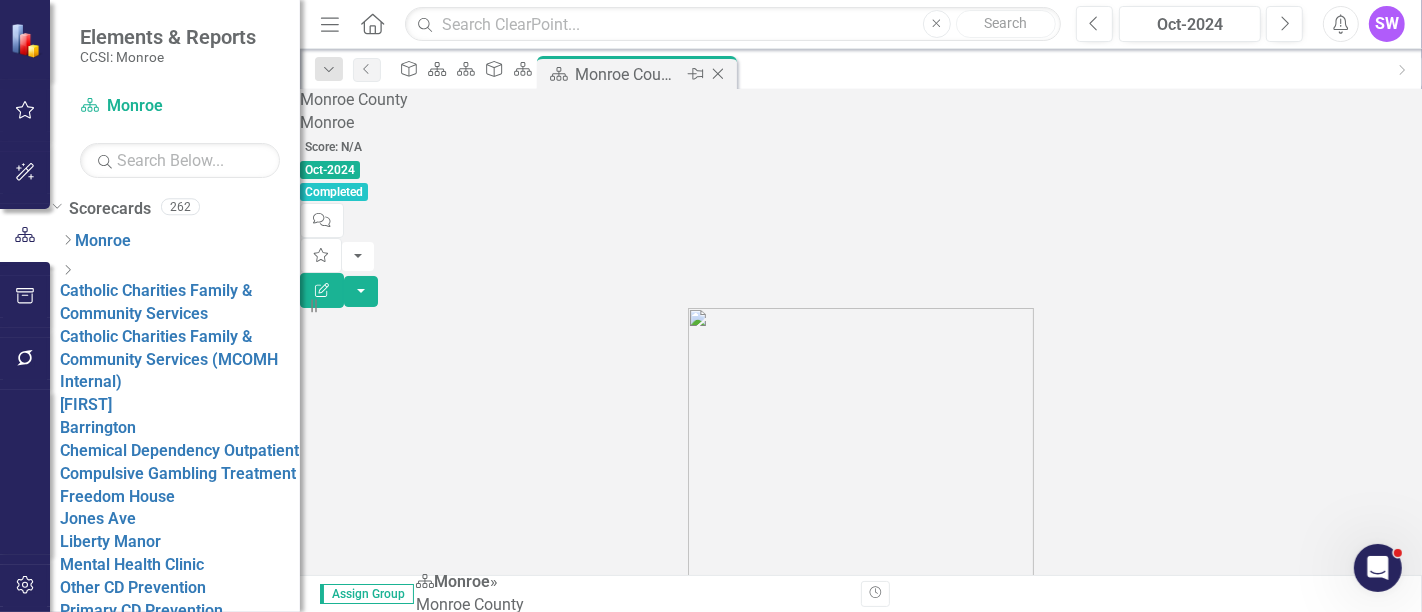 click on "Close" 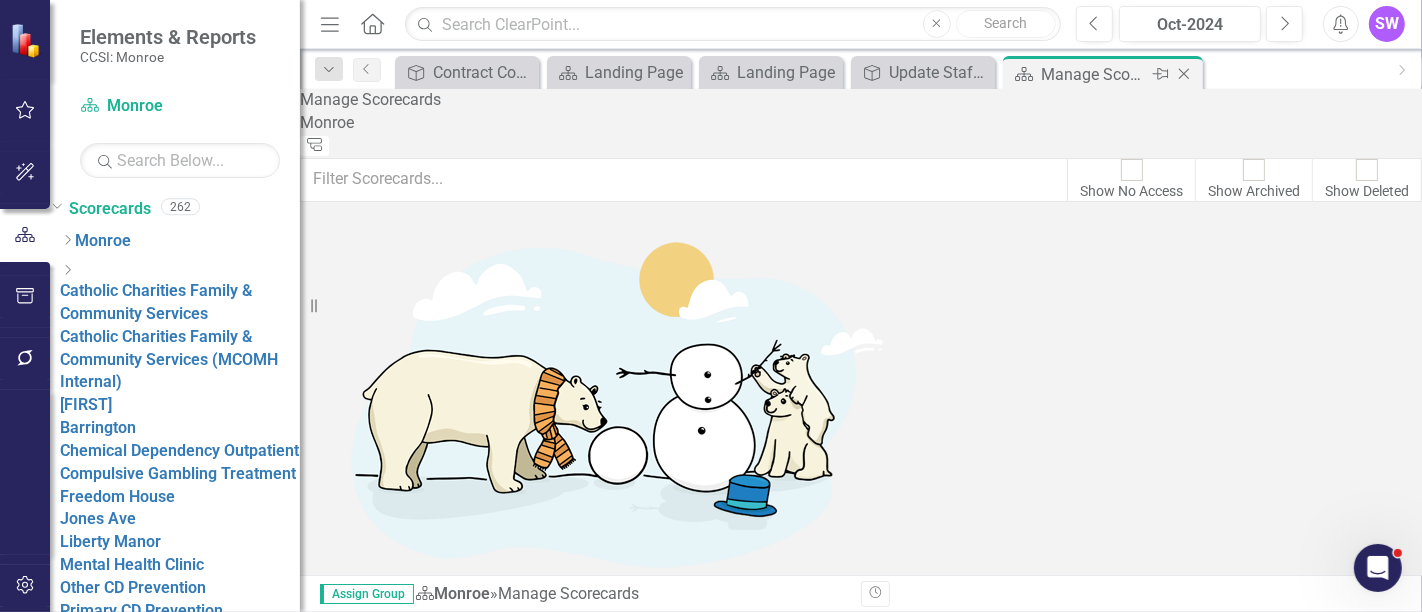 click on "Close" 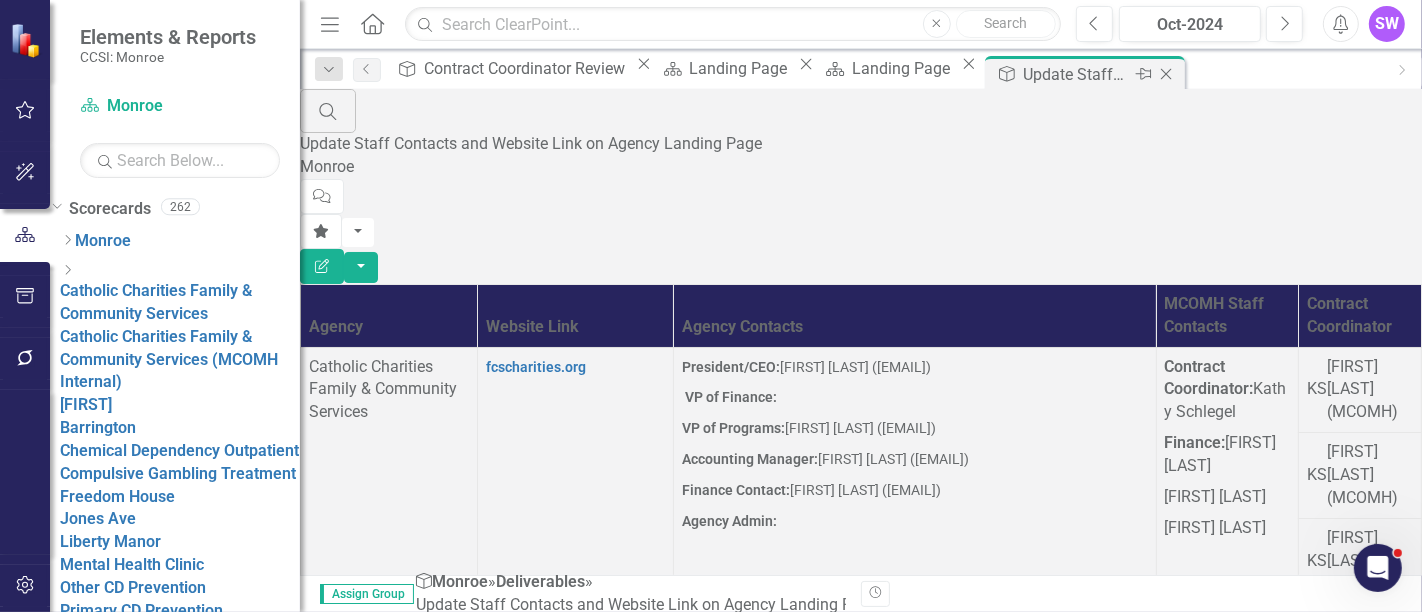 click on "Close" 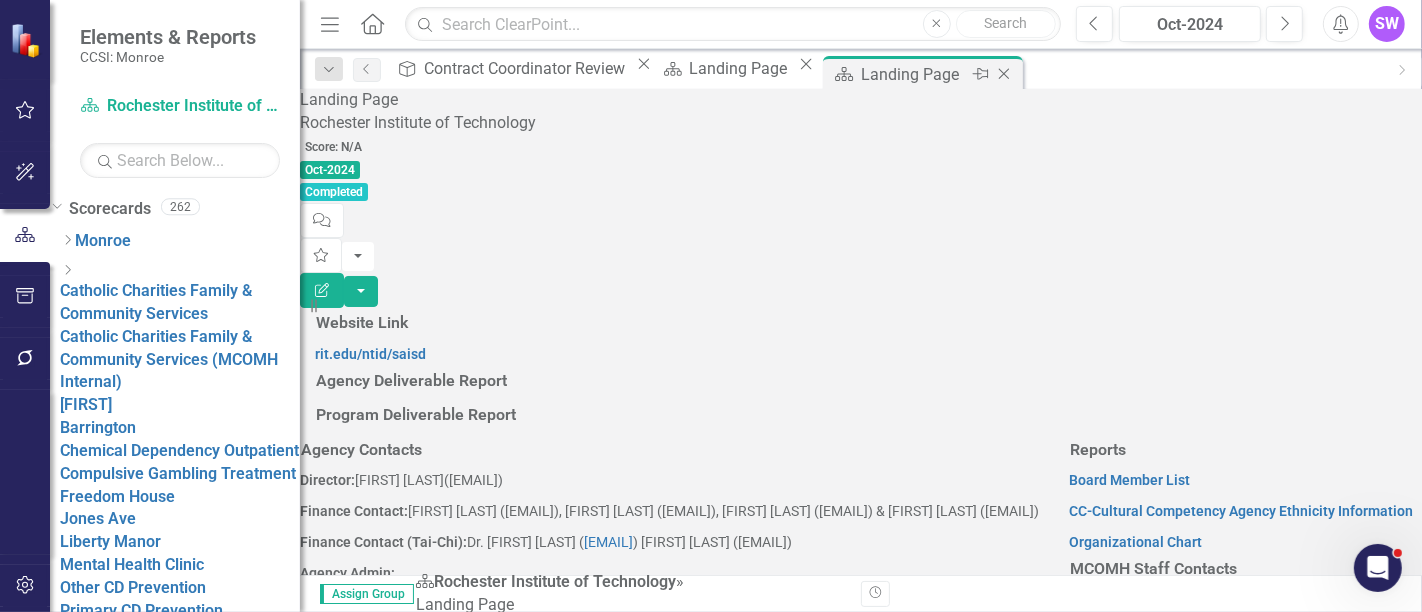click 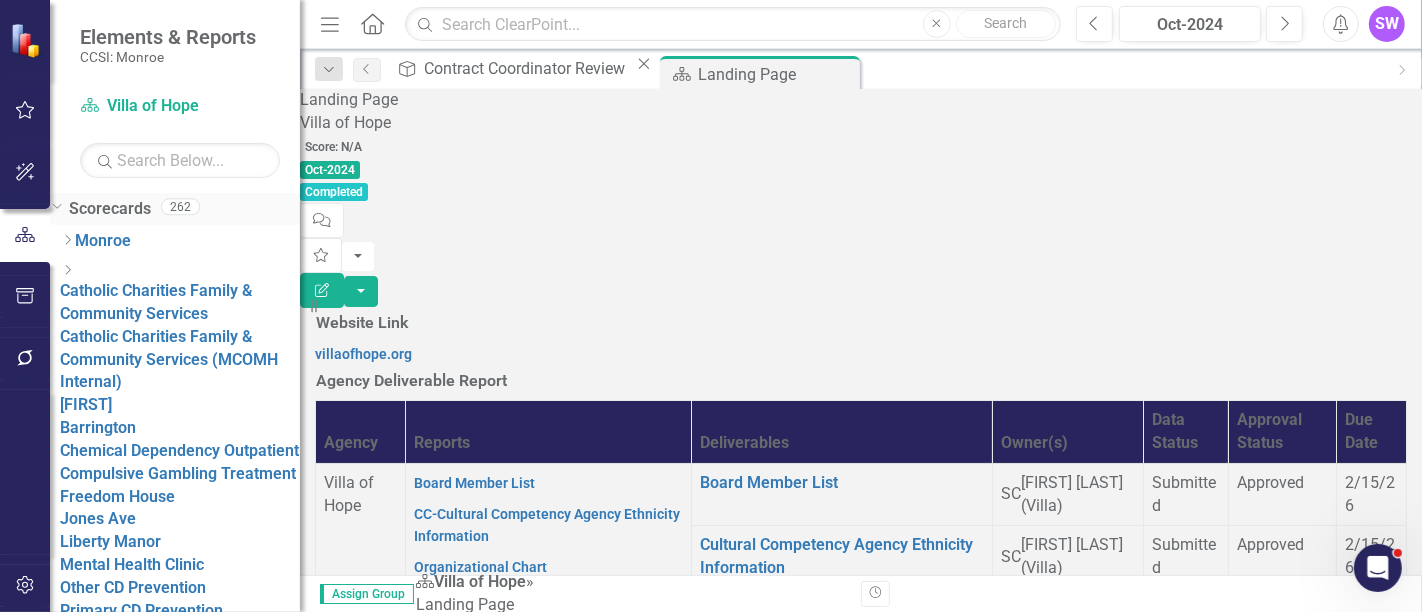 click on "Scorecards" at bounding box center [110, 209] 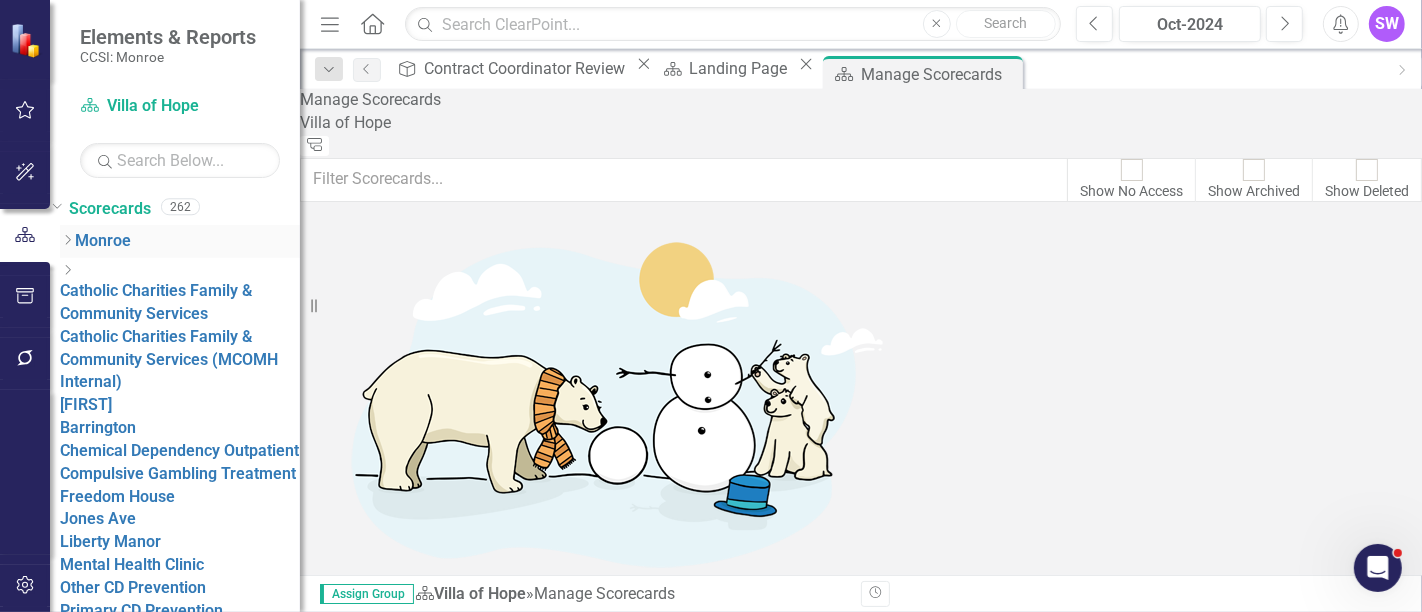 click on "Dropdown Monroe" at bounding box center [180, 241] 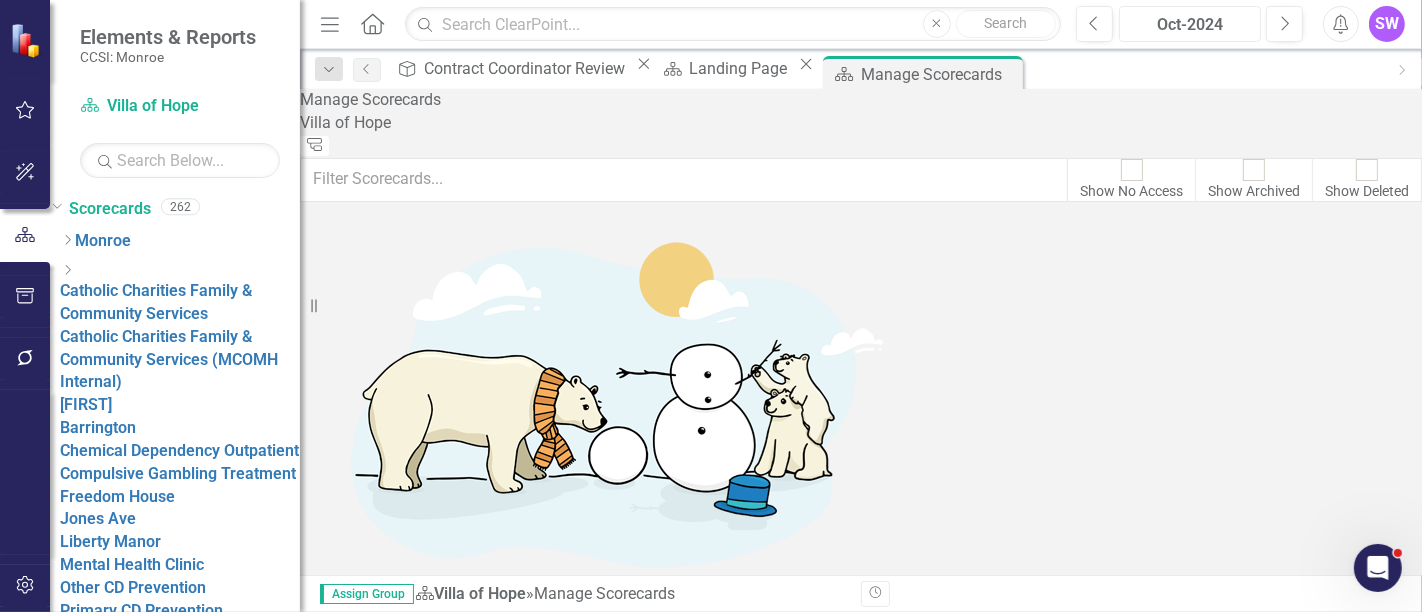 click on "Oct-2024" at bounding box center (1190, 25) 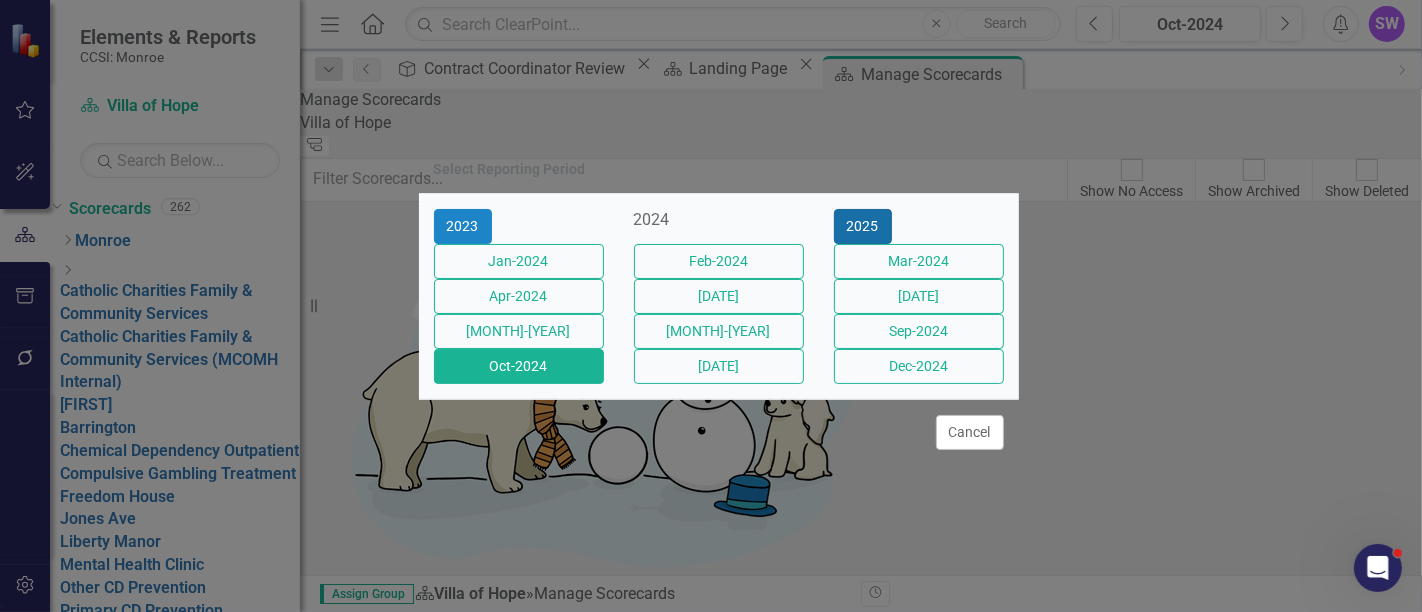 click on "2025" at bounding box center [863, 226] 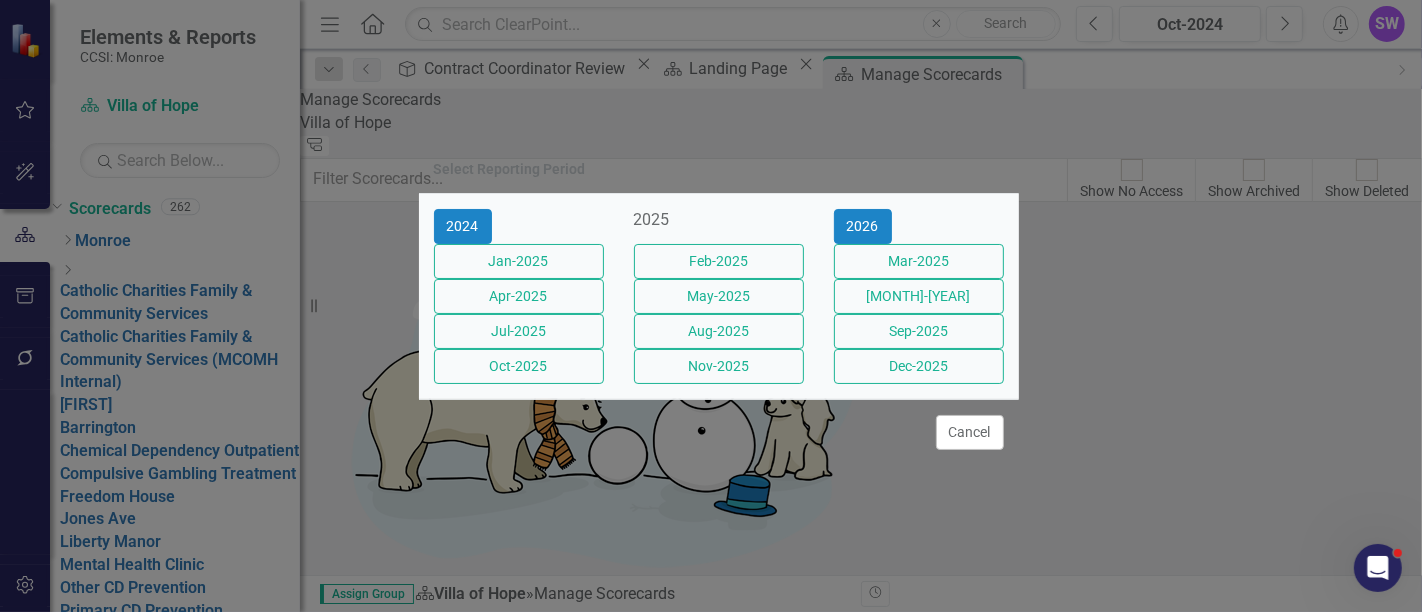 click on "Aug-2025" at bounding box center (719, 331) 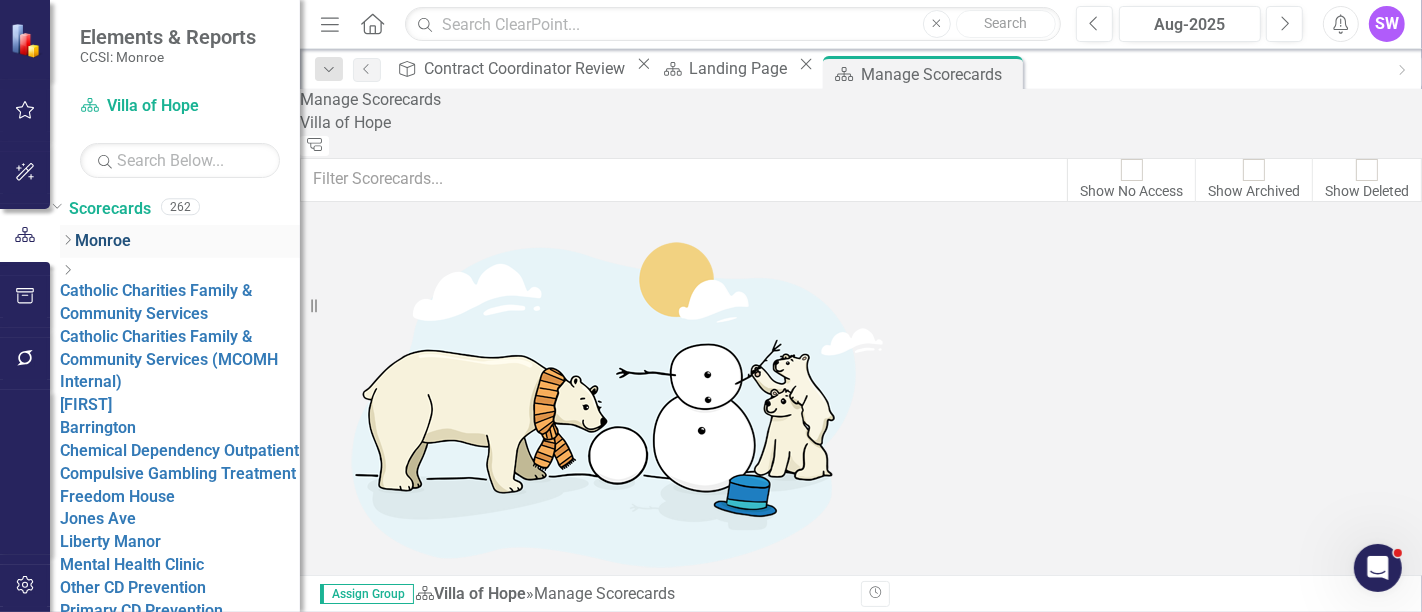 click on "Monroe" at bounding box center (103, 241) 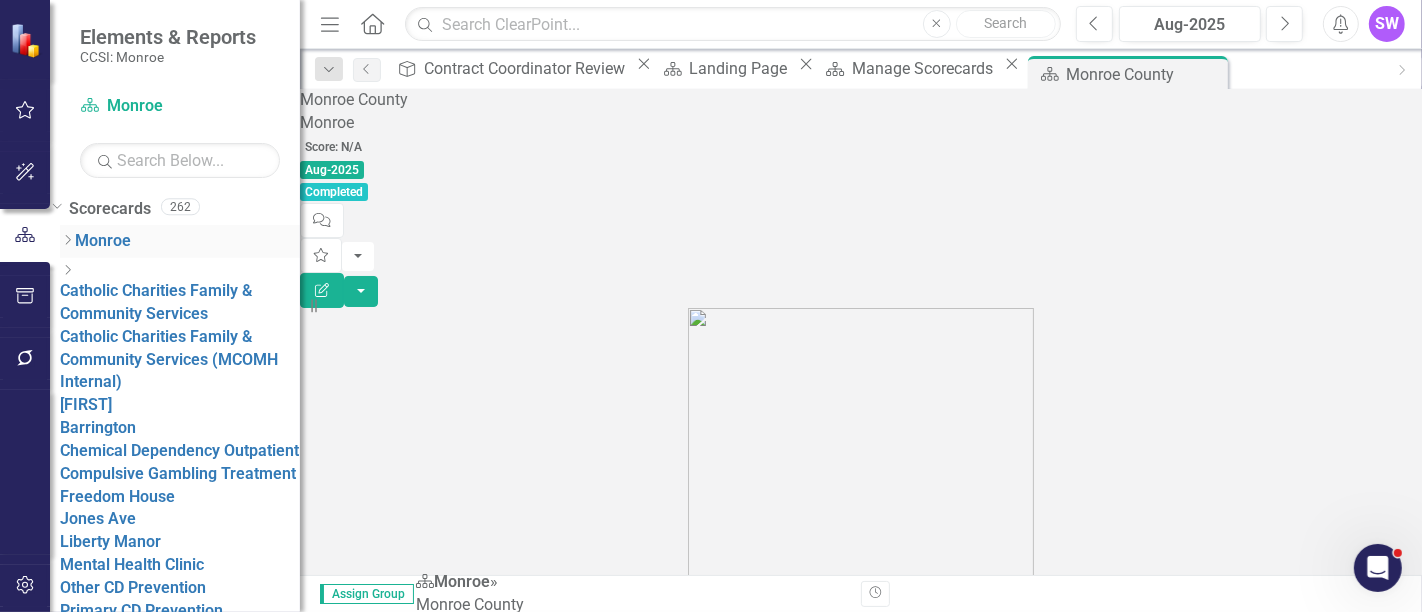 click on "Dropdown" 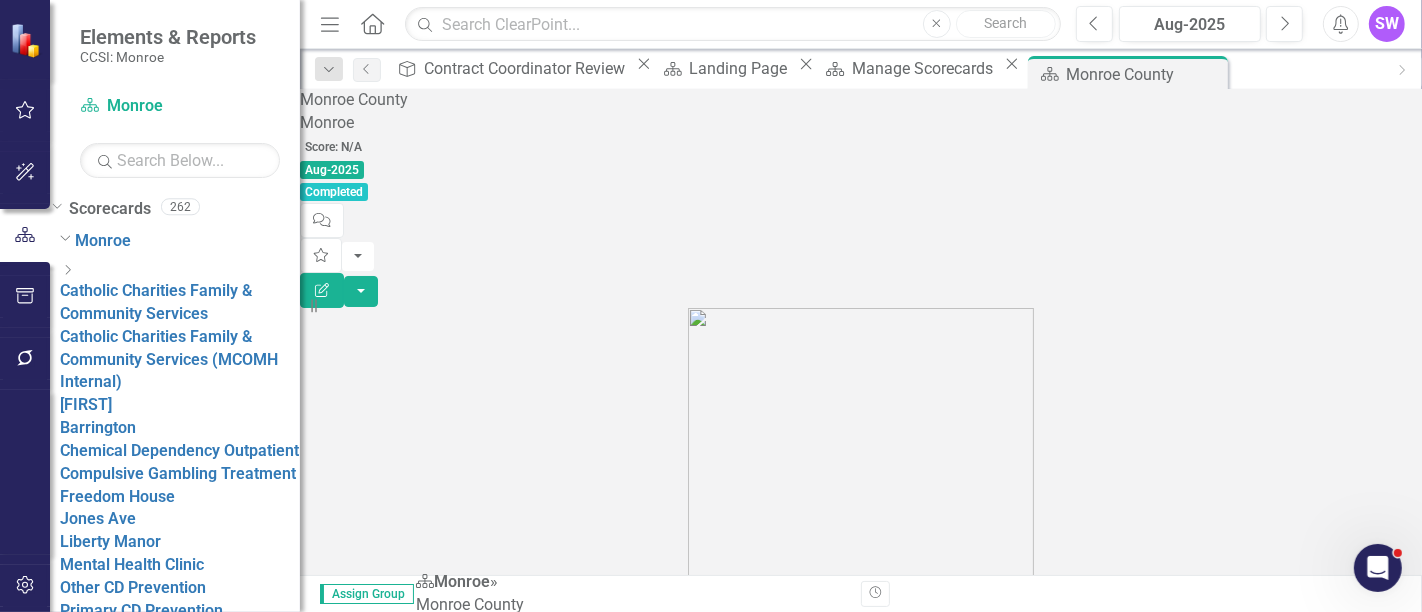 scroll, scrollTop: 222, scrollLeft: 0, axis: vertical 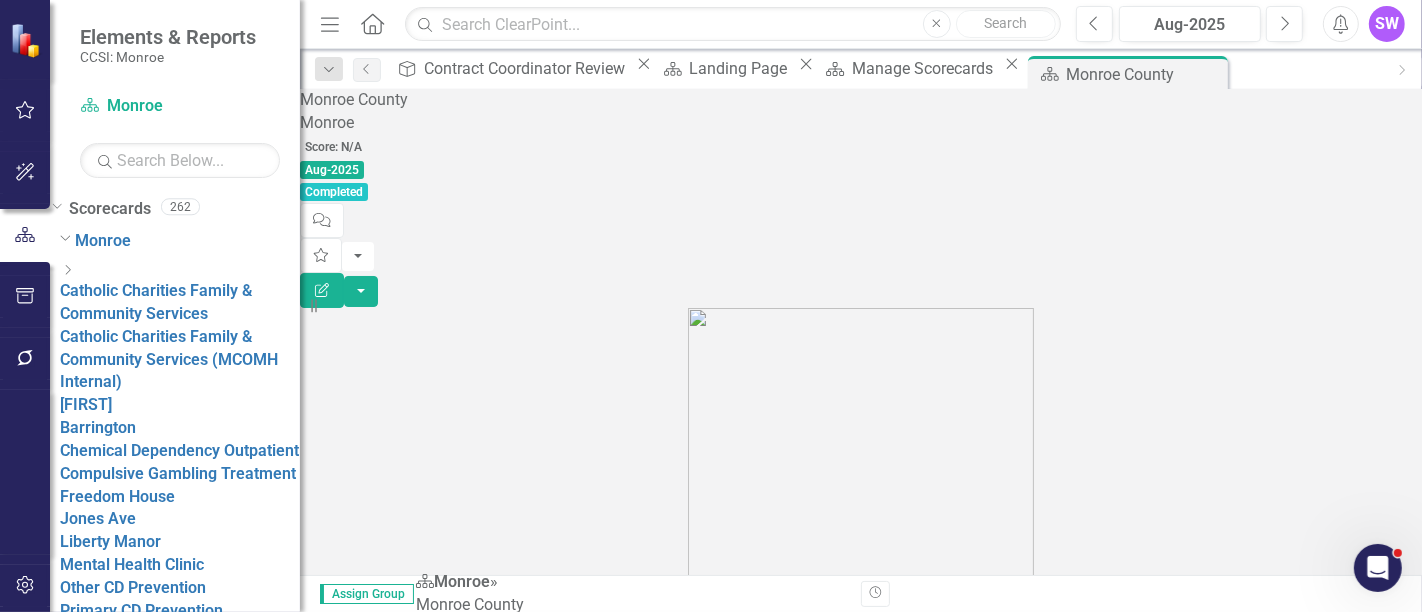 click on "Tableau Server" at bounding box center [355, 665] 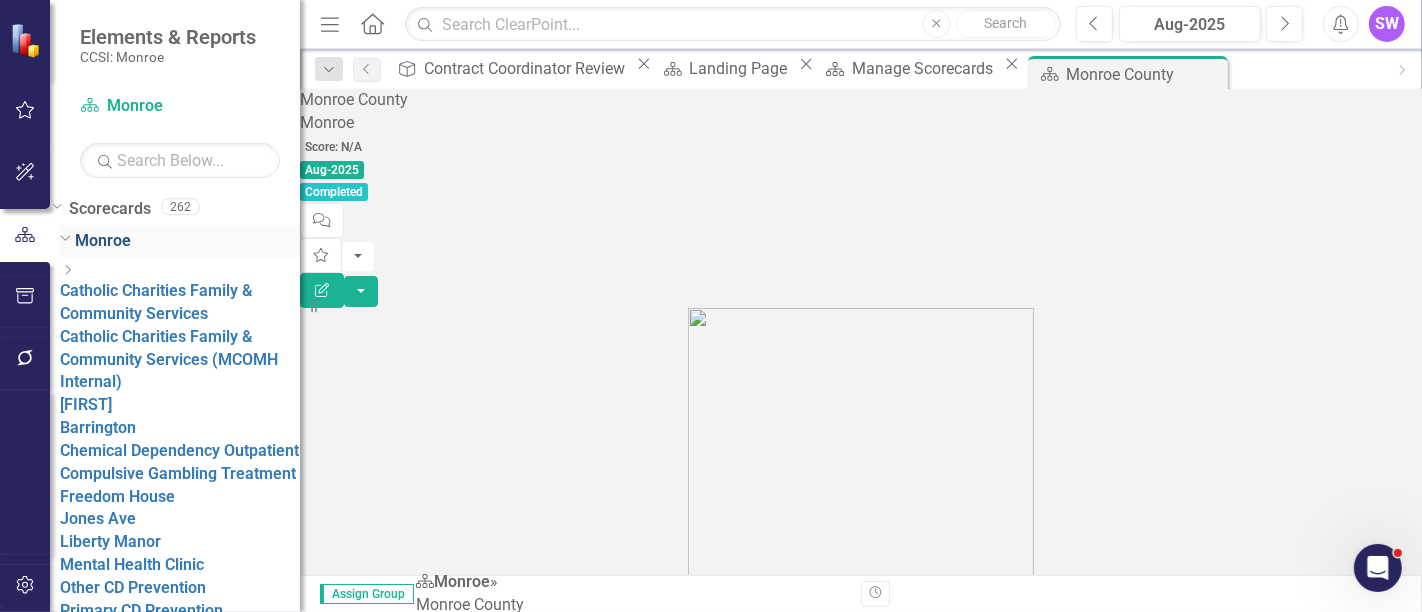 click on "Monroe" at bounding box center [103, 241] 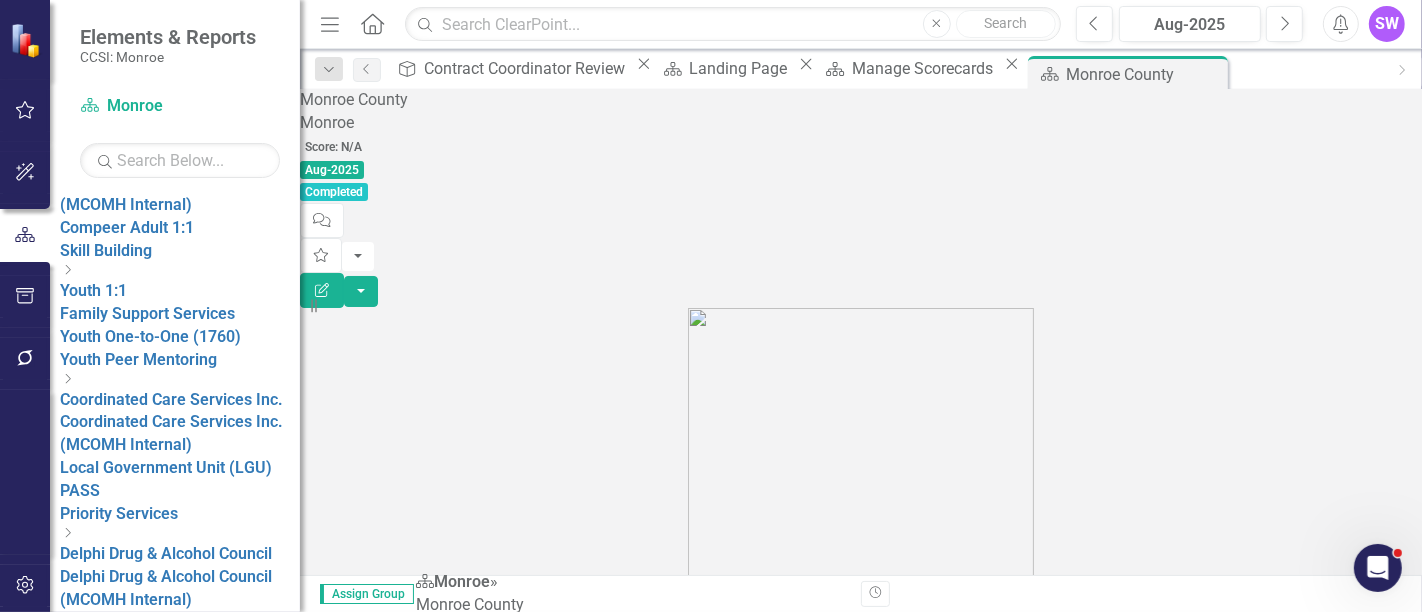 scroll, scrollTop: 1080, scrollLeft: 0, axis: vertical 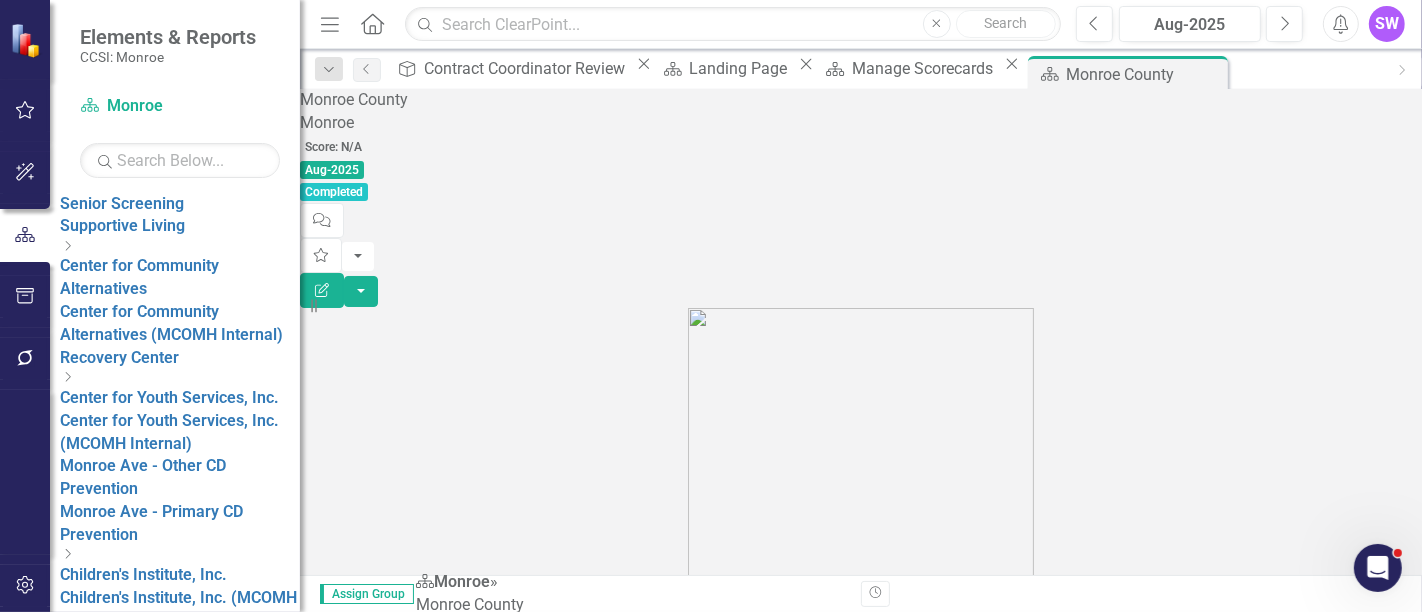 drag, startPoint x: 120, startPoint y: 424, endPoint x: 139, endPoint y: 422, distance: 19.104973 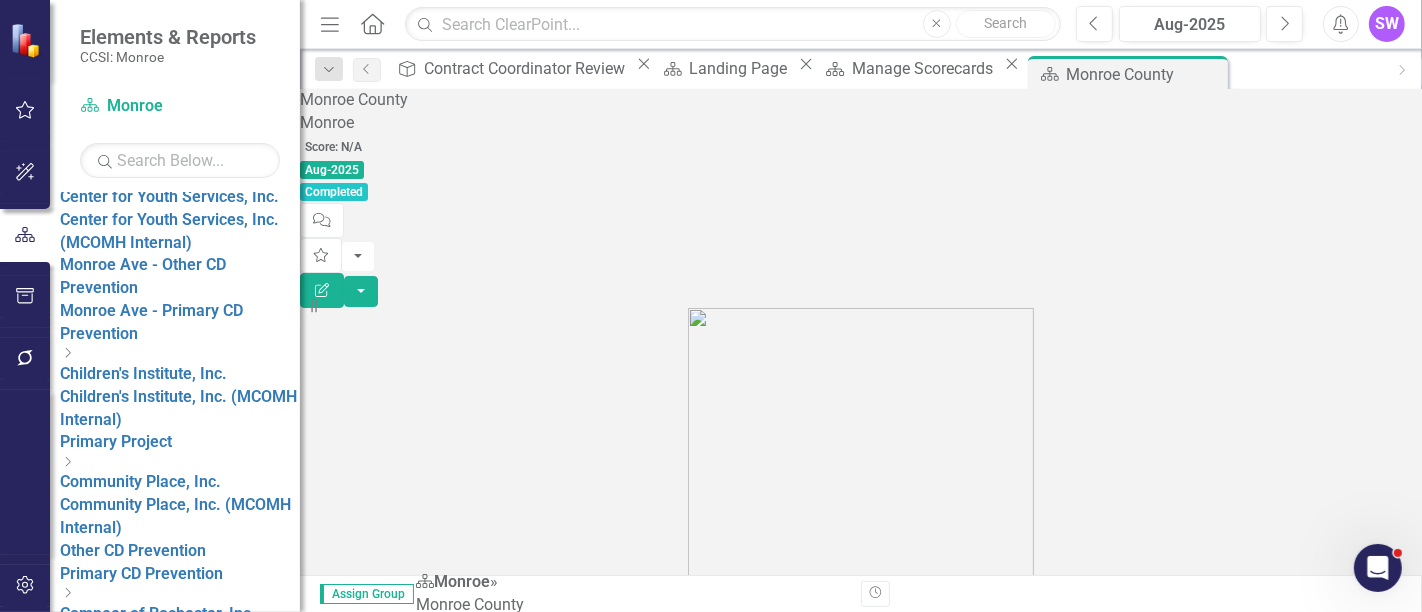 scroll, scrollTop: 568, scrollLeft: 0, axis: vertical 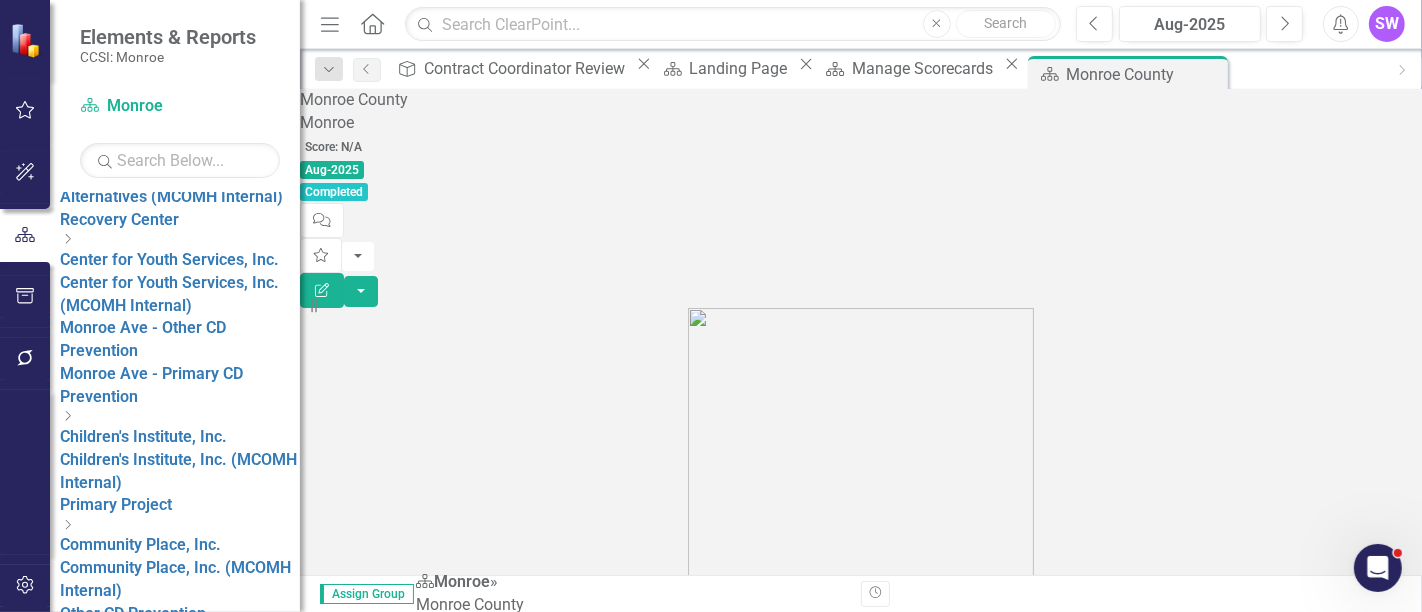 click on "Ibero-American Action League, Inc." at bounding box center (173, 3382) 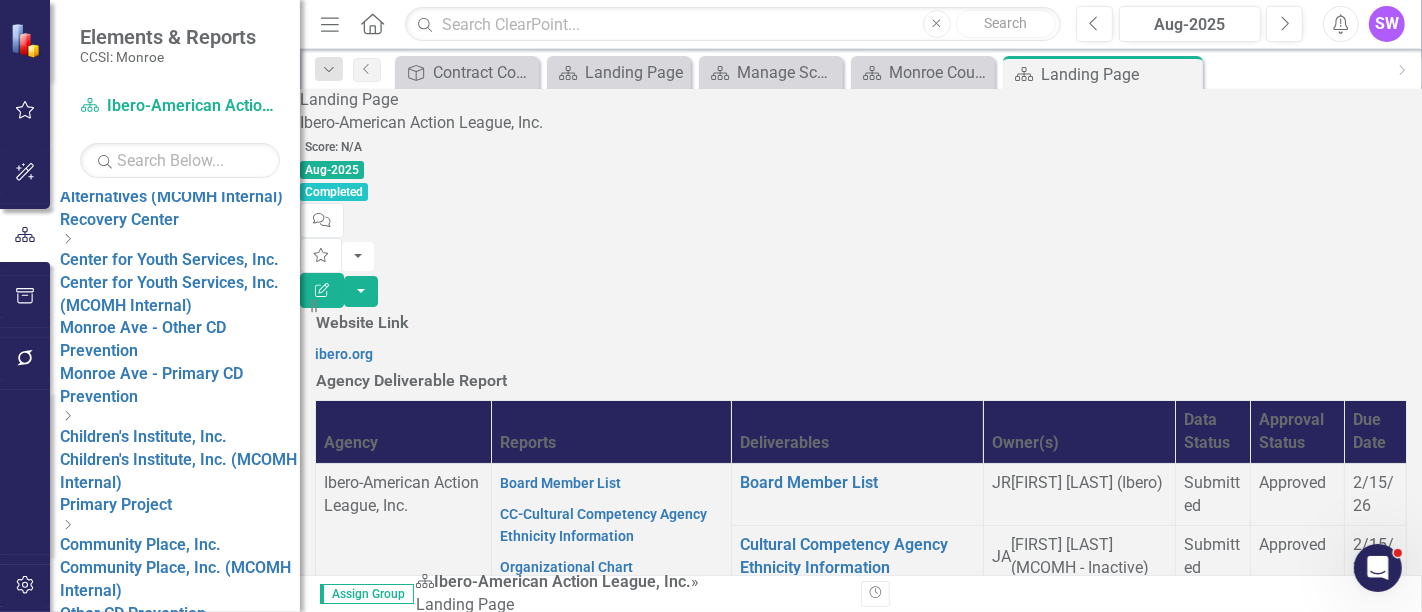 scroll, scrollTop: 708, scrollLeft: 0, axis: vertical 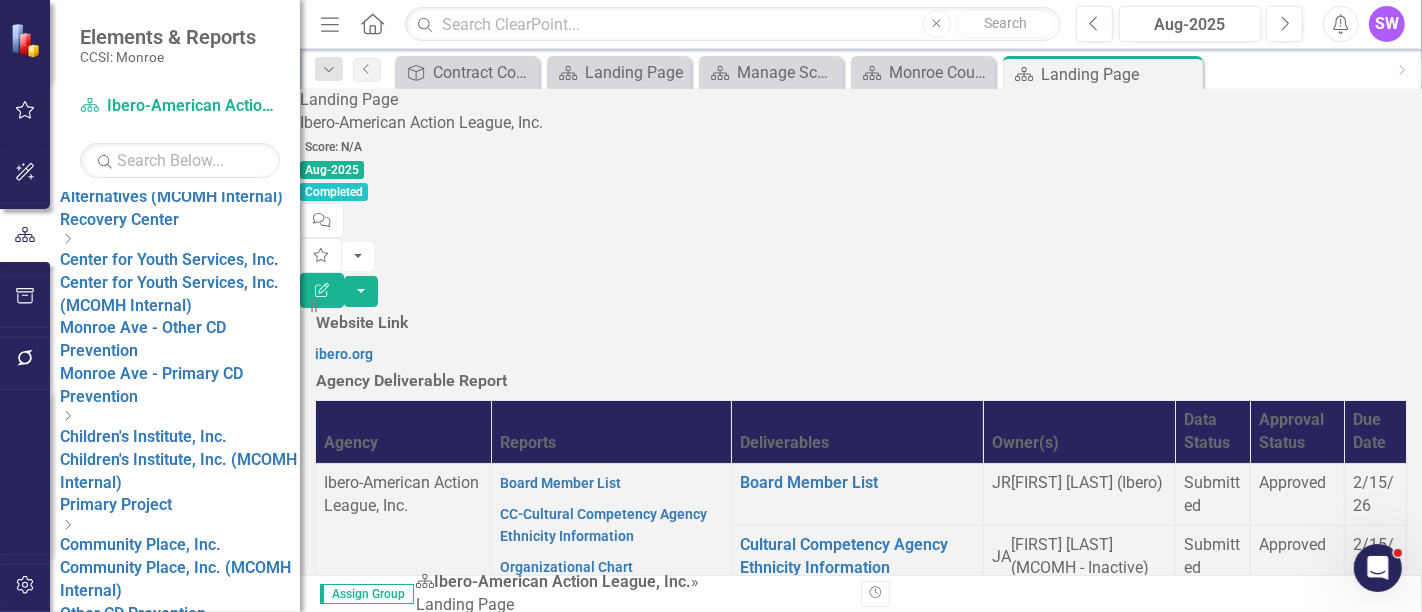 click on "Annual Report" at bounding box center [683, 1163] 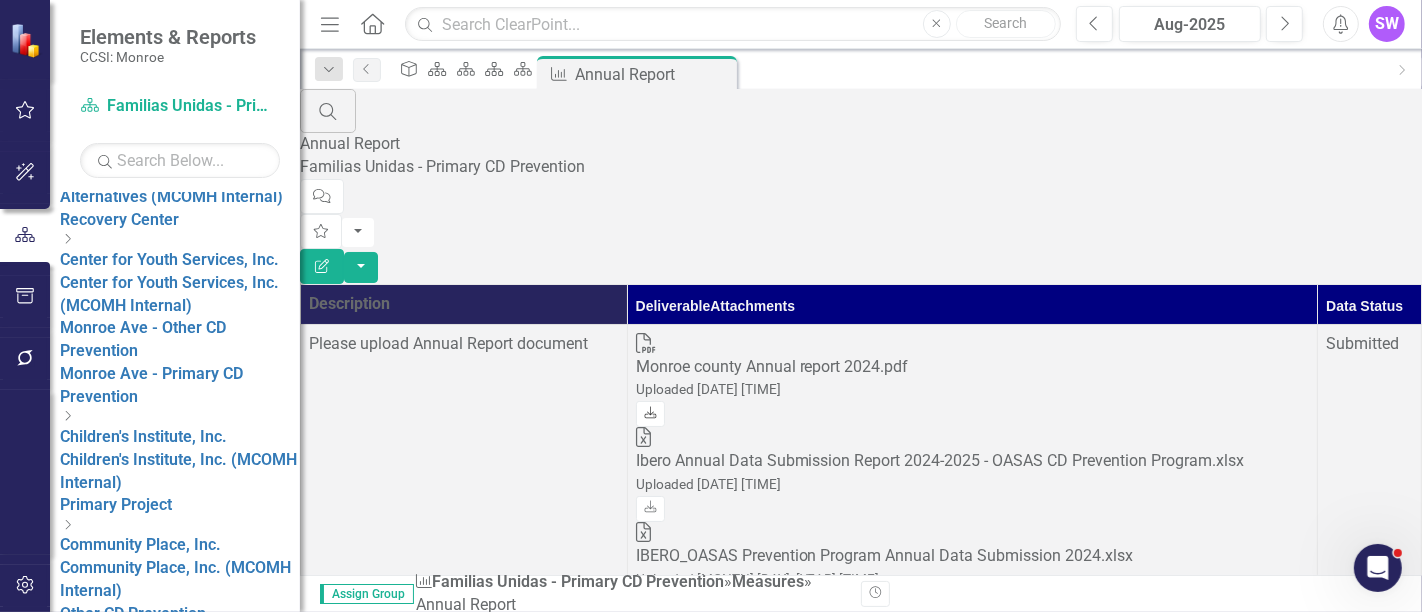 click on "Download" 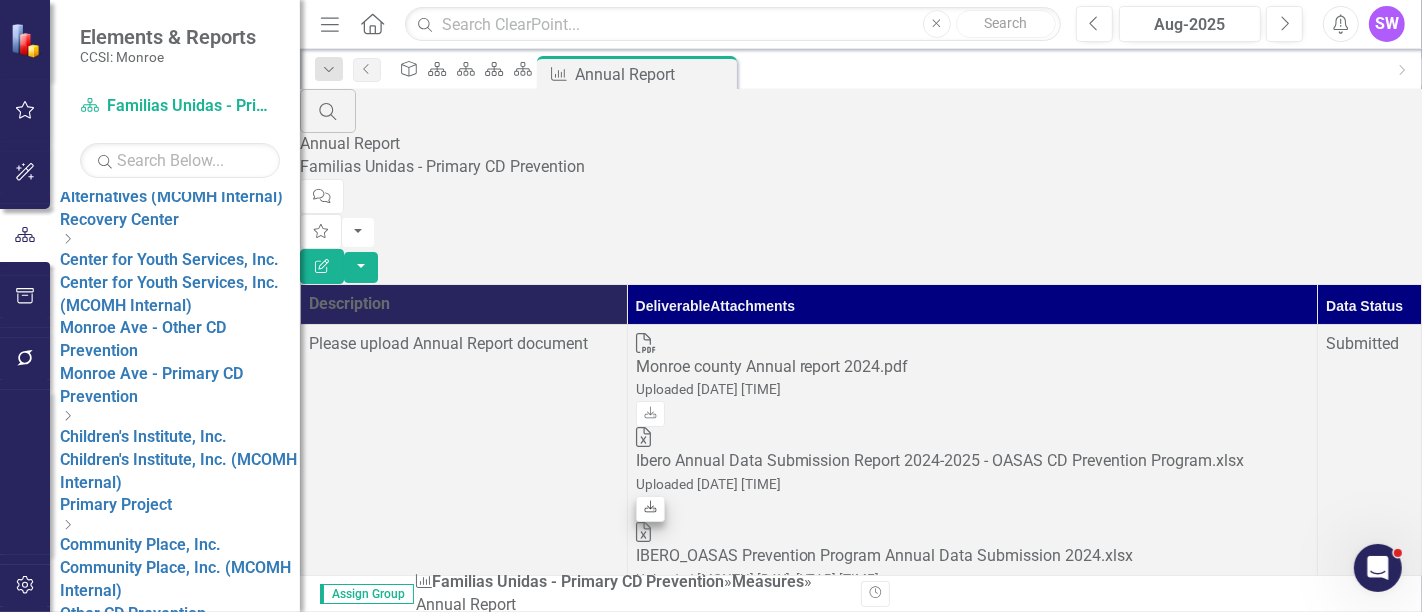 drag, startPoint x: 1022, startPoint y: 295, endPoint x: 1007, endPoint y: 292, distance: 15.297058 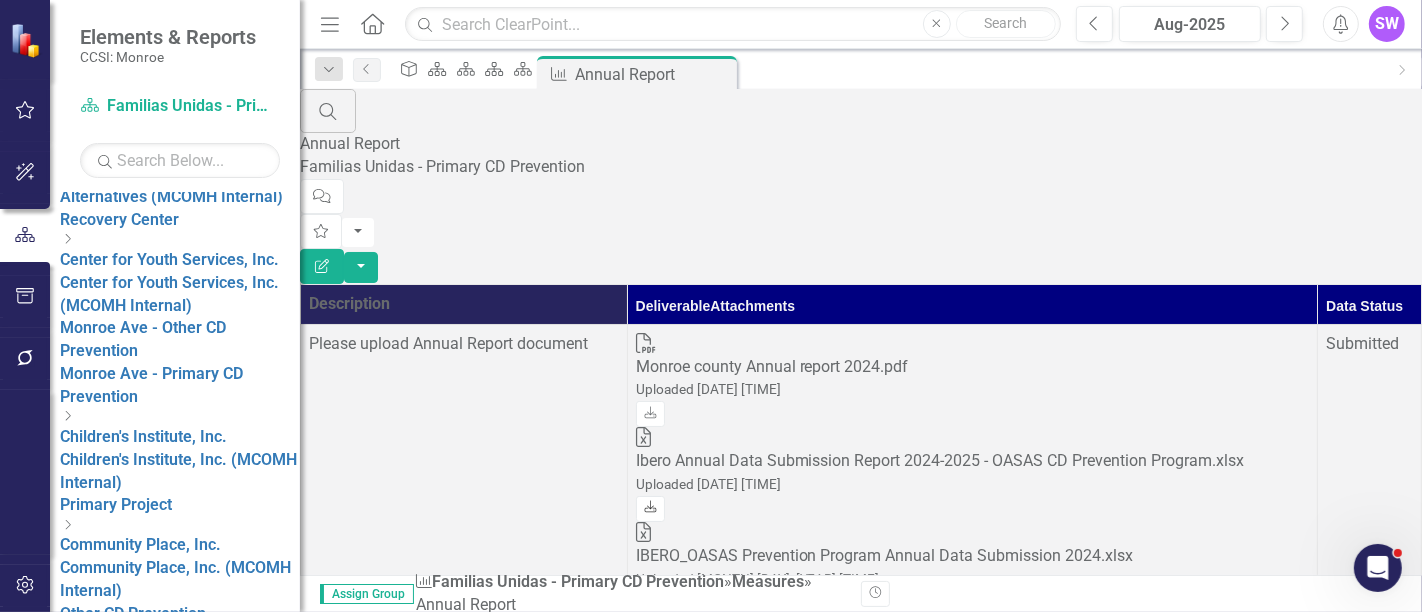 click on "Download" 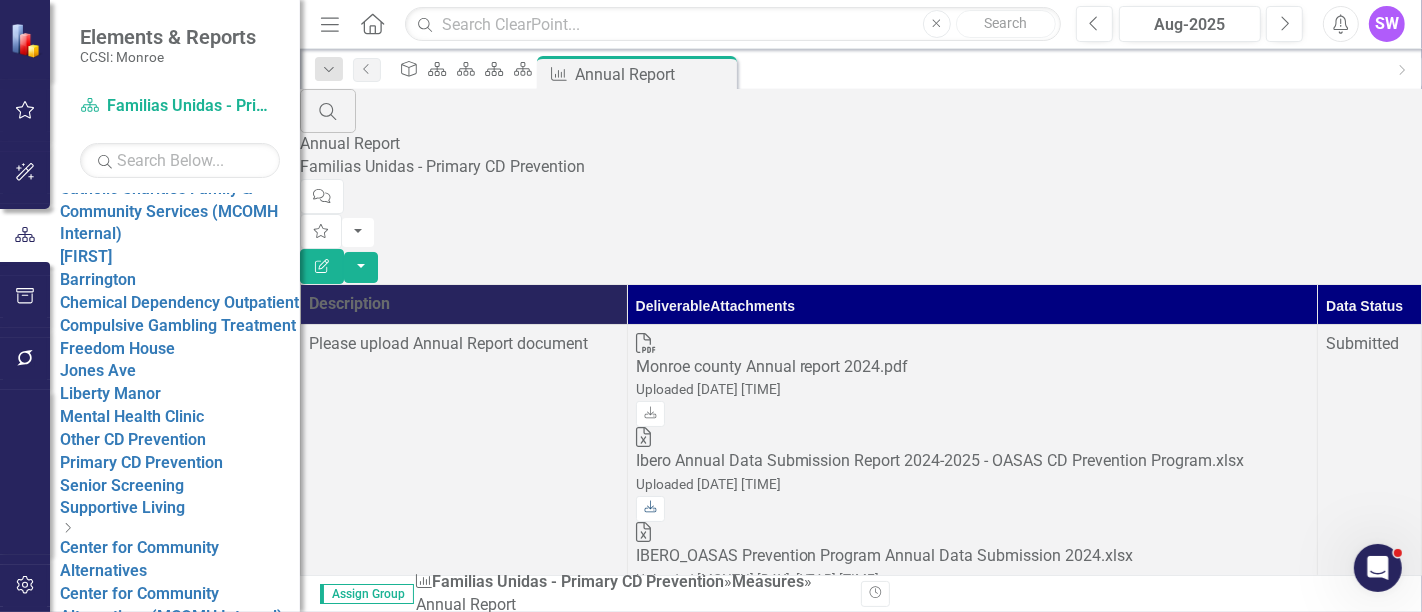 scroll, scrollTop: 162, scrollLeft: 0, axis: vertical 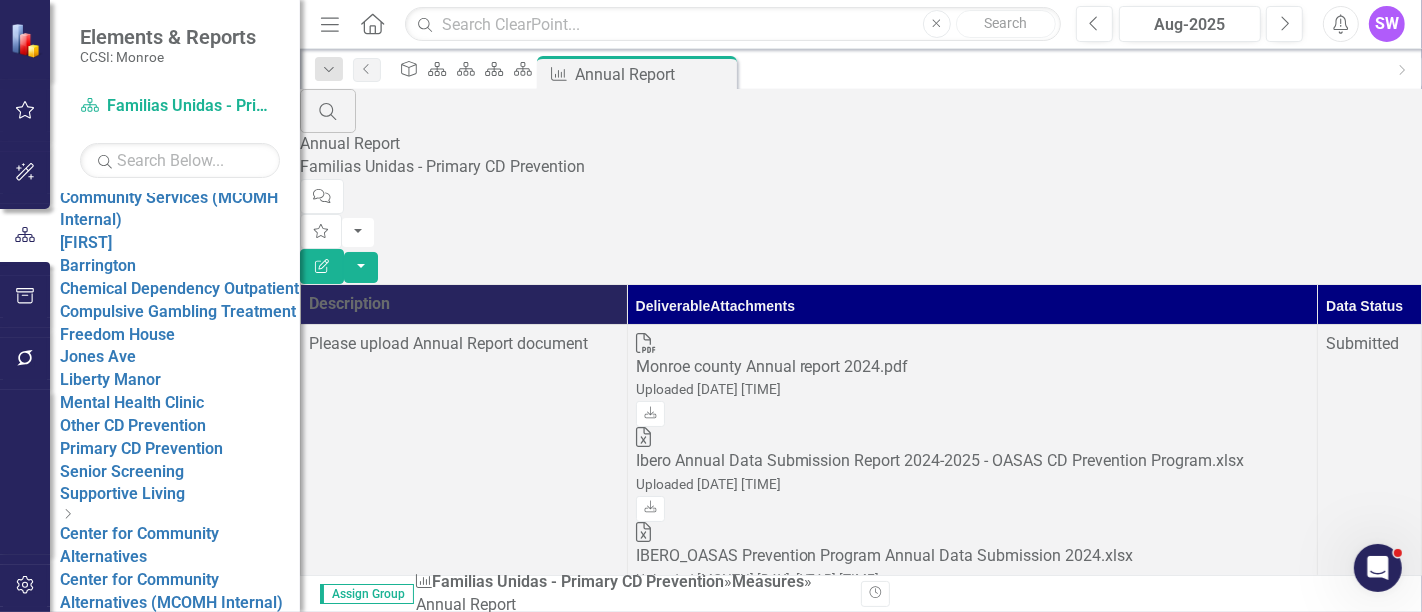 click on "Dropdown" at bounding box center (180, 1657) 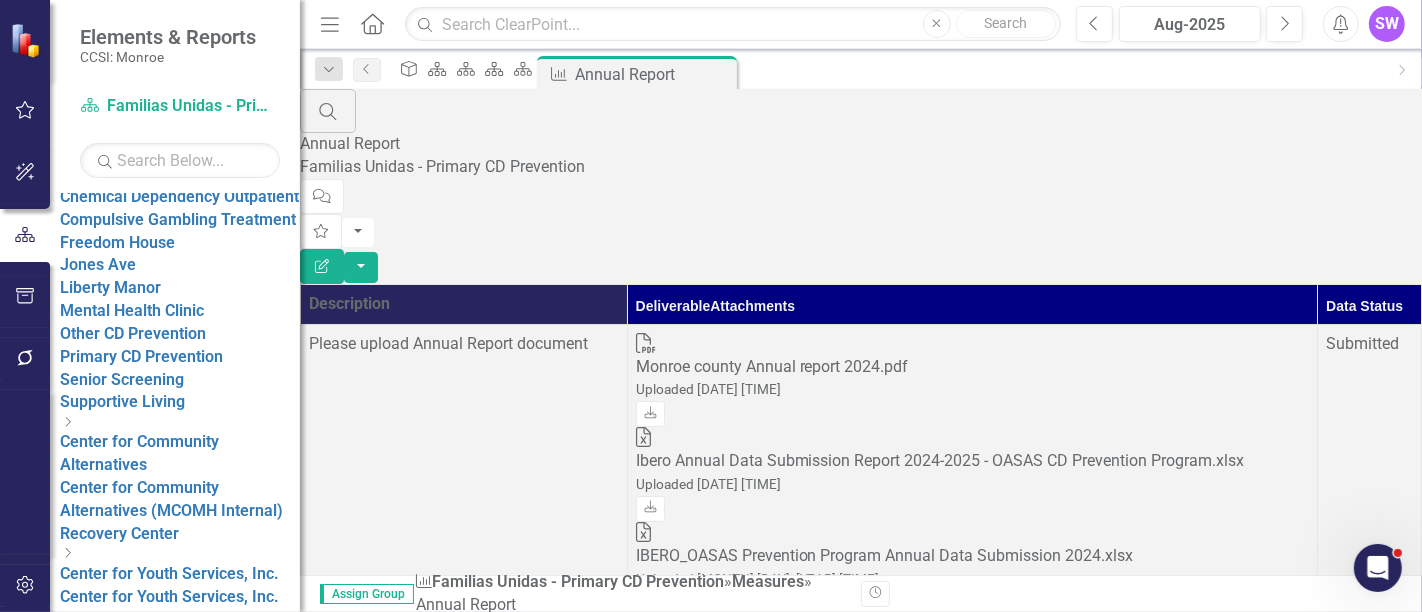 scroll, scrollTop: 258, scrollLeft: 0, axis: vertical 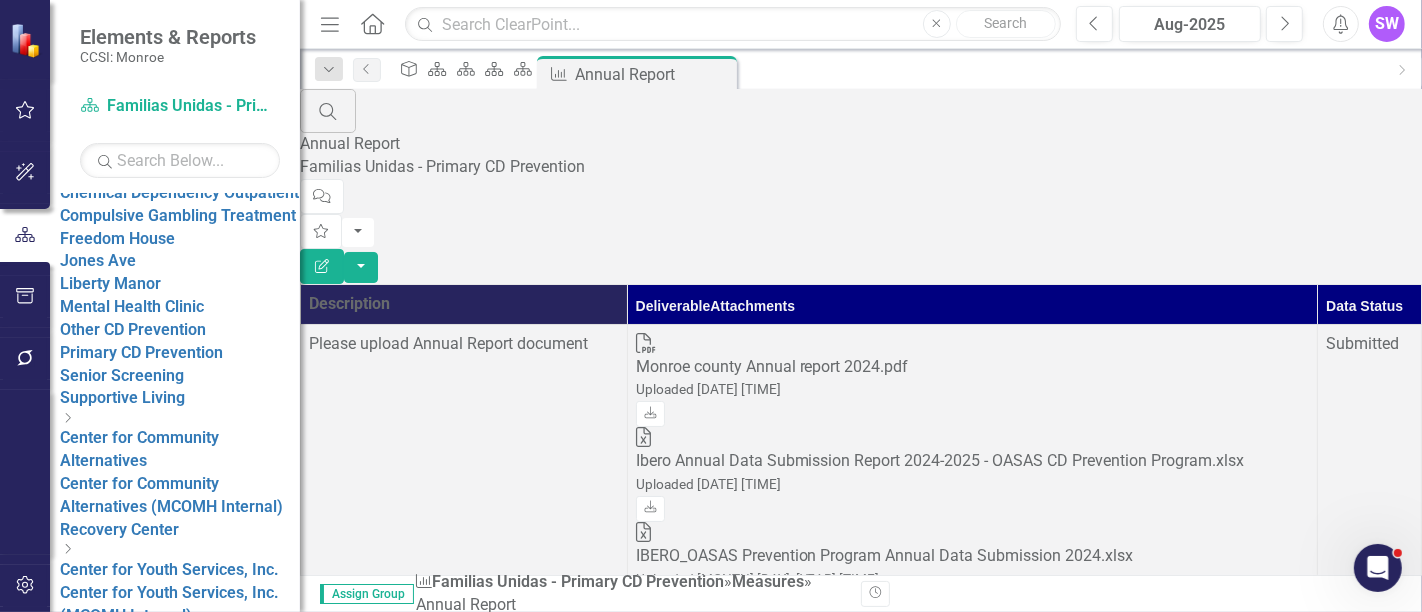 click on "DePaul Community Services, lnc." at bounding box center [178, 1573] 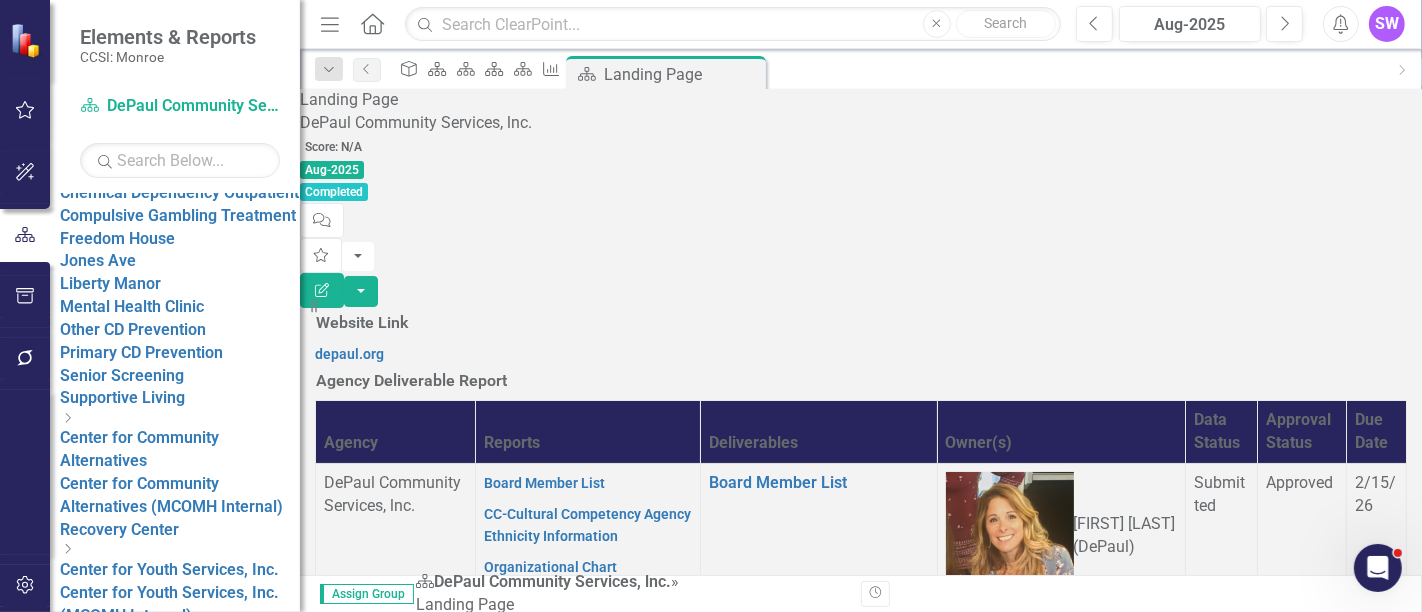 scroll, scrollTop: 642, scrollLeft: 0, axis: vertical 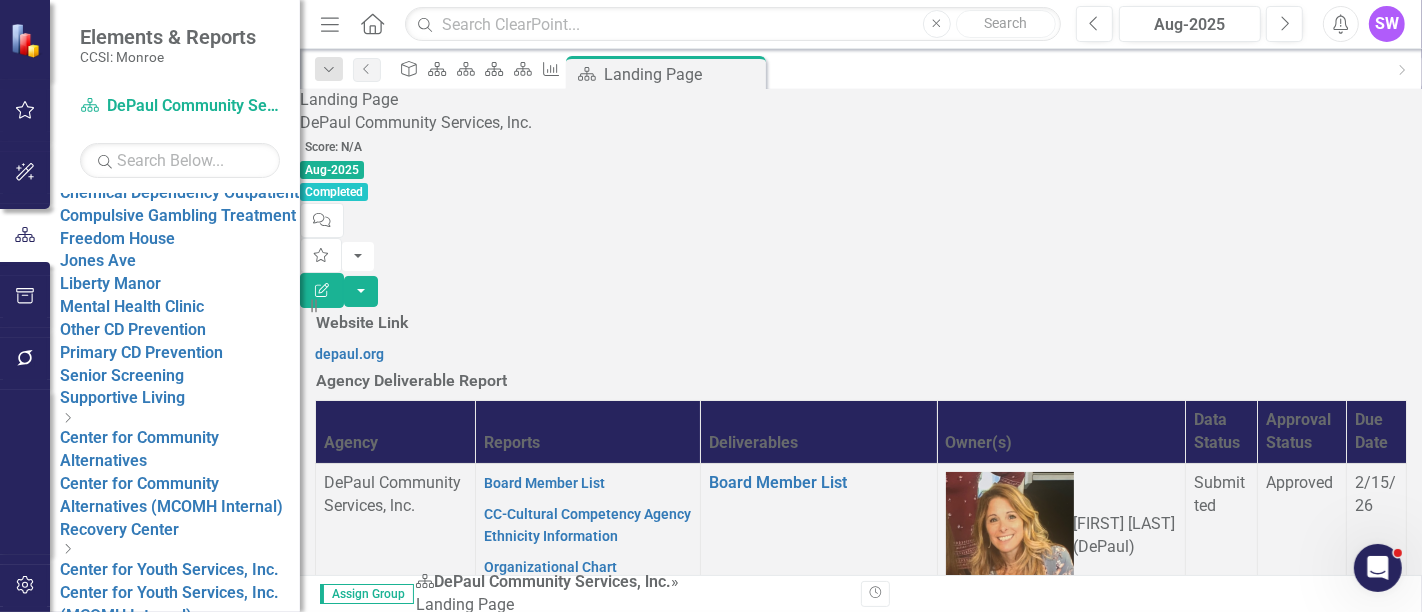 click on "Annual Report" at bounding box center [688, 1517] 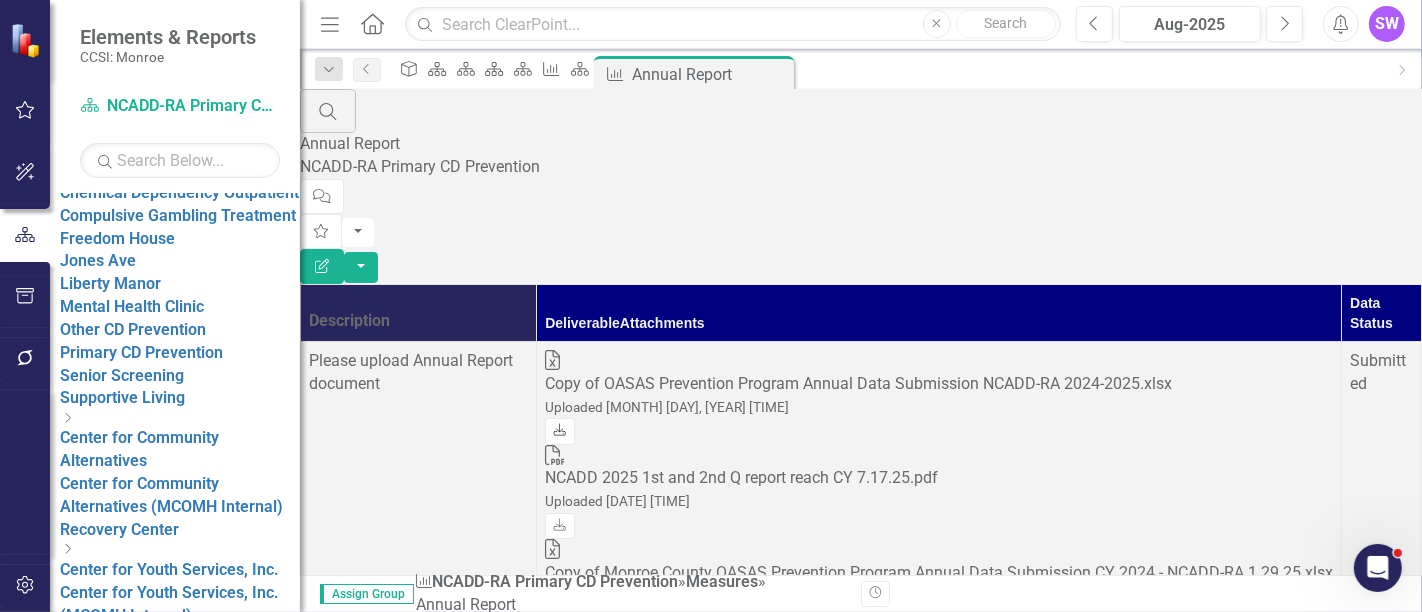 click on "Download" at bounding box center (559, 431) 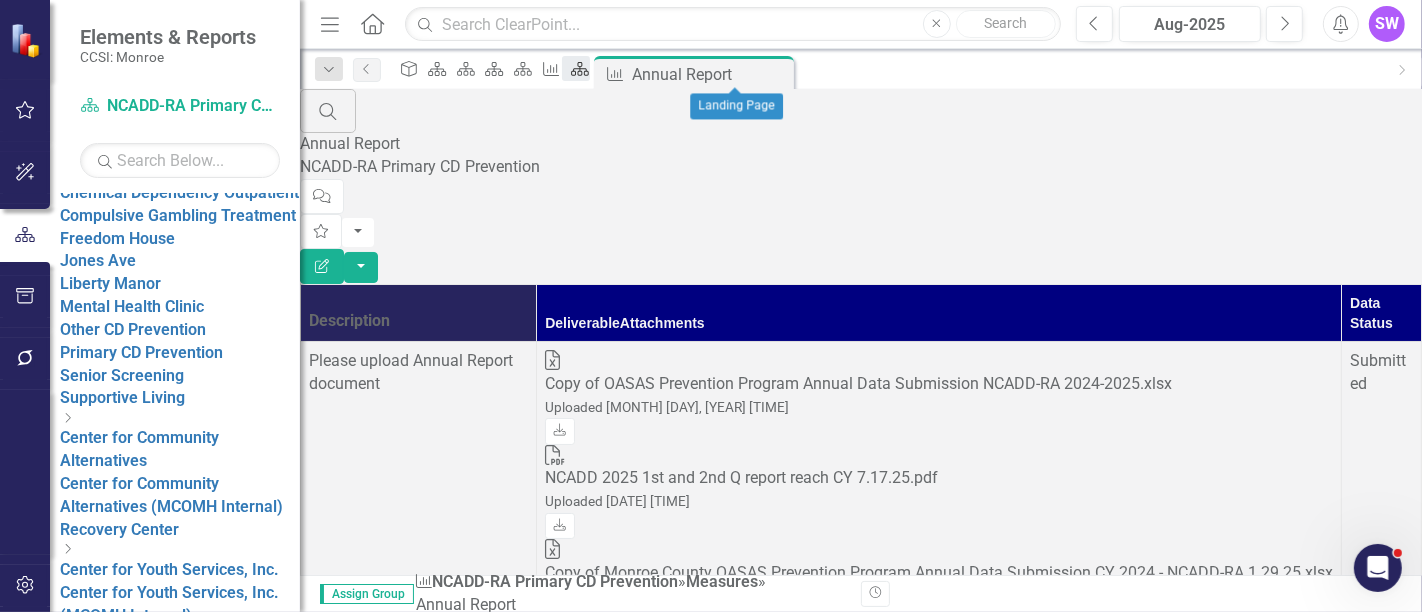 click on "Scorecard" at bounding box center (576, 68) 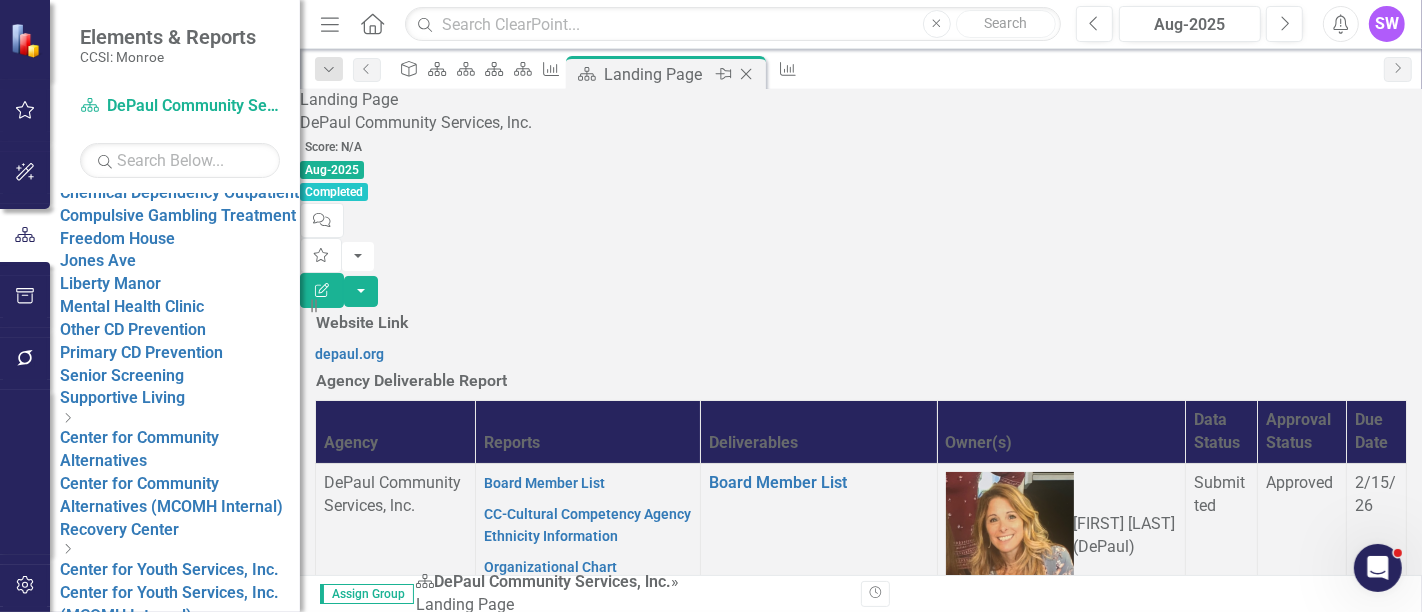 click on "Close" 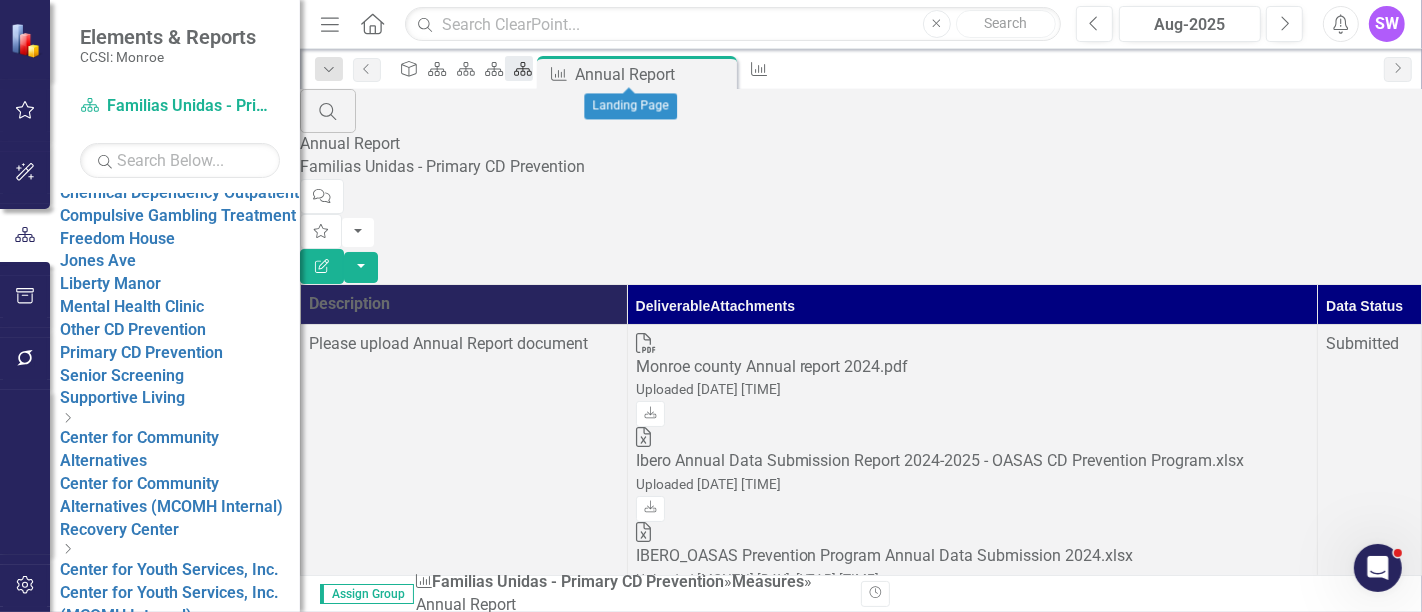 click on "Scorecard" 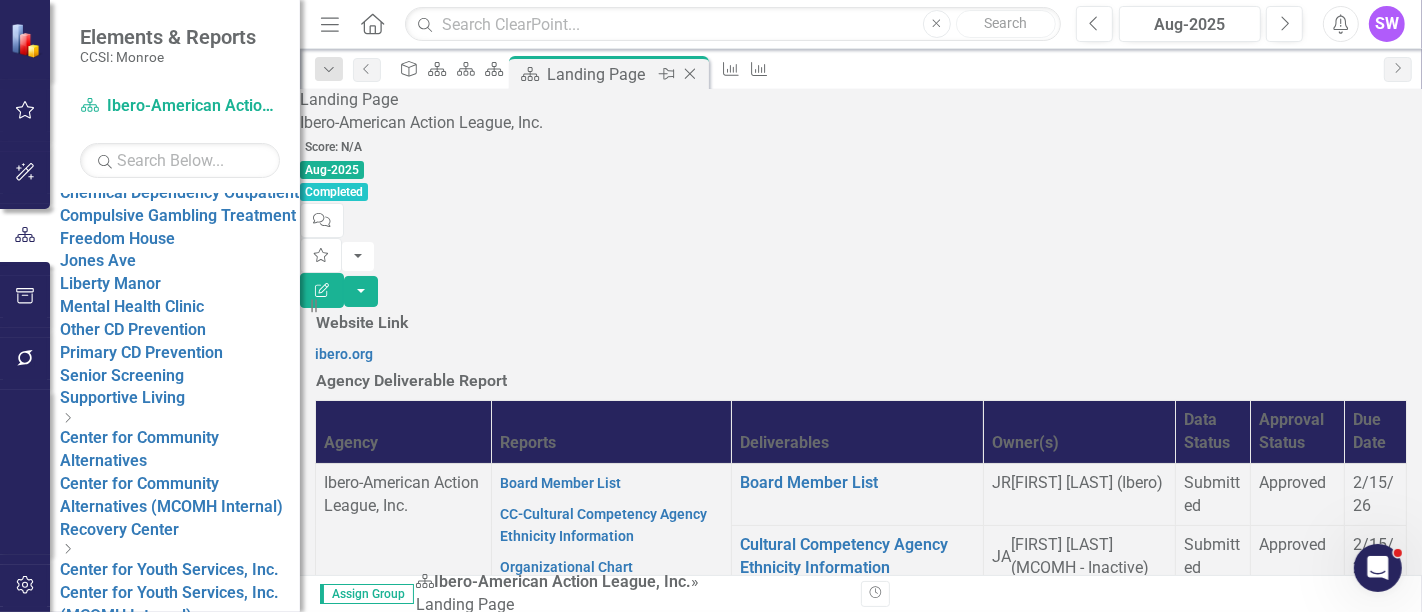 click on "Close" 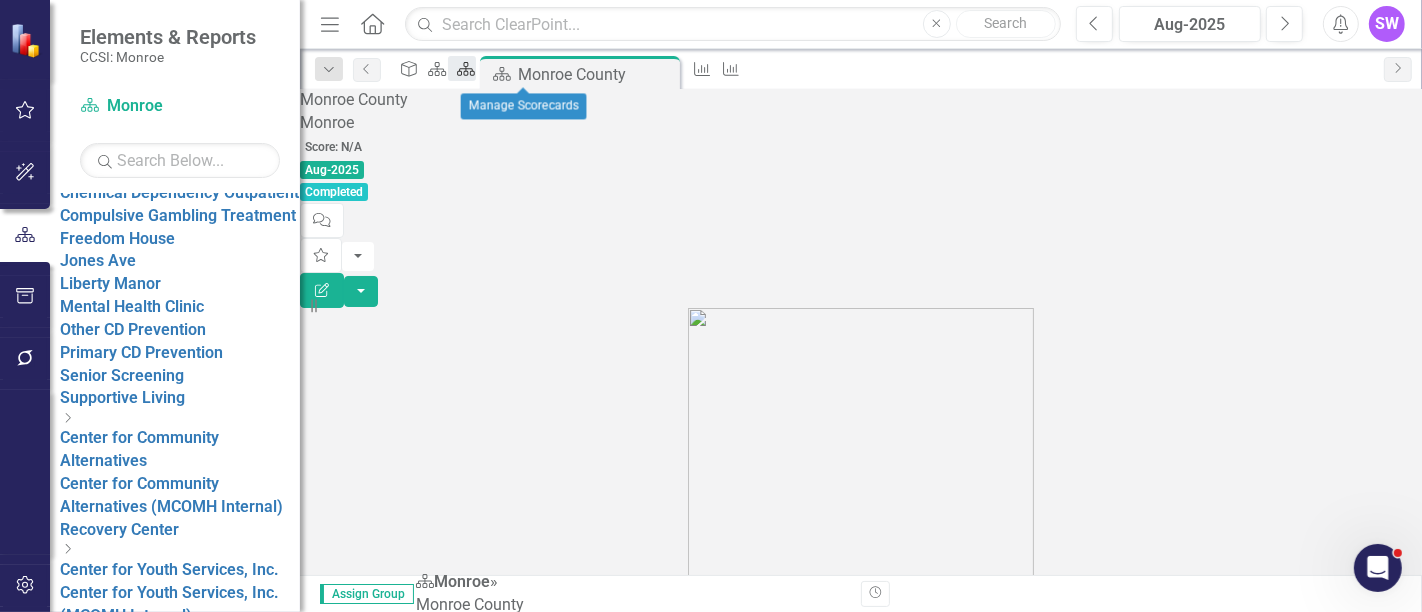click on "Scorecard" at bounding box center (462, 68) 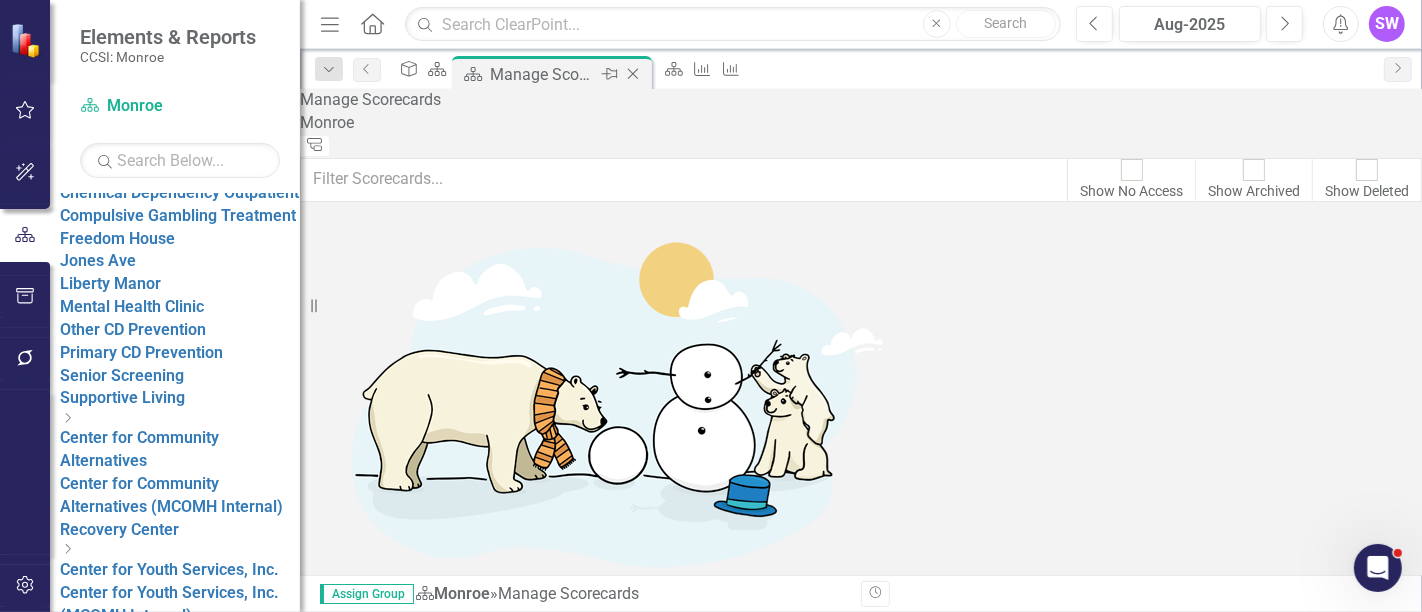 click 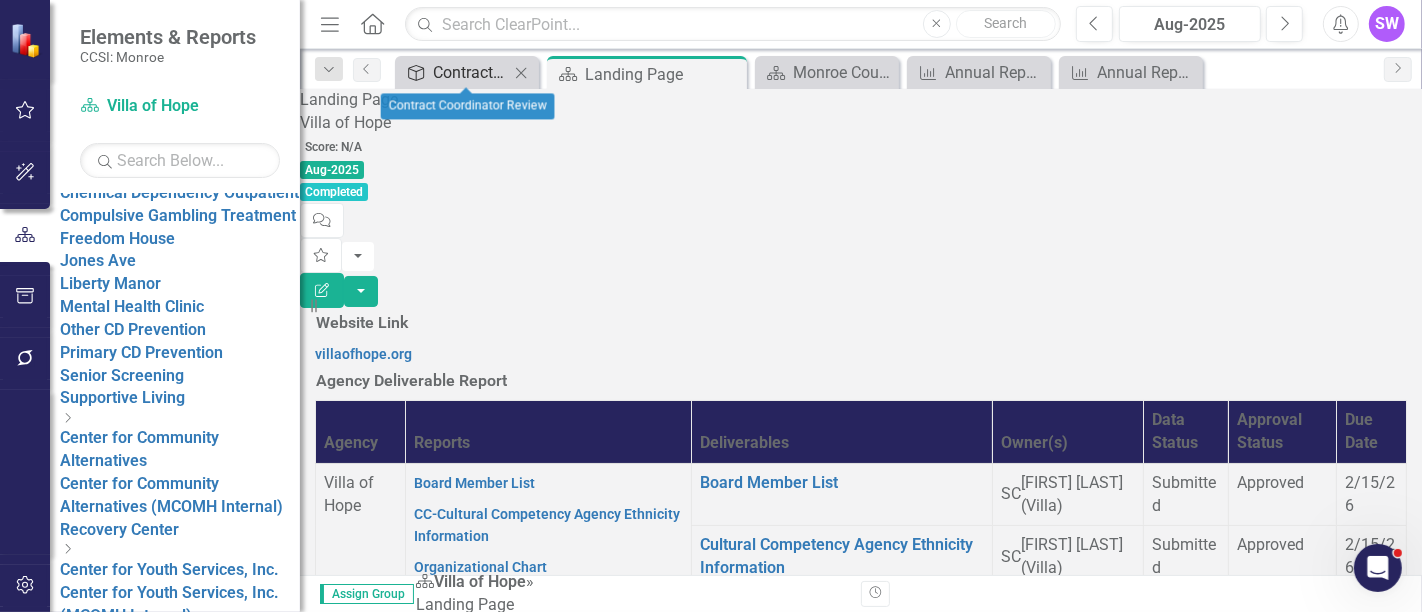 click on "Contract Coordinator Review" at bounding box center [471, 72] 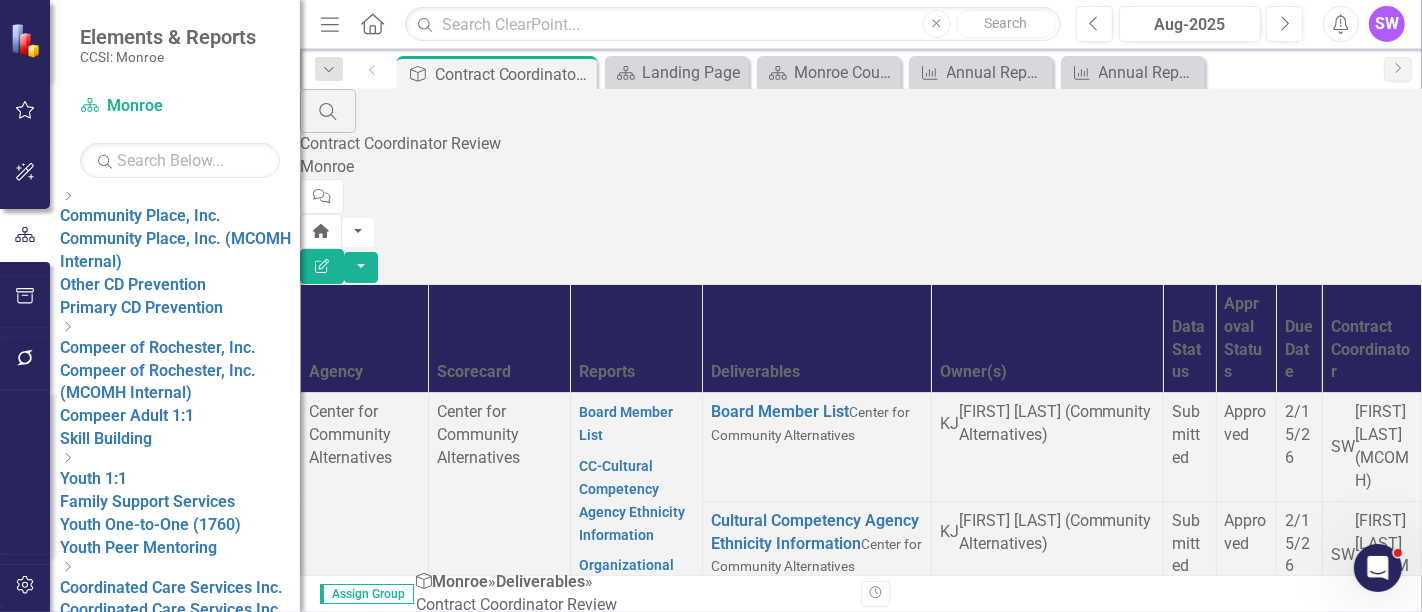 scroll, scrollTop: 1098, scrollLeft: 0, axis: vertical 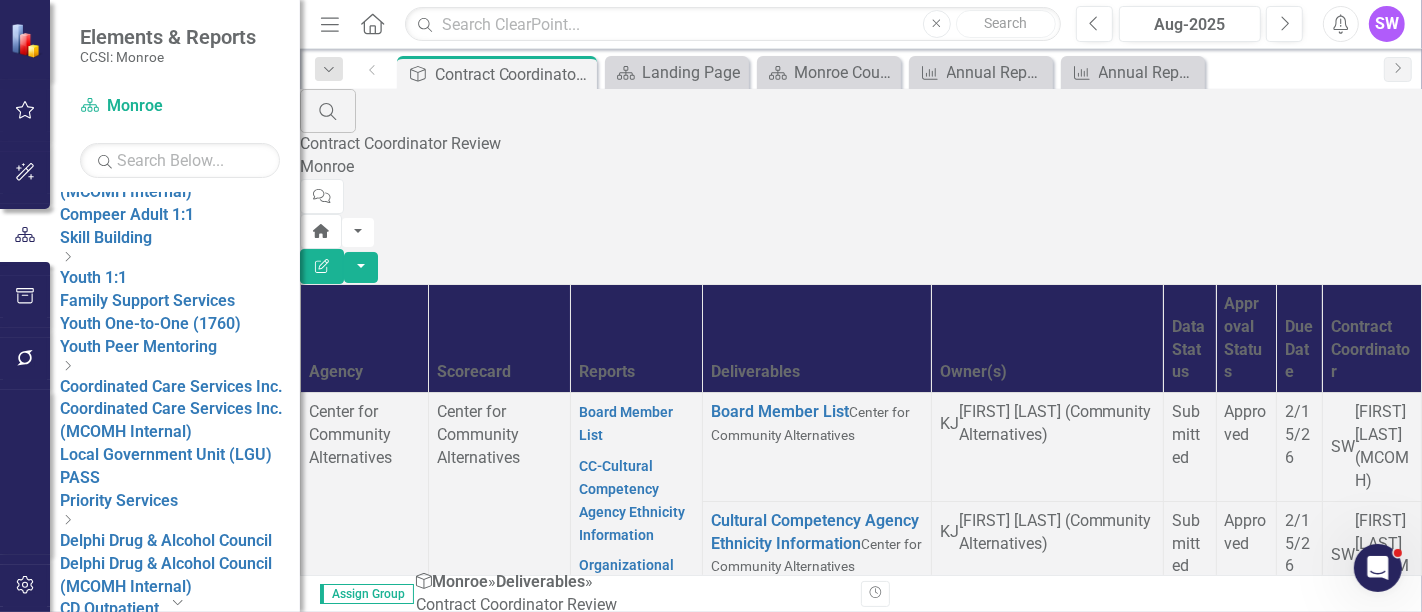 click on "Dropdown" 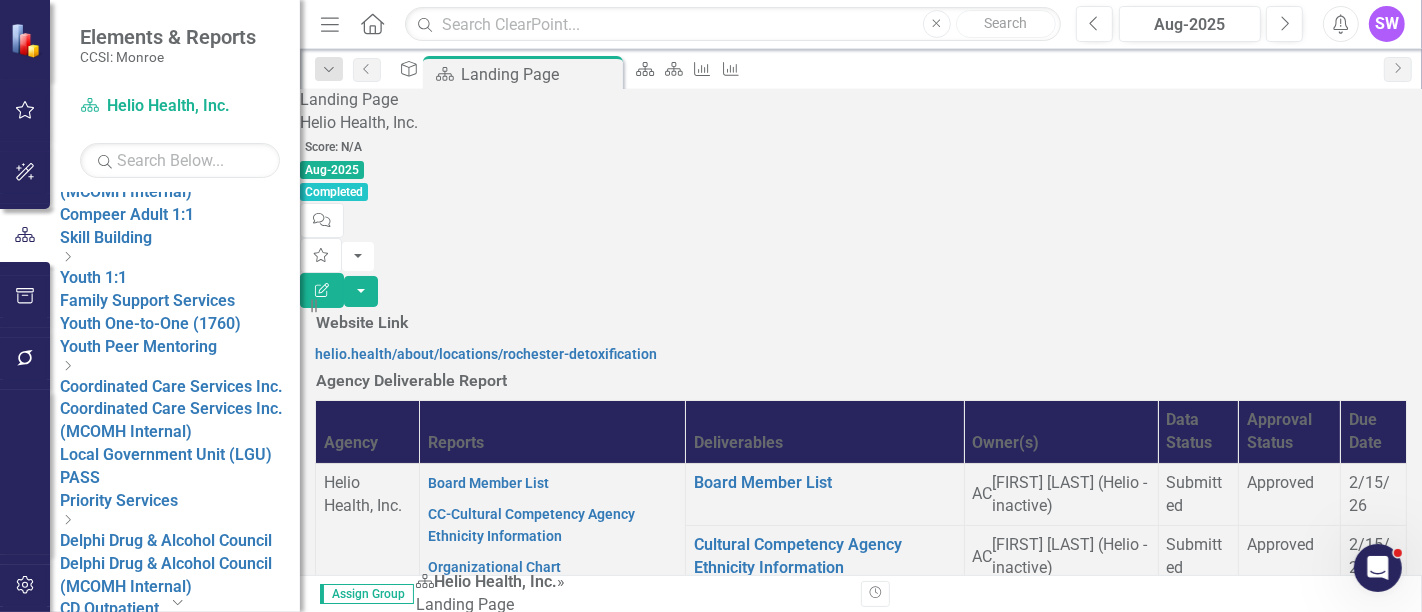 scroll, scrollTop: 690, scrollLeft: 0, axis: vertical 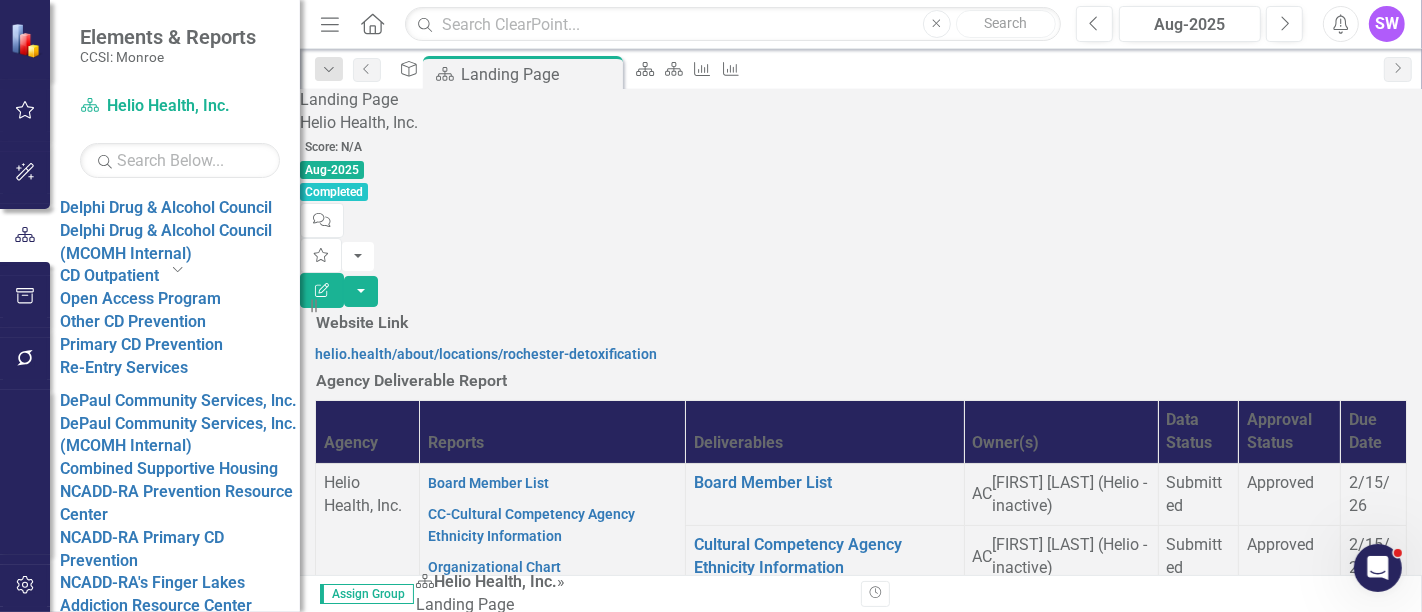 click on "Dropdown" 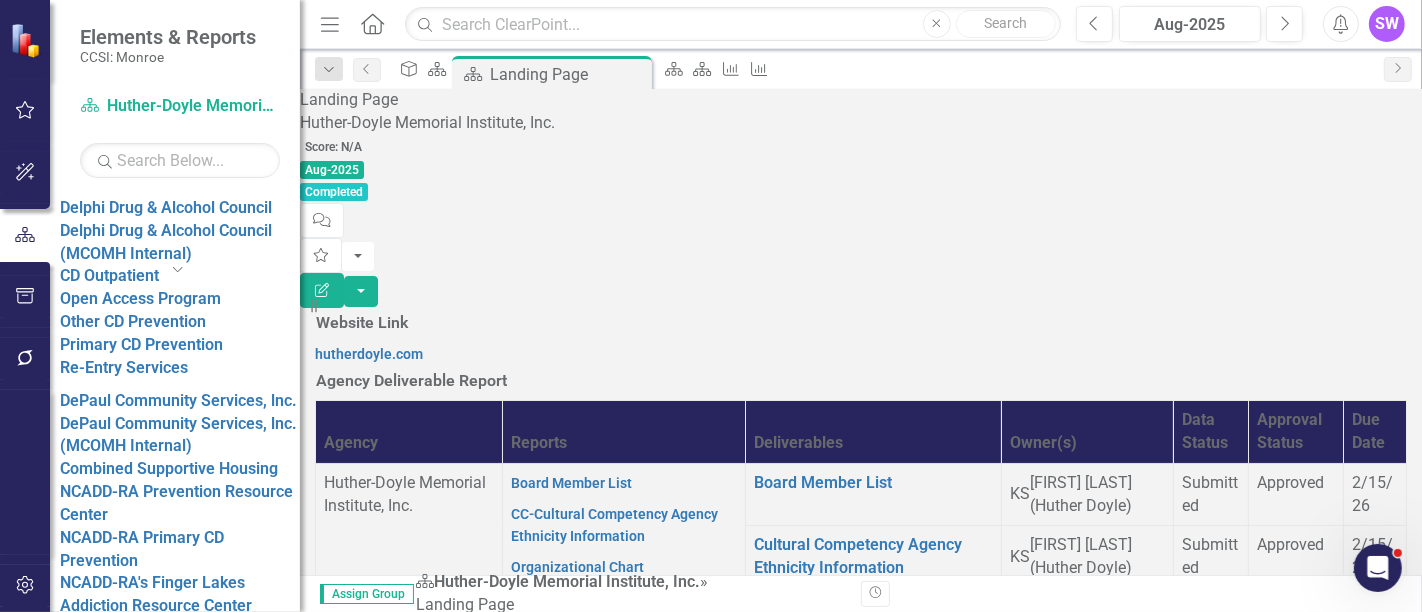 scroll, scrollTop: 779, scrollLeft: 0, axis: vertical 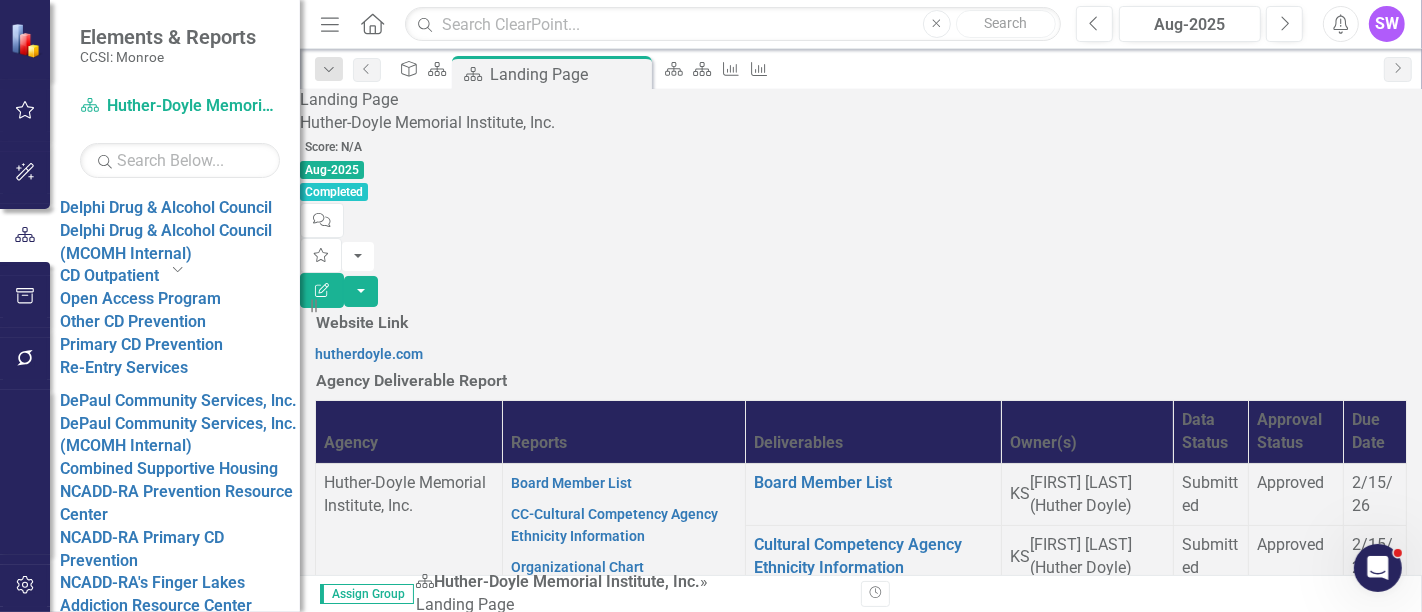 click on "Huther-Doyle Memorial Institute, Inc." at bounding box center (177, 2351) 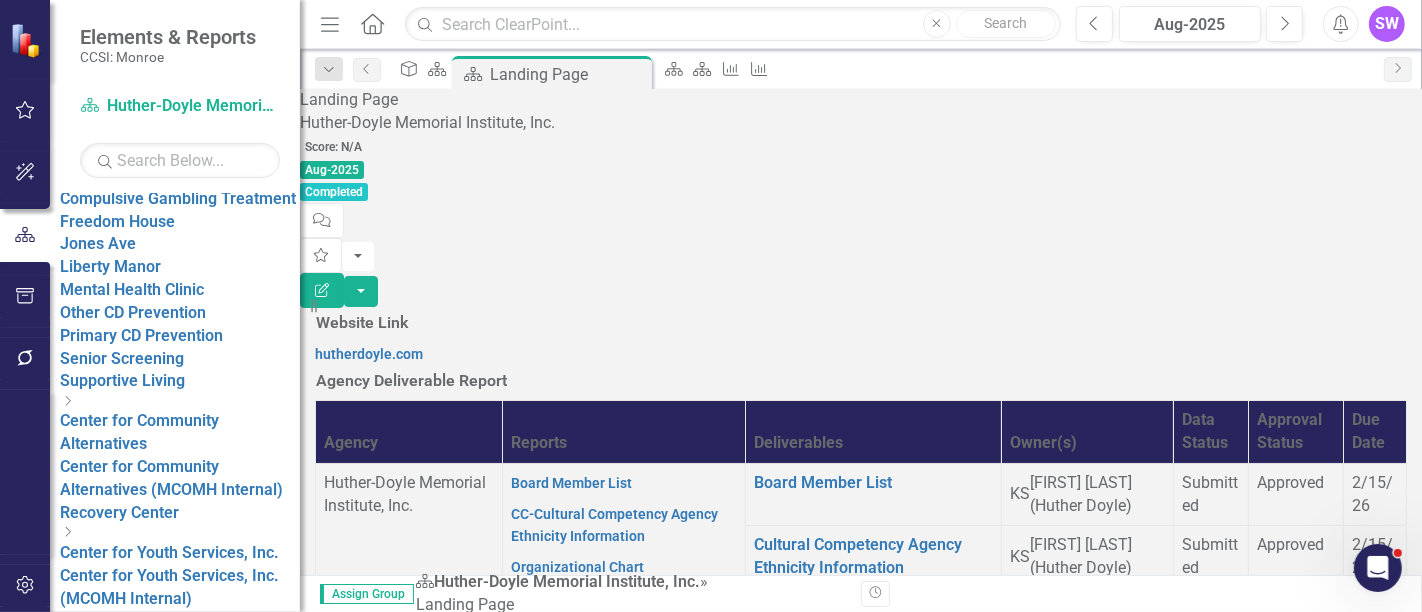 scroll, scrollTop: 0, scrollLeft: 0, axis: both 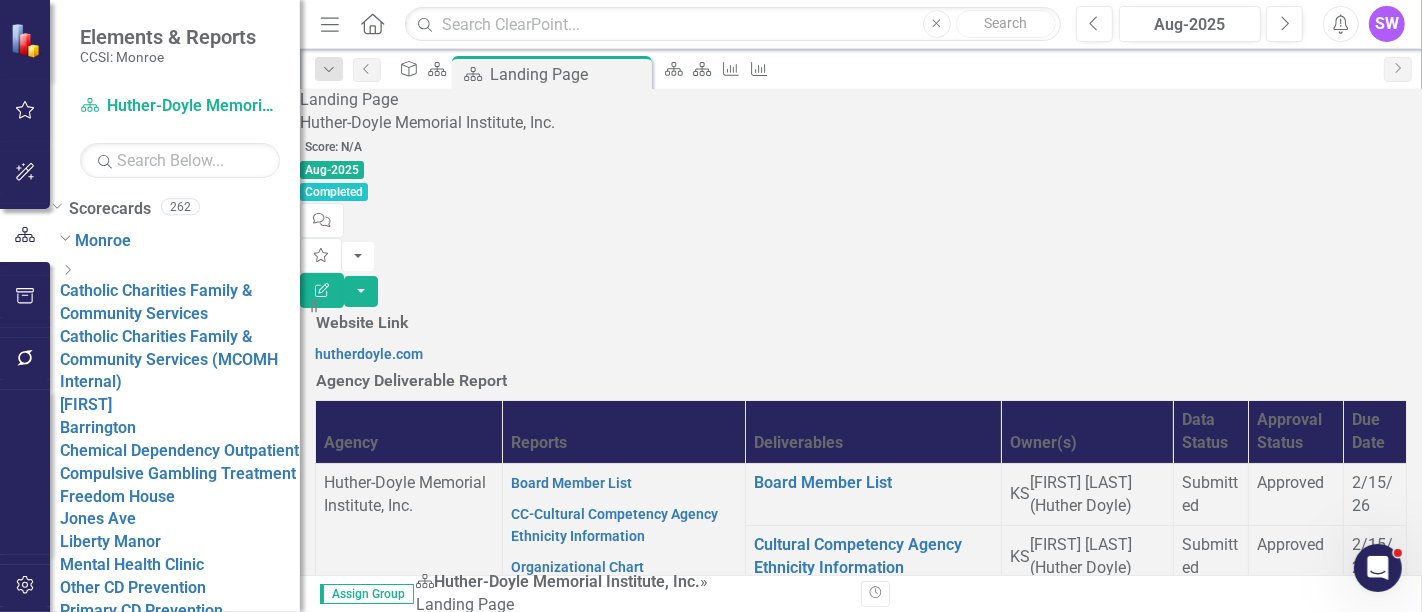 click on "Center for Community Alternatives" at bounding box center (139, 707) 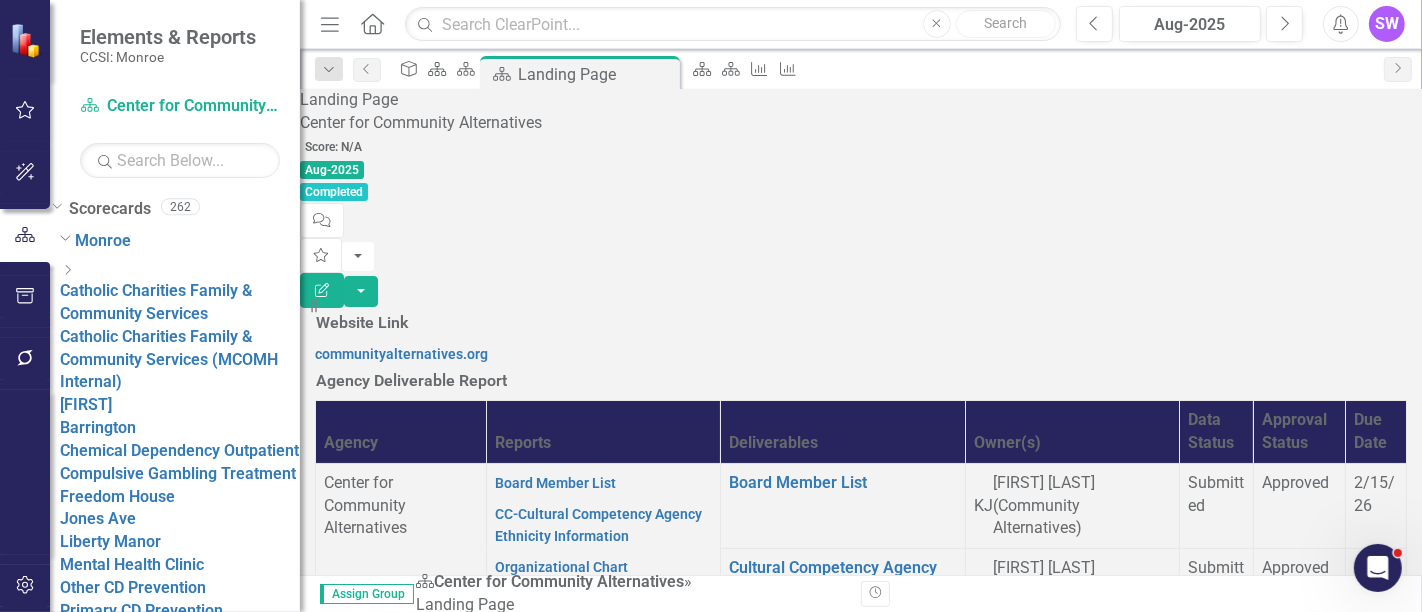 scroll, scrollTop: 632, scrollLeft: 0, axis: vertical 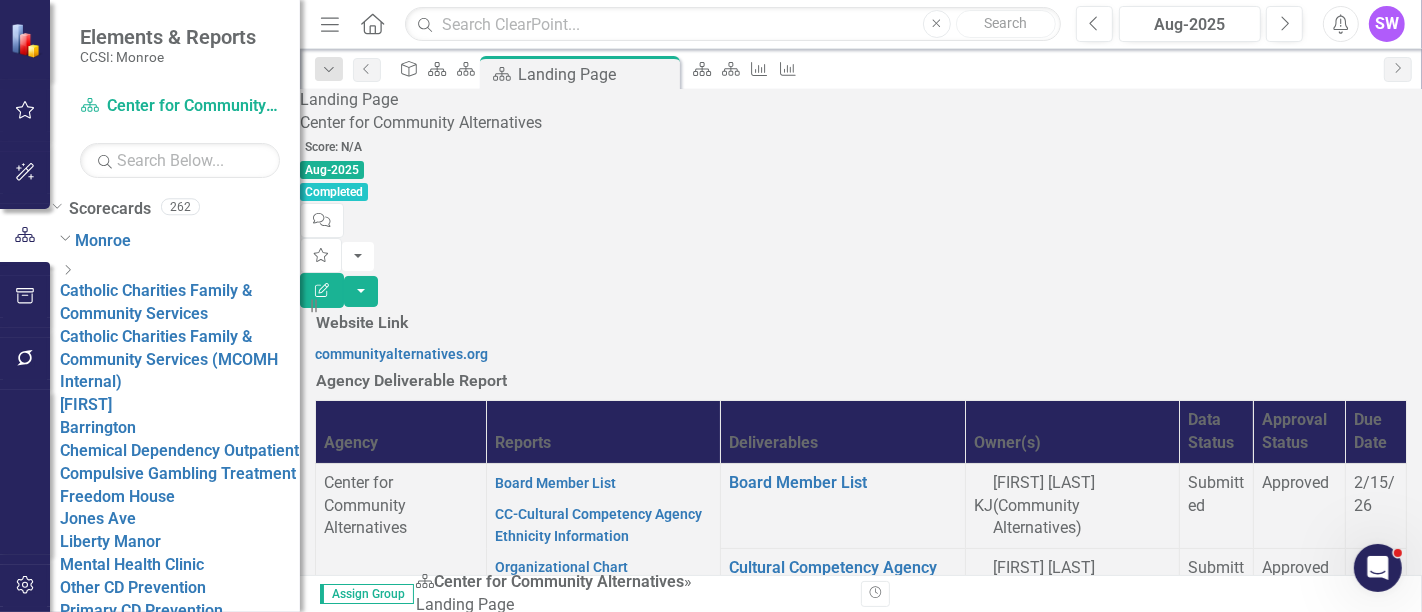 click on "Contract Addendum" at bounding box center (653, 907) 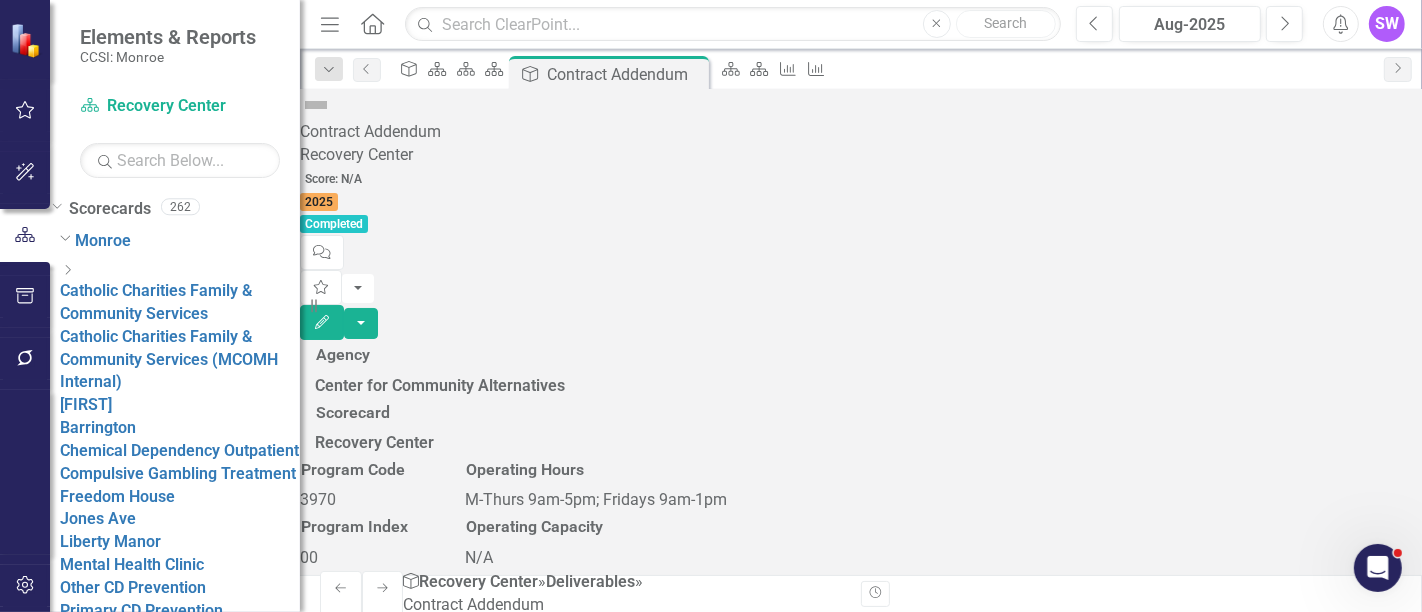 scroll, scrollTop: 2089, scrollLeft: 0, axis: vertical 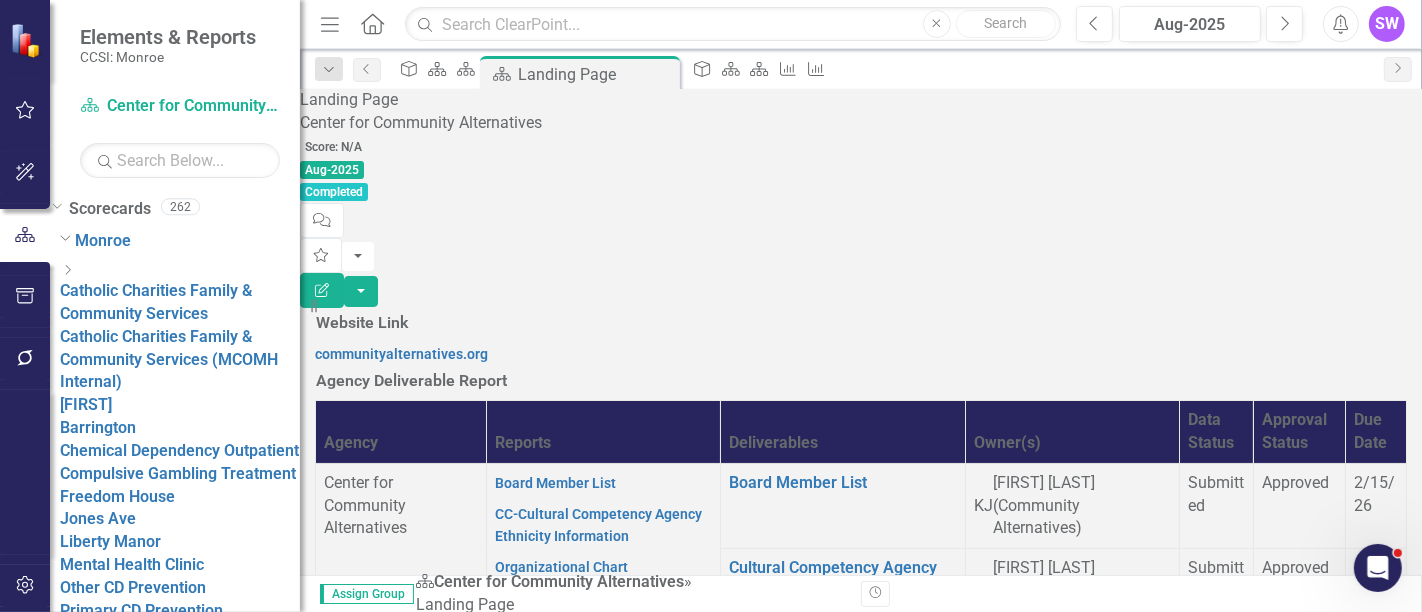 click on "Children's Institute, Inc." at bounding box center [143, 1004] 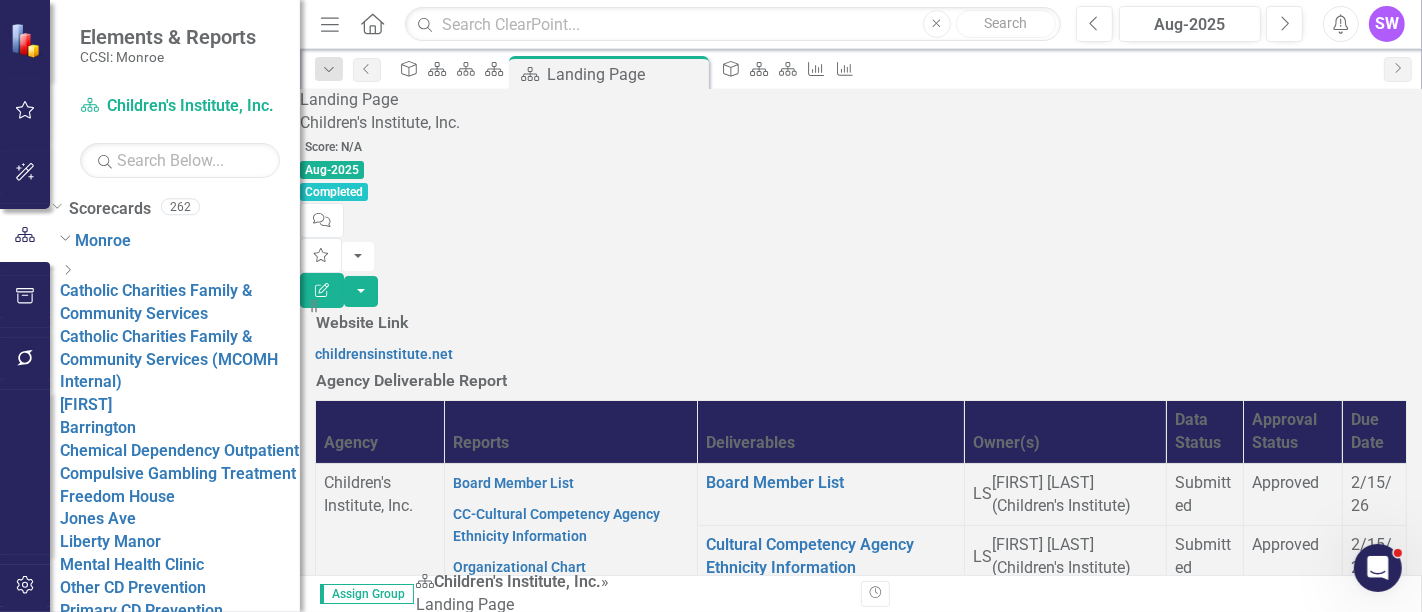 scroll, scrollTop: 737, scrollLeft: 0, axis: vertical 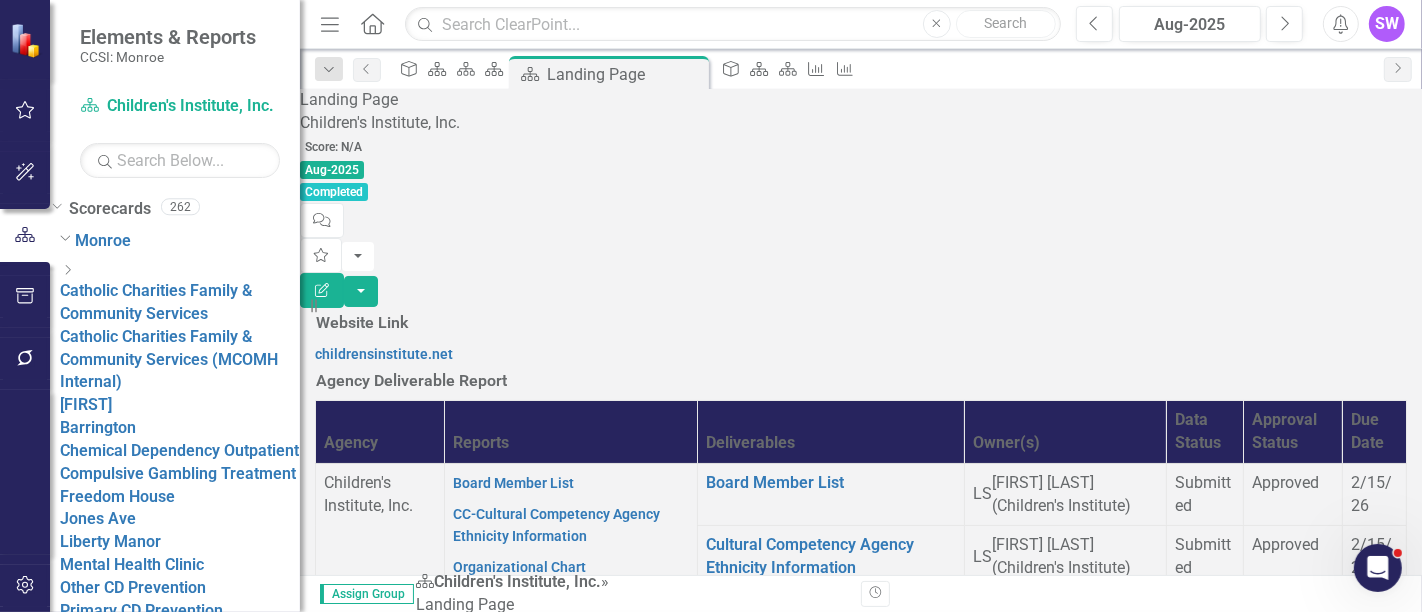 click on "Contract Addendum" at bounding box center (602, 869) 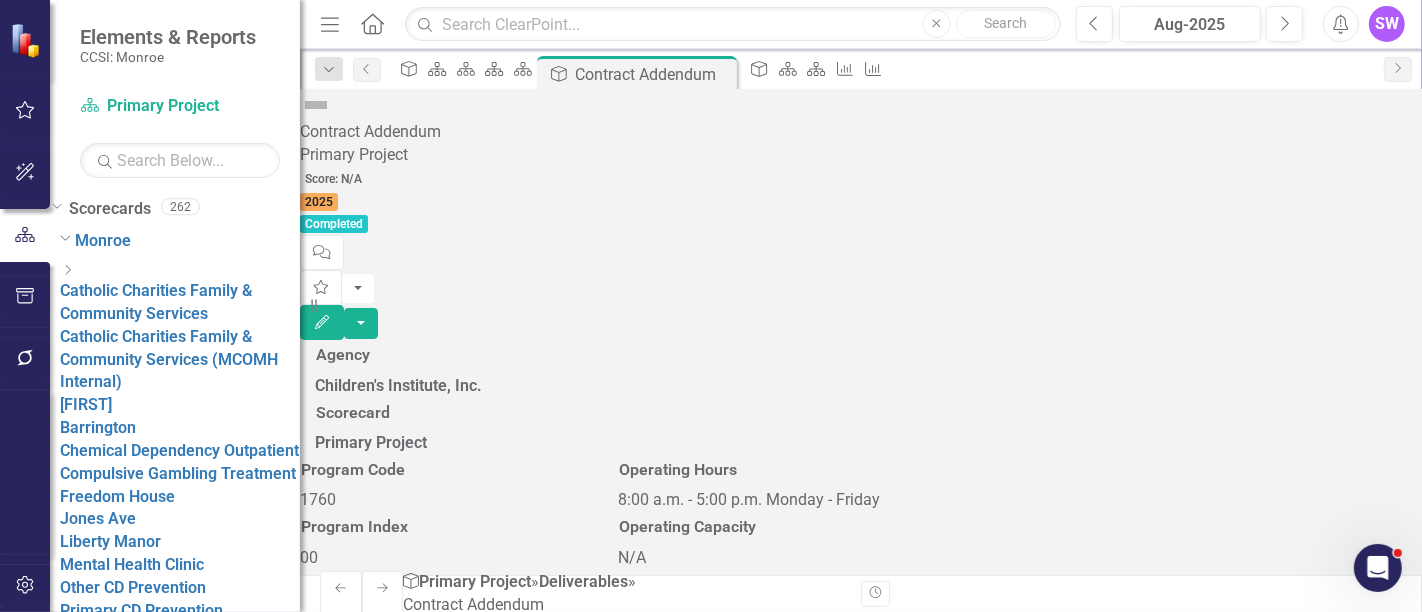 scroll, scrollTop: 2382, scrollLeft: 0, axis: vertical 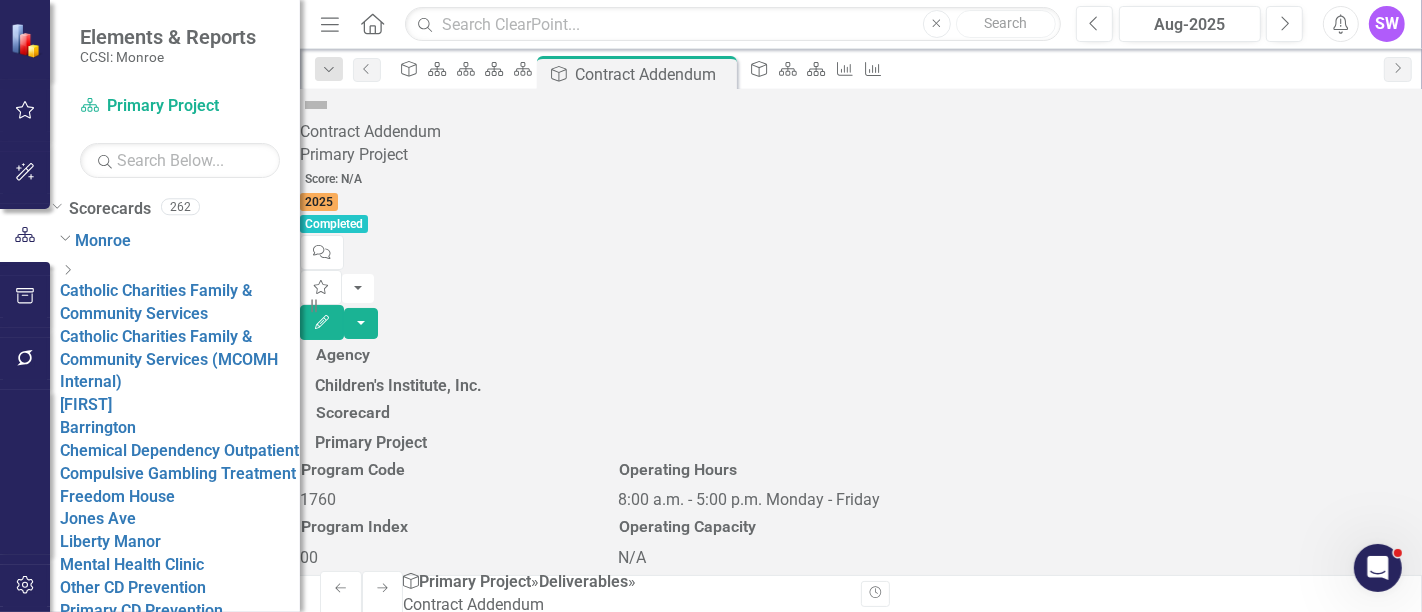 click on "Program/Quality Assurance Information To Be Submitted:" at bounding box center (524, 2358) 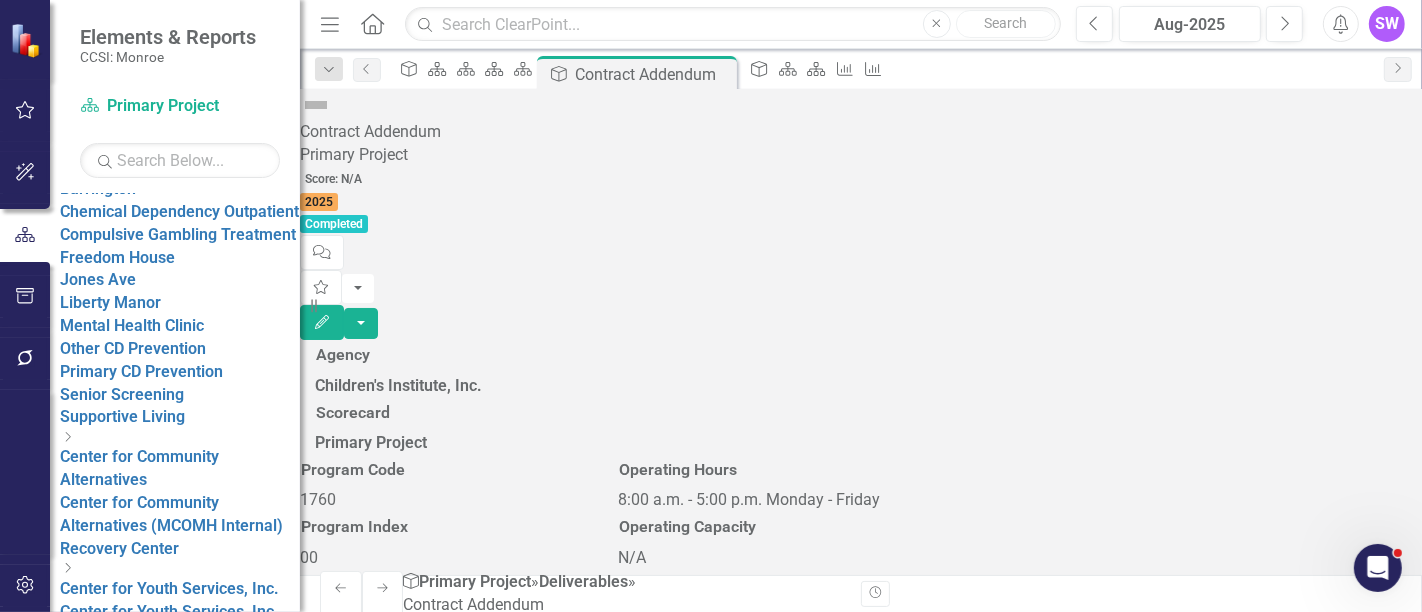 scroll, scrollTop: 197, scrollLeft: 0, axis: vertical 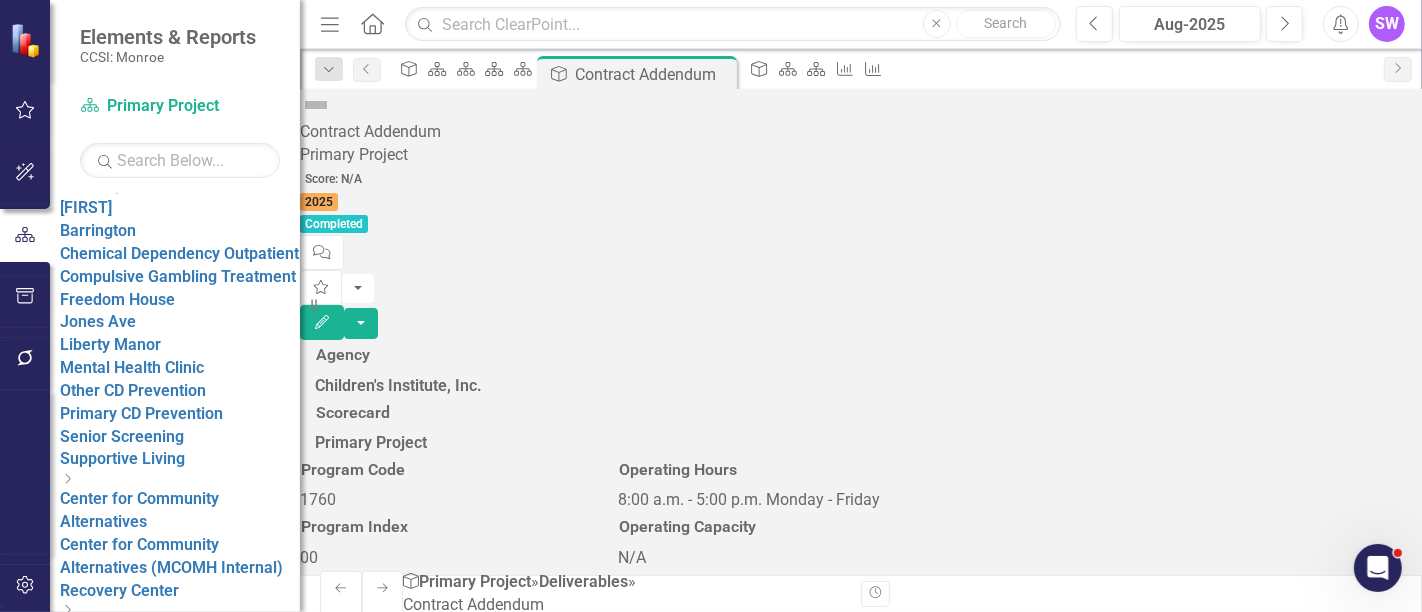 click on "Dropdown" 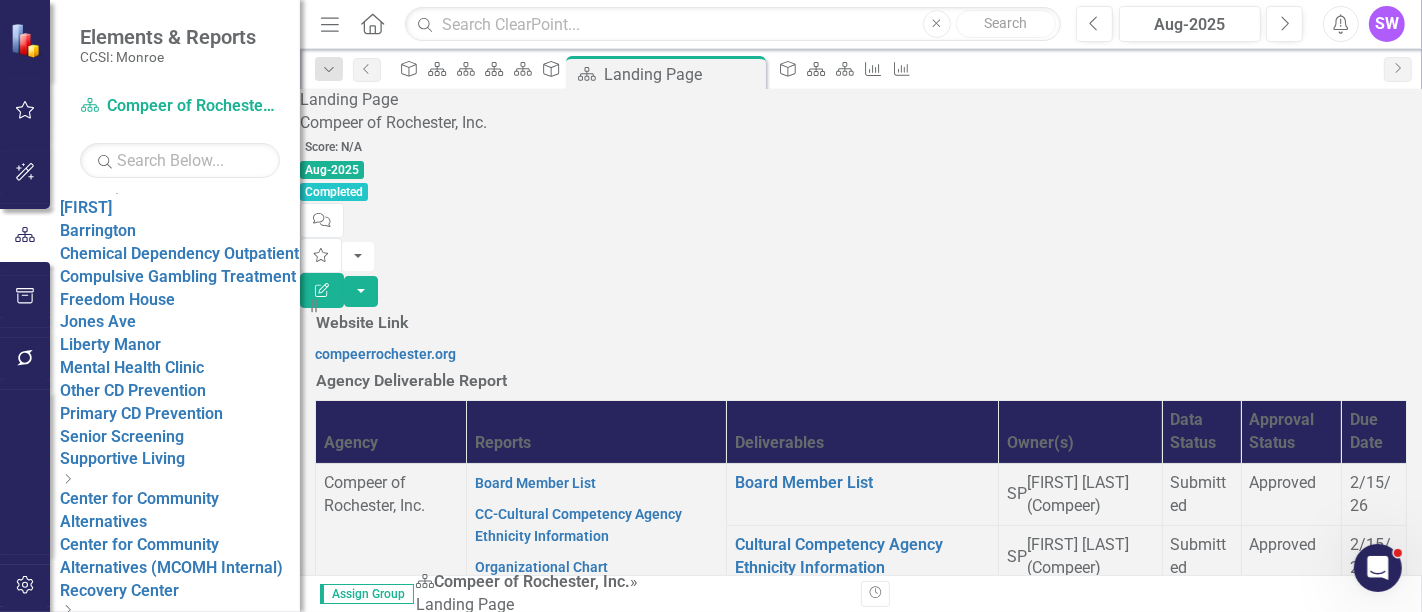 scroll, scrollTop: 677, scrollLeft: 0, axis: vertical 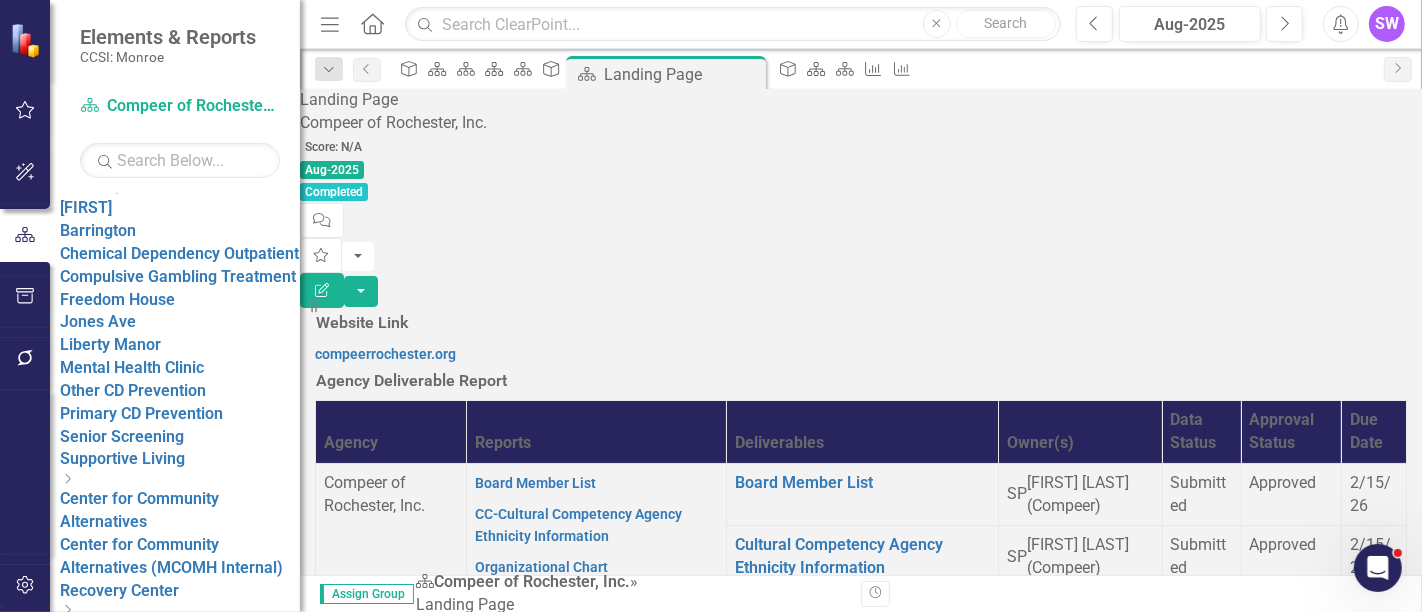 click on "Contract Addendum" at bounding box center (657, 869) 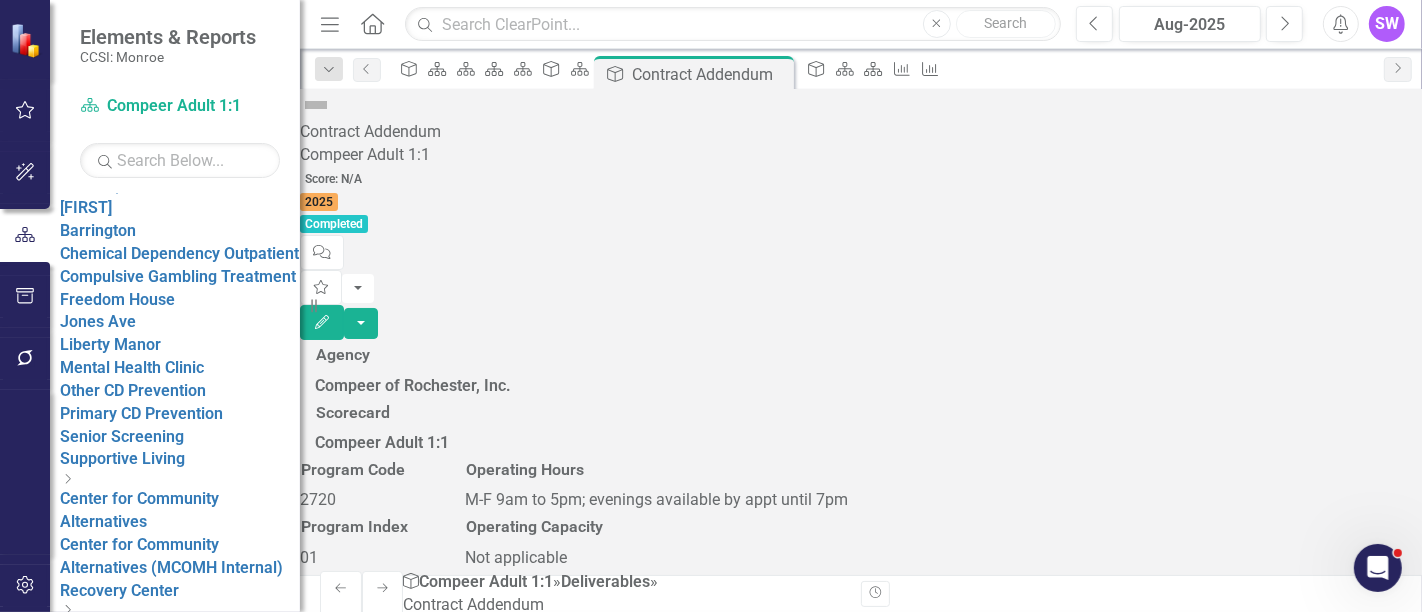 scroll, scrollTop: 1908, scrollLeft: 0, axis: vertical 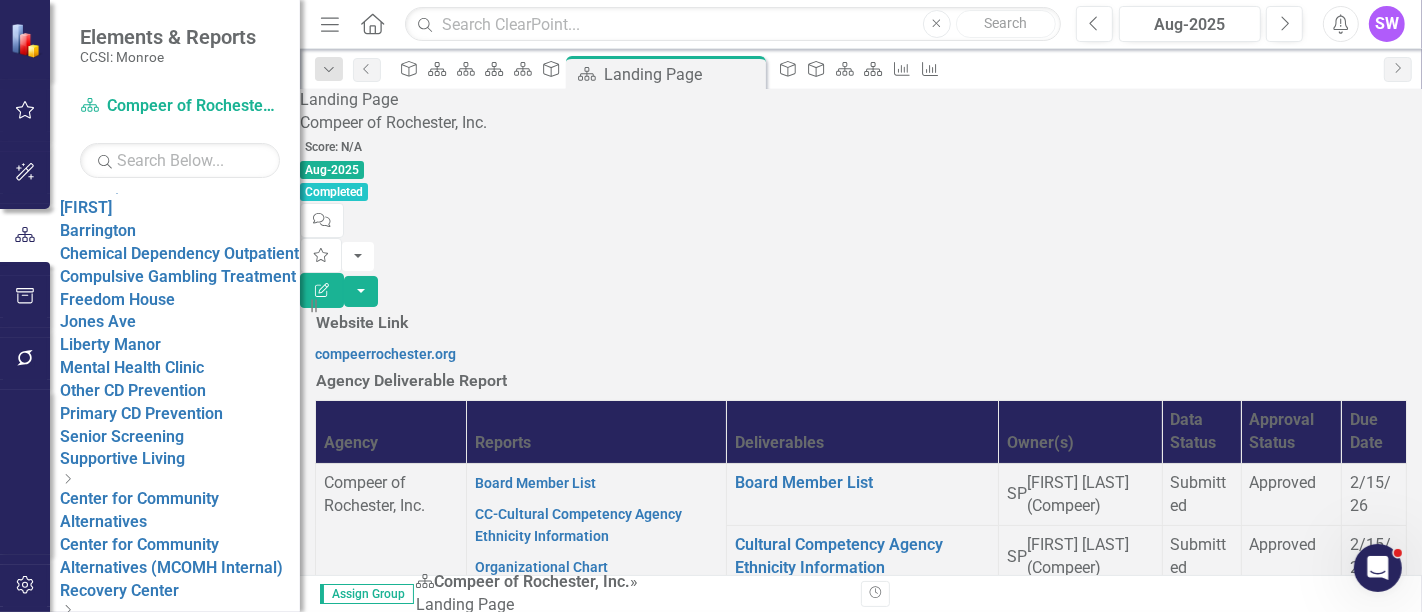 click on "Annual Report" at bounding box center (668, 1557) 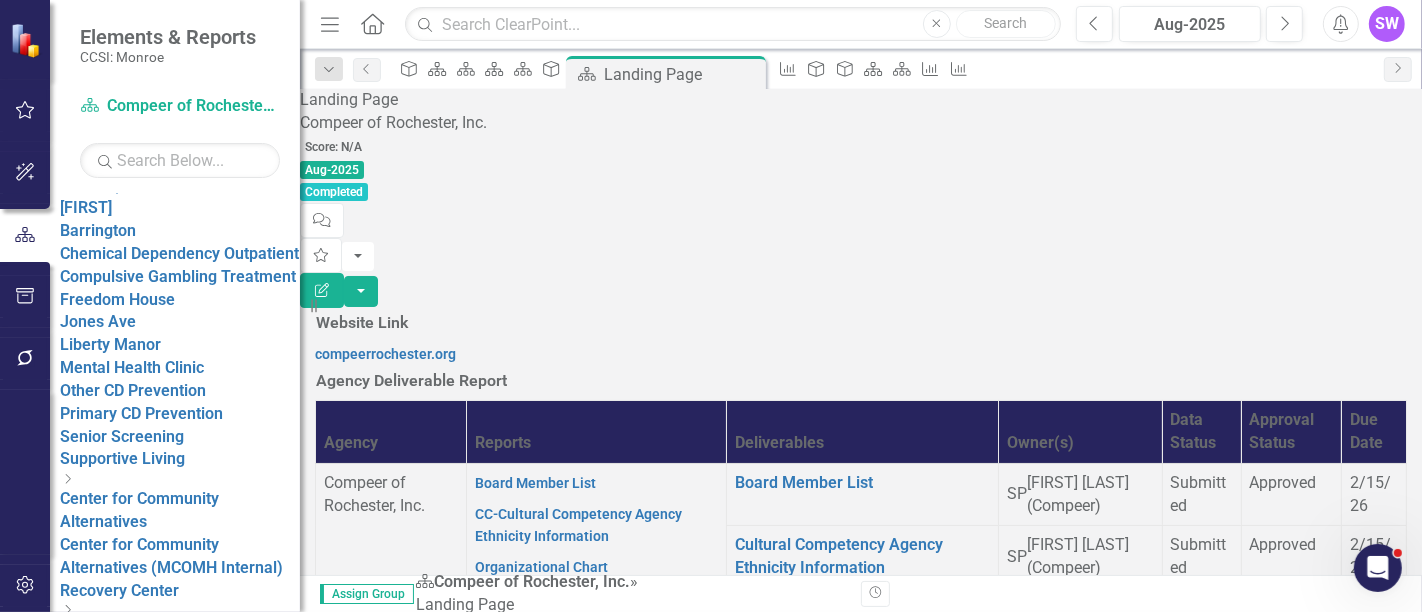 scroll, scrollTop: 555, scrollLeft: 0, axis: vertical 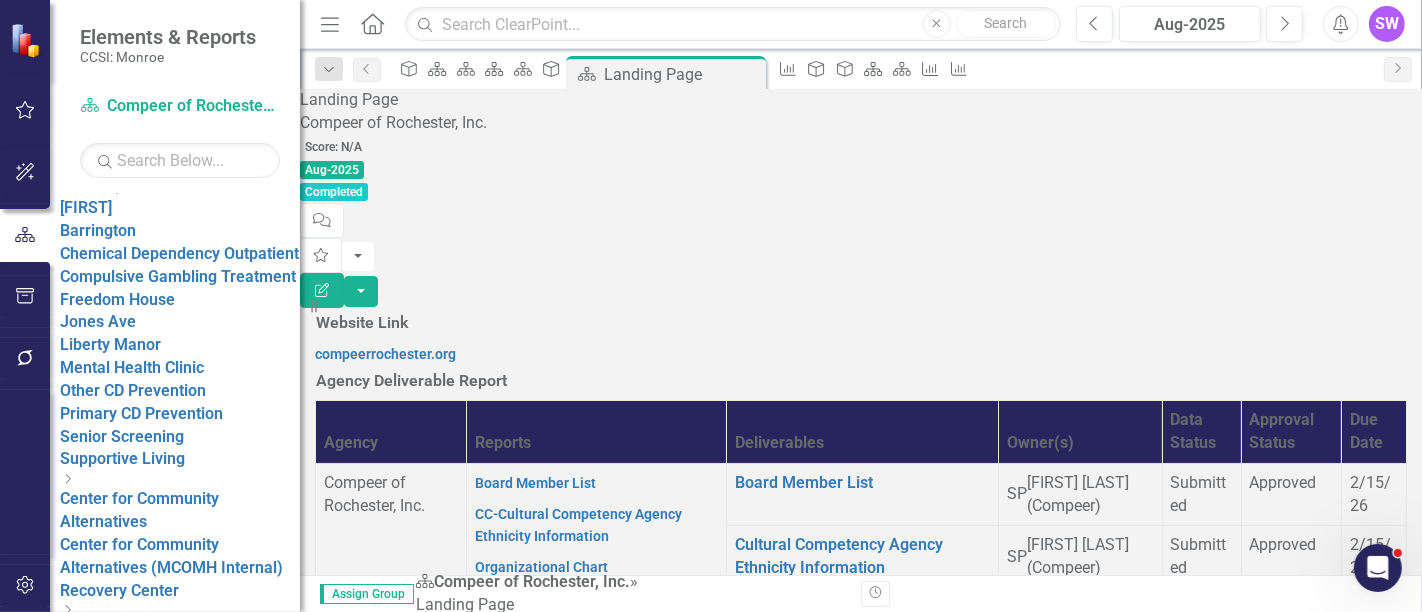 click on "Contract Addendum" at bounding box center [657, 1599] 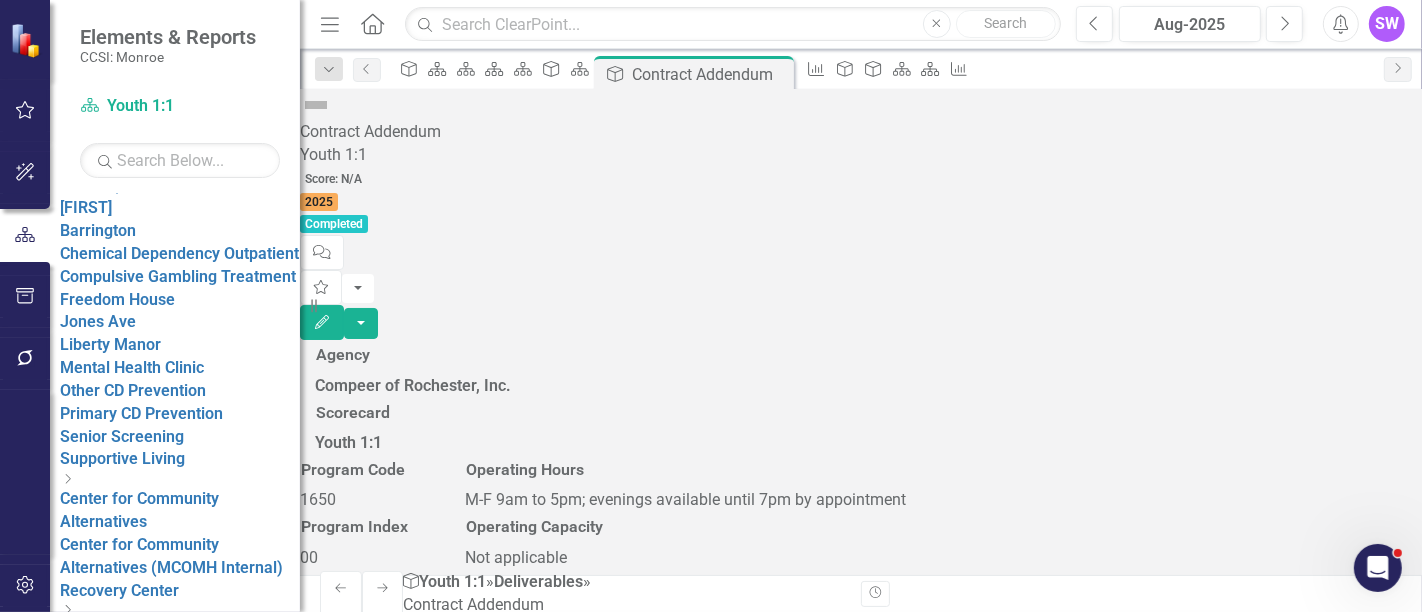 scroll, scrollTop: 2273, scrollLeft: 0, axis: vertical 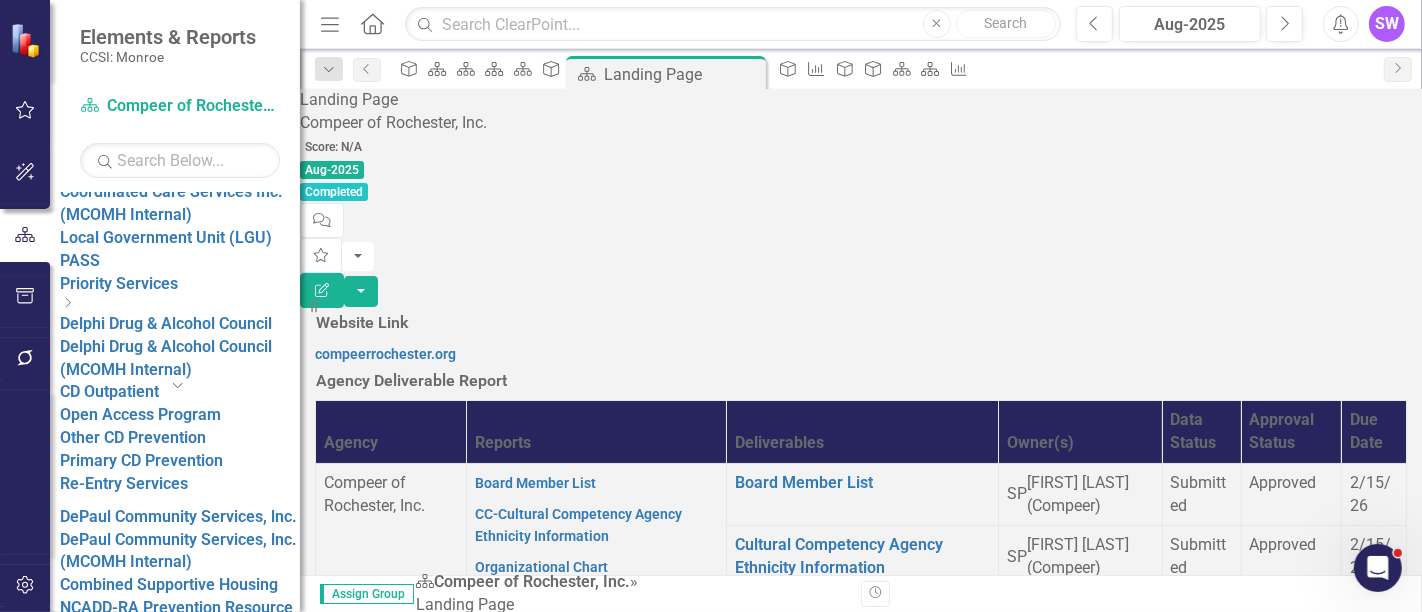 click on "Dropdown" 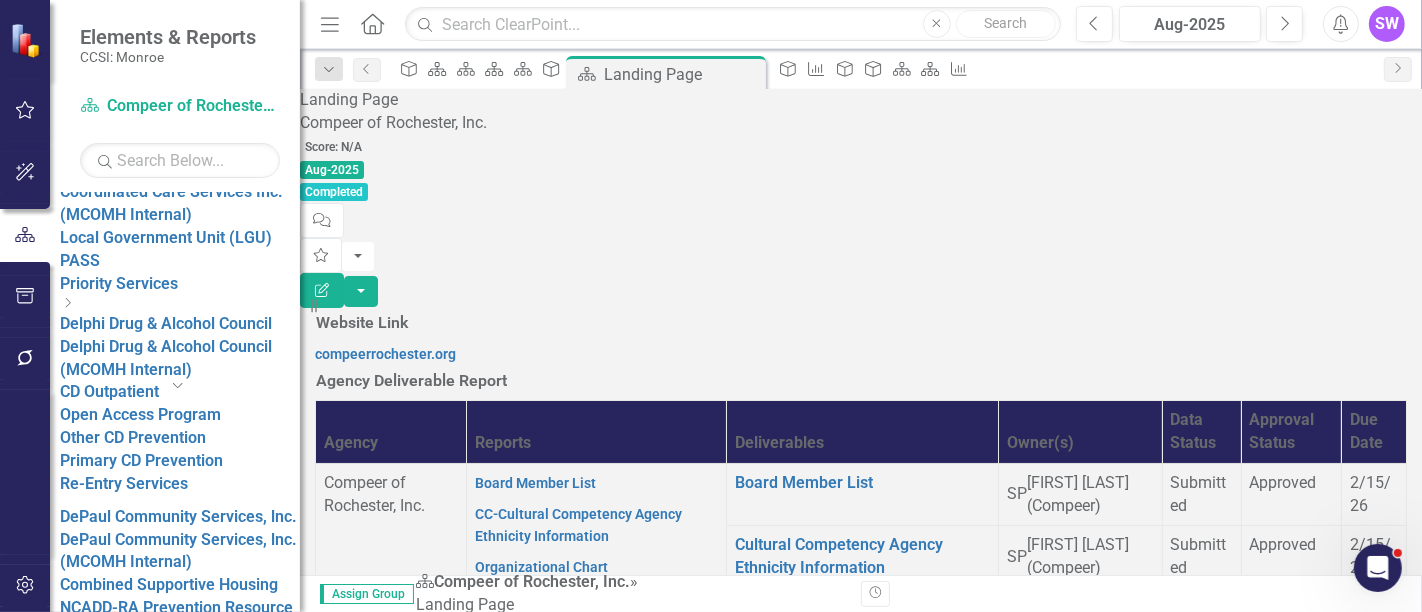 click on "Dropdown" 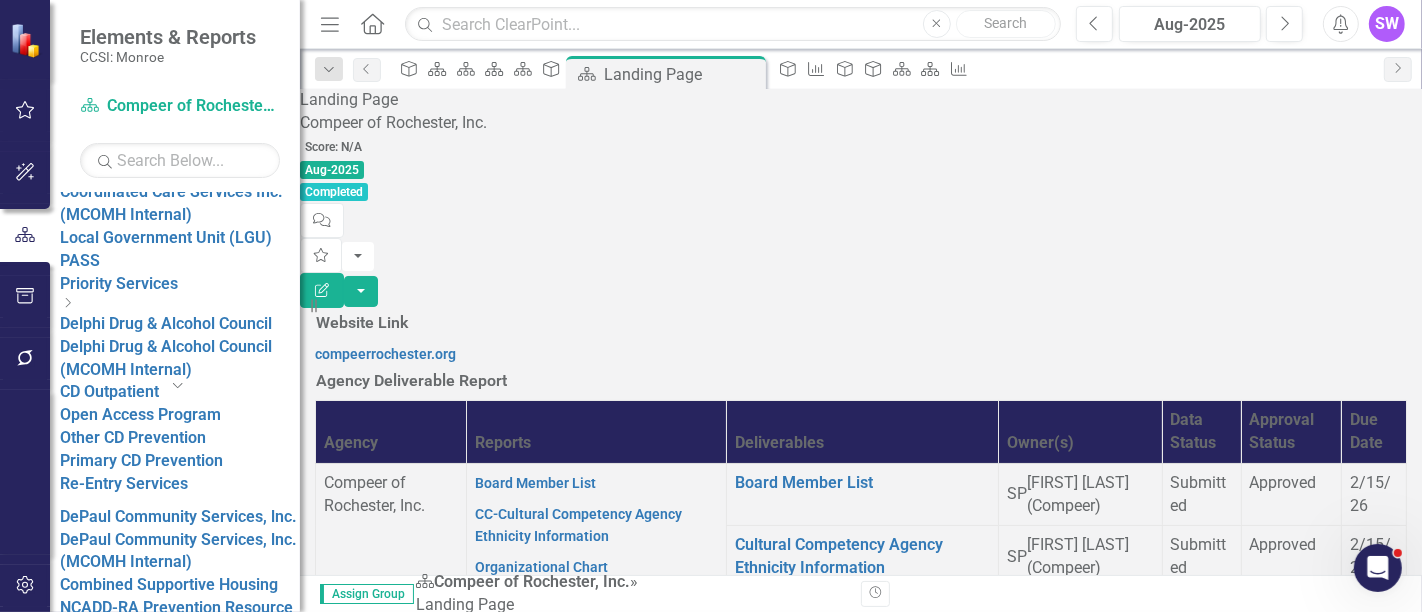 click on "Dropdown" 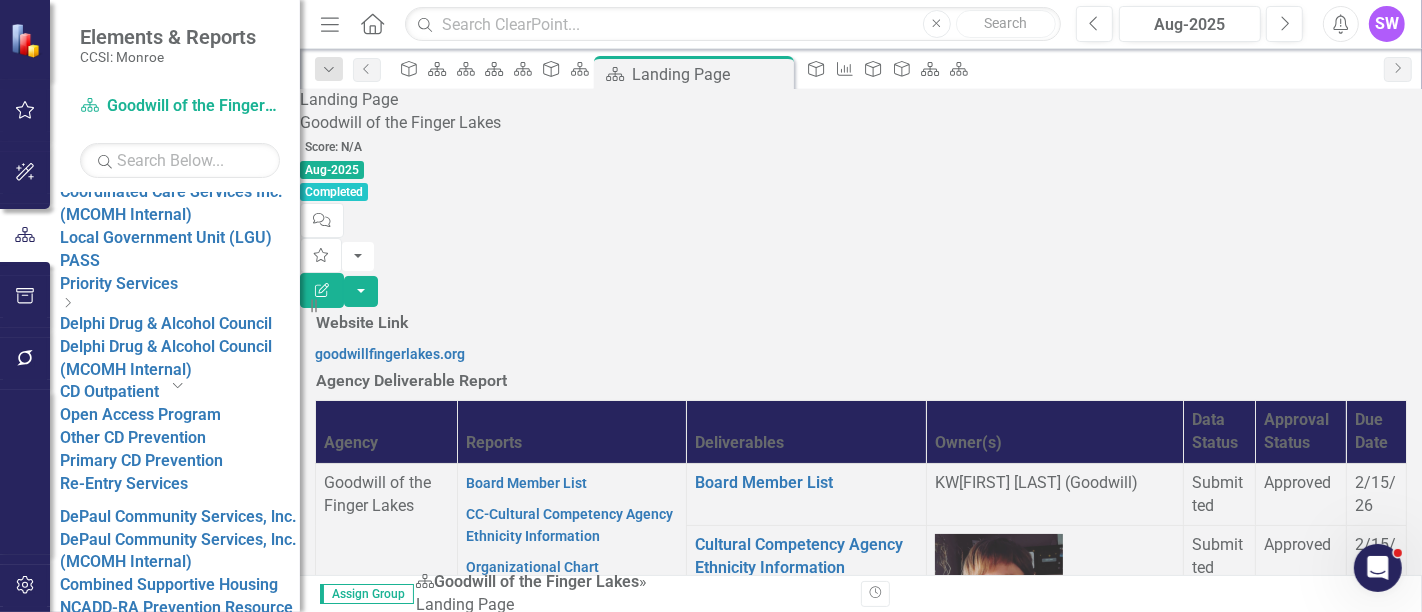 scroll, scrollTop: 718, scrollLeft: 0, axis: vertical 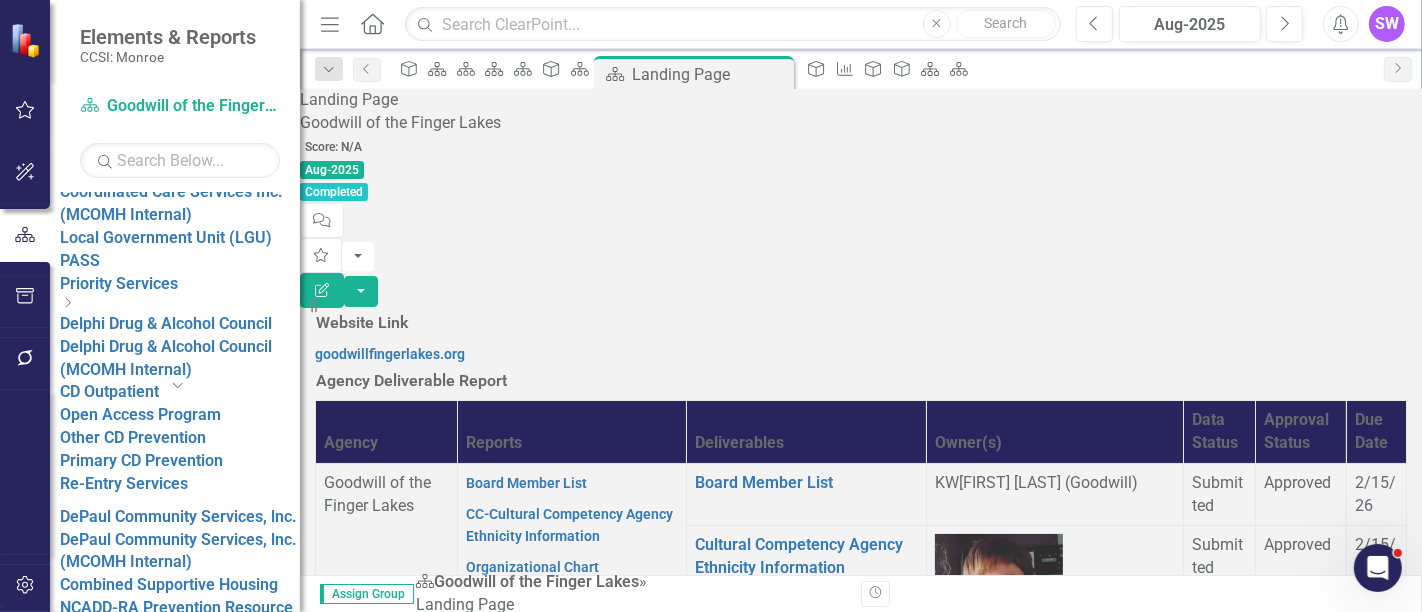 click on "Contract Addendum" at bounding box center (608, 1034) 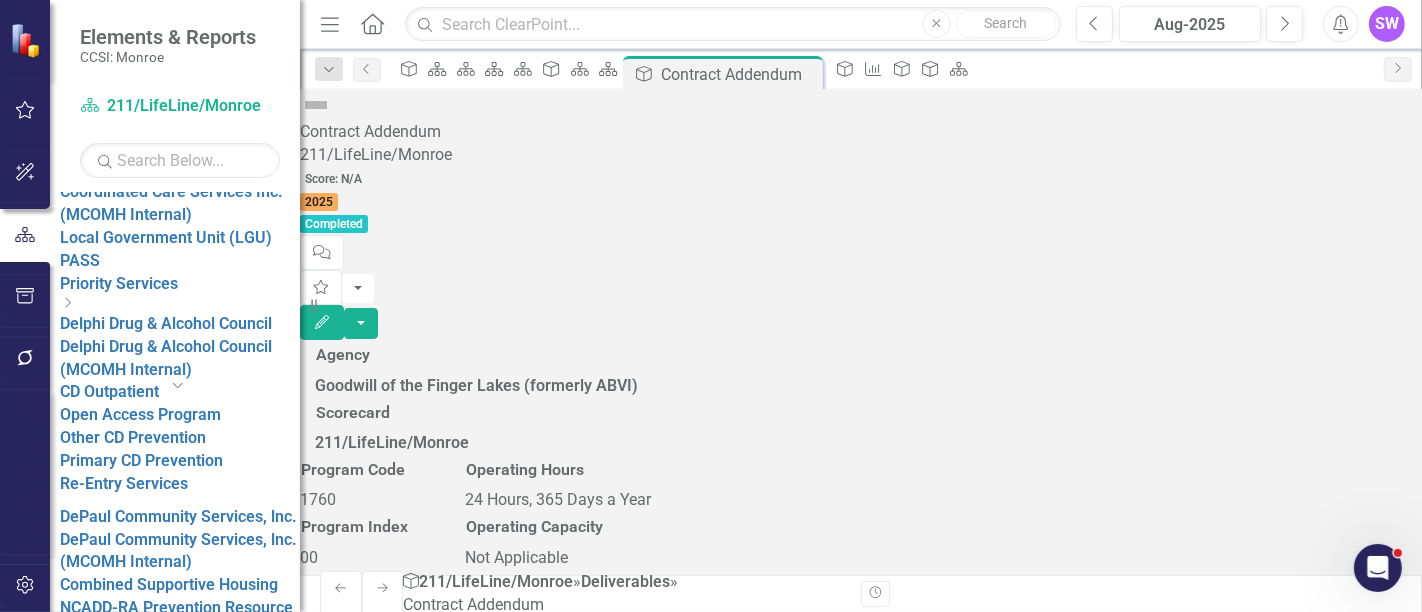 scroll, scrollTop: 2348, scrollLeft: 0, axis: vertical 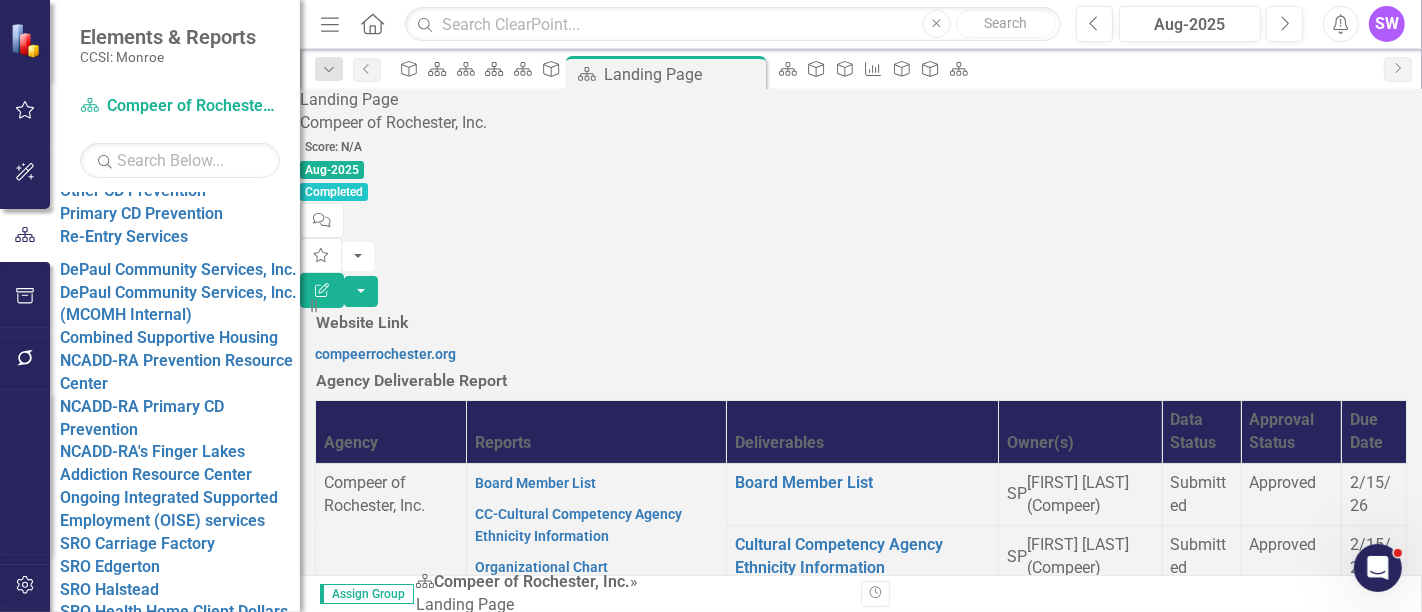 click on "Dropdown" 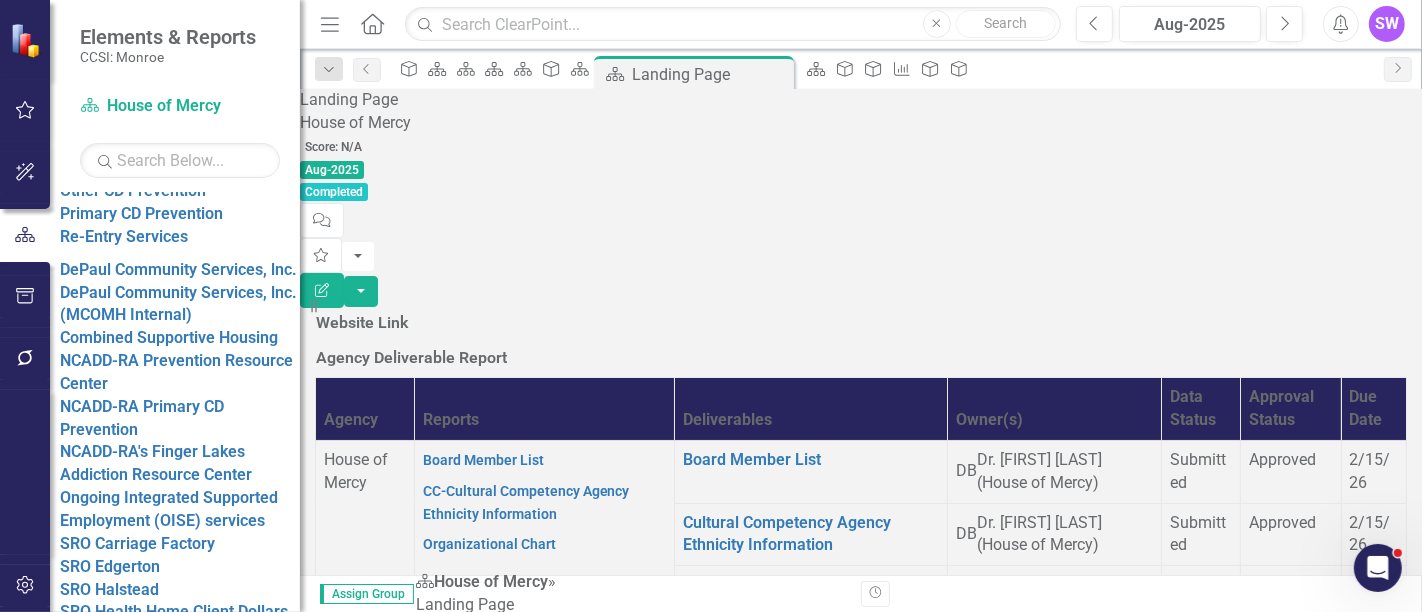 scroll, scrollTop: 643, scrollLeft: 0, axis: vertical 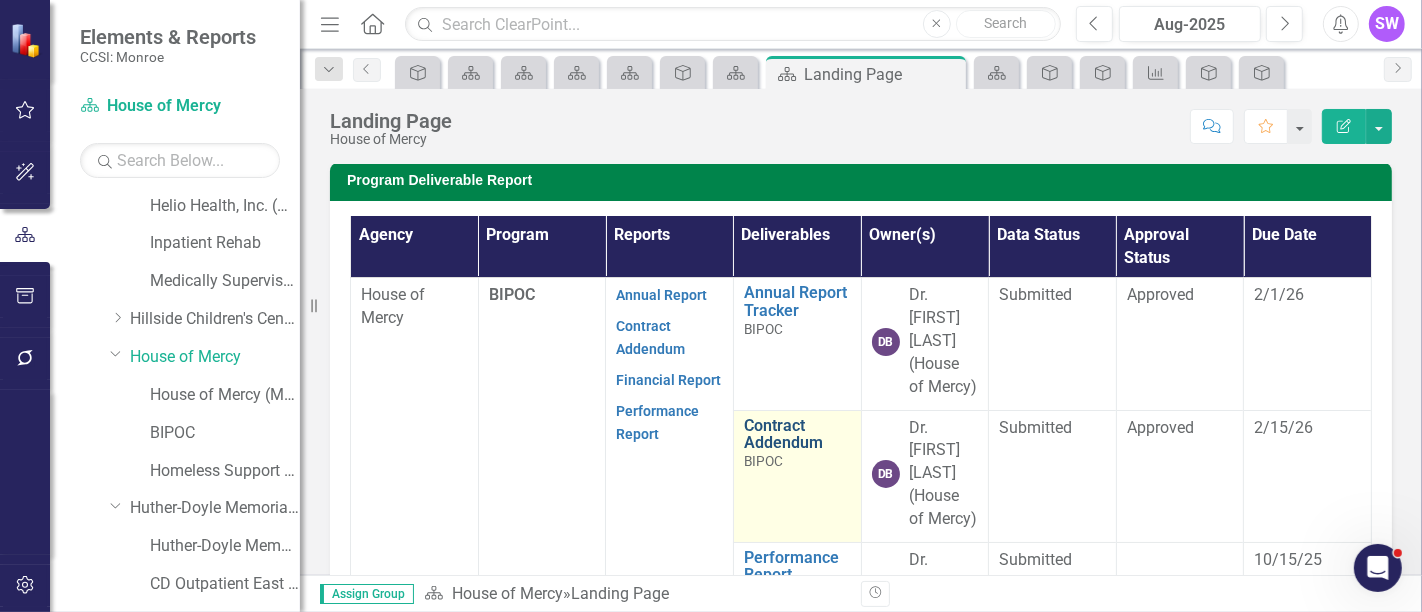 click on "Contract Addendum" at bounding box center [797, 434] 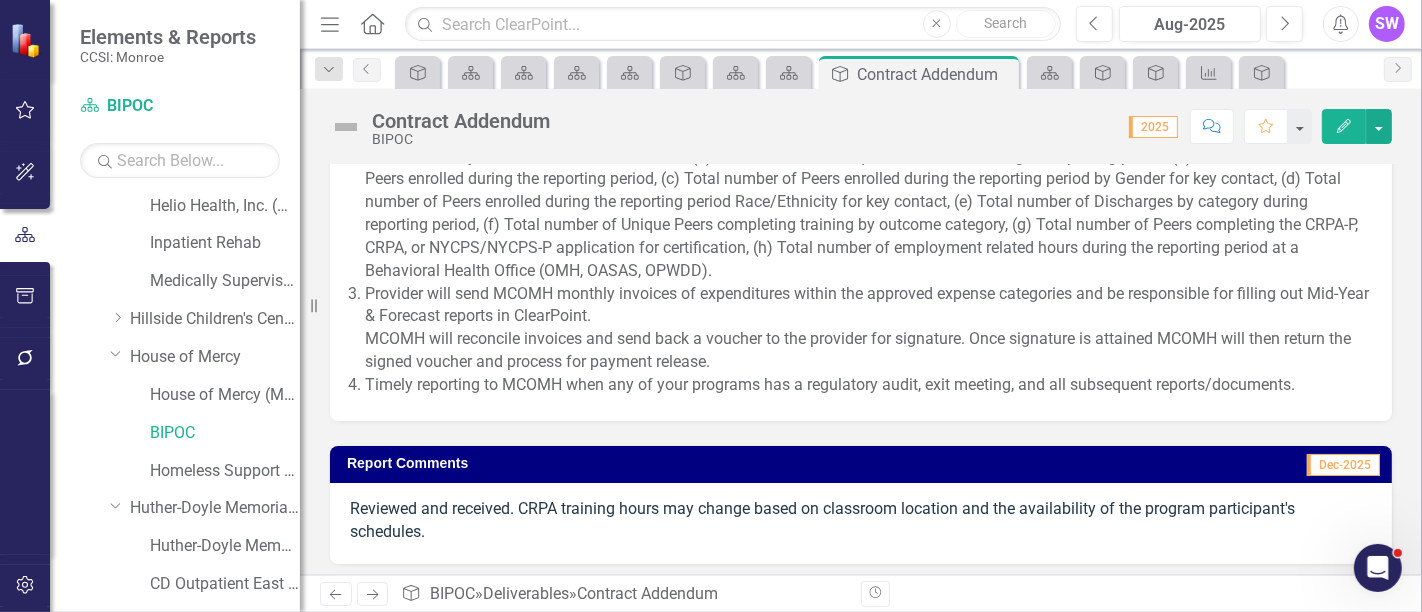 scroll, scrollTop: 1929, scrollLeft: 0, axis: vertical 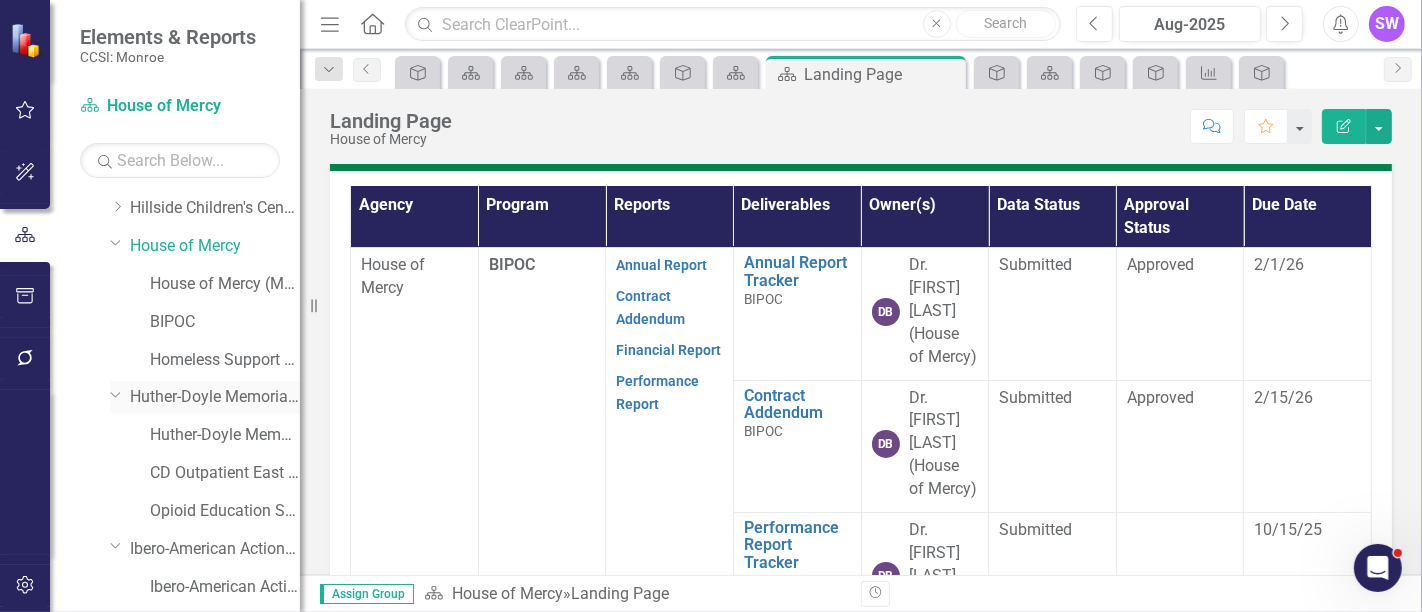 drag, startPoint x: 201, startPoint y: 397, endPoint x: 217, endPoint y: 399, distance: 16.124516 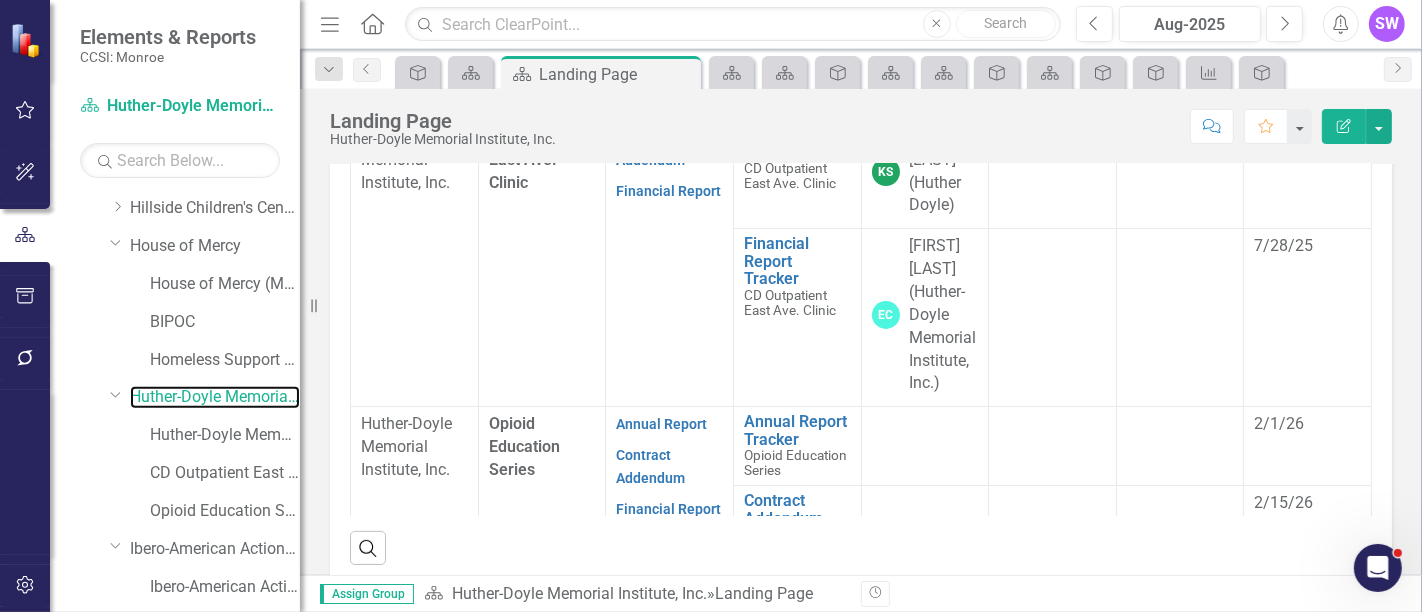 scroll, scrollTop: 823, scrollLeft: 0, axis: vertical 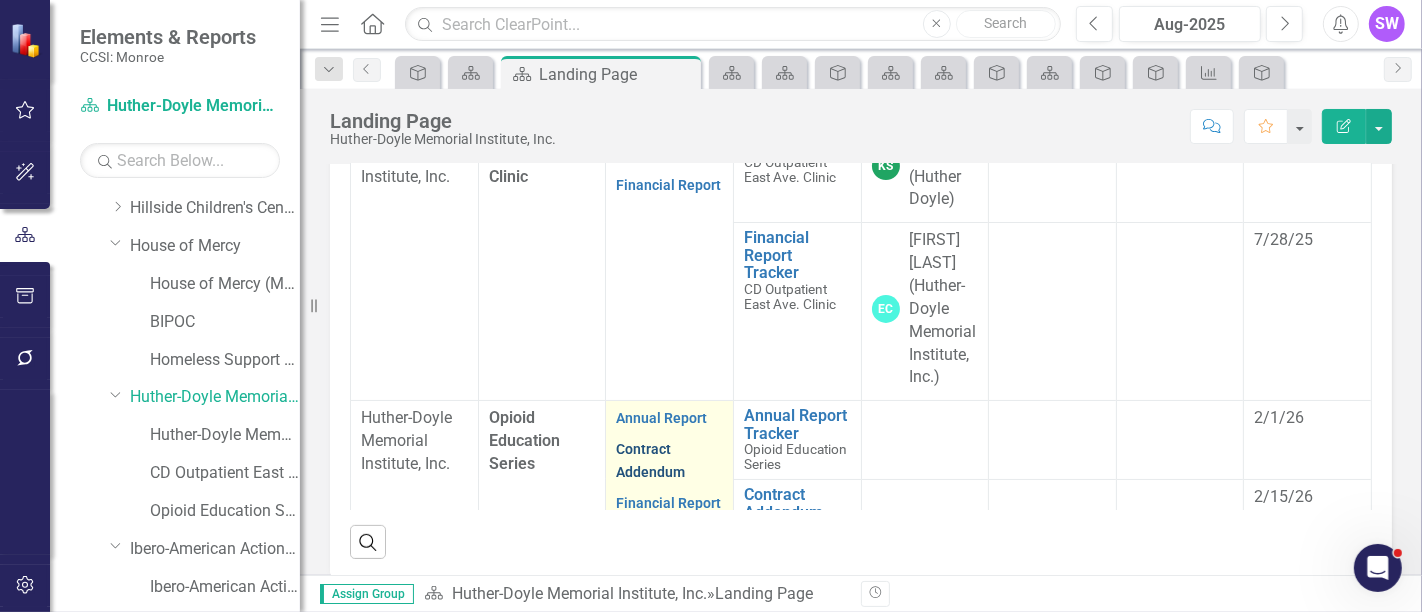 click on "Contract Addendum" at bounding box center (650, 460) 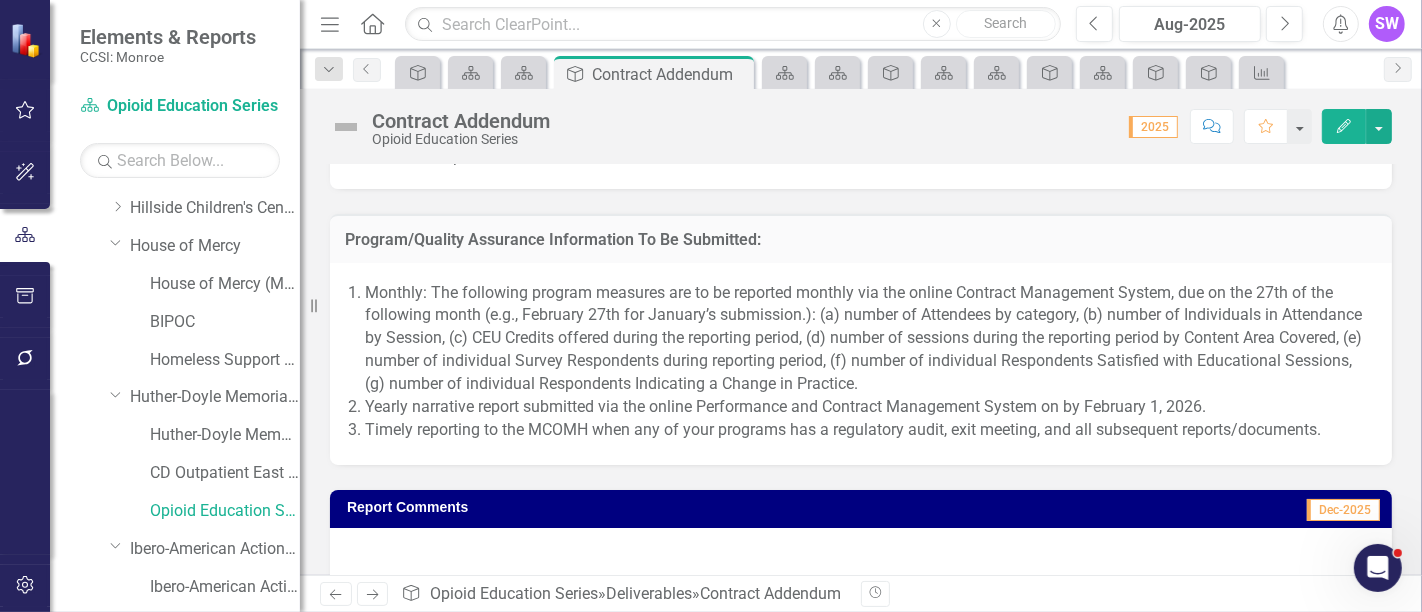 scroll, scrollTop: 1888, scrollLeft: 0, axis: vertical 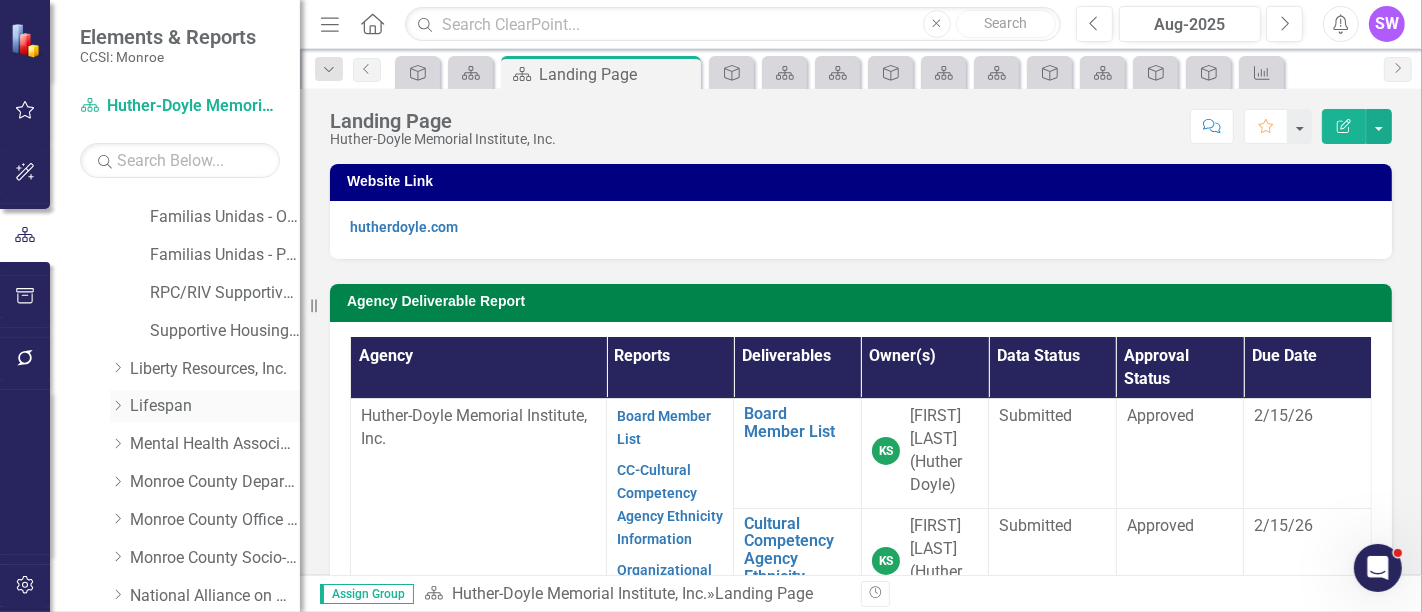 click on "Dropdown" 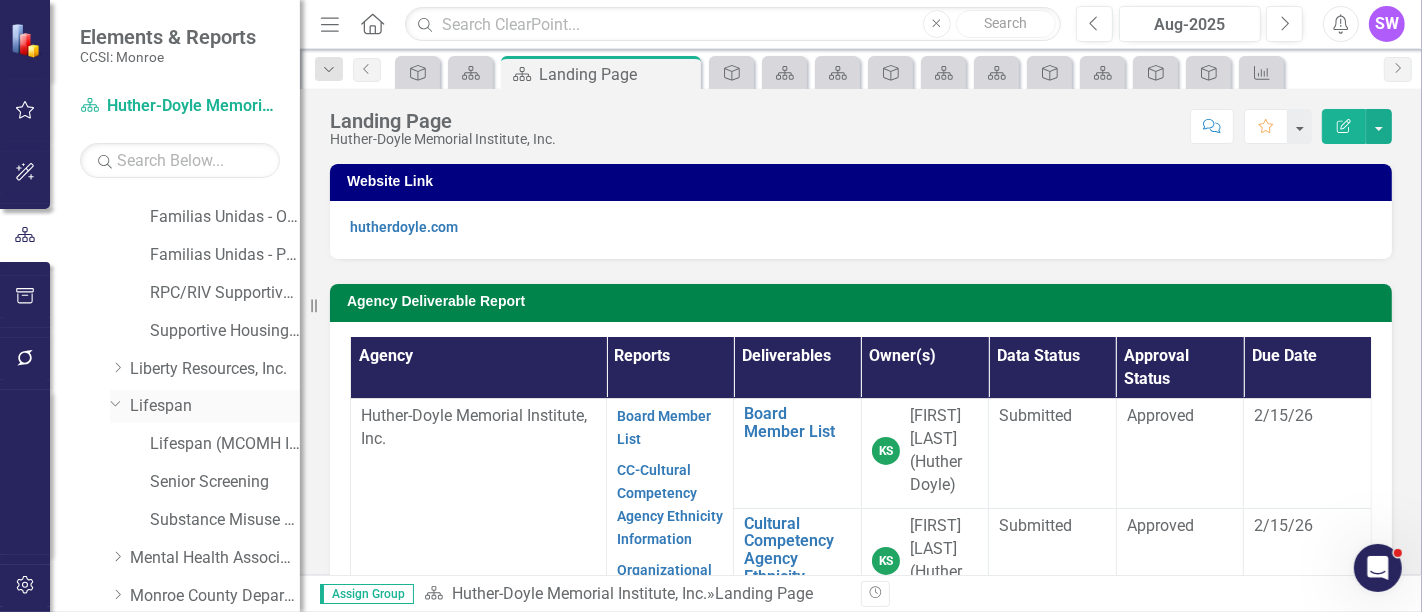 click on "Lifespan" at bounding box center [215, 406] 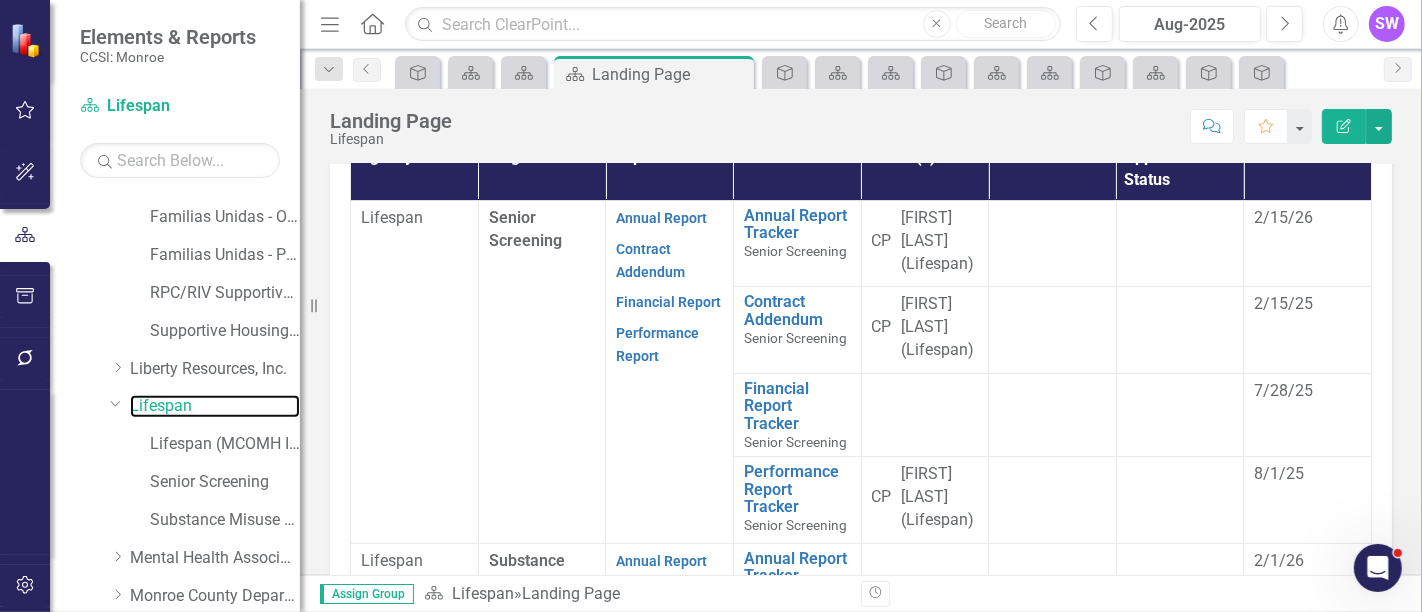 scroll, scrollTop: 688, scrollLeft: 0, axis: vertical 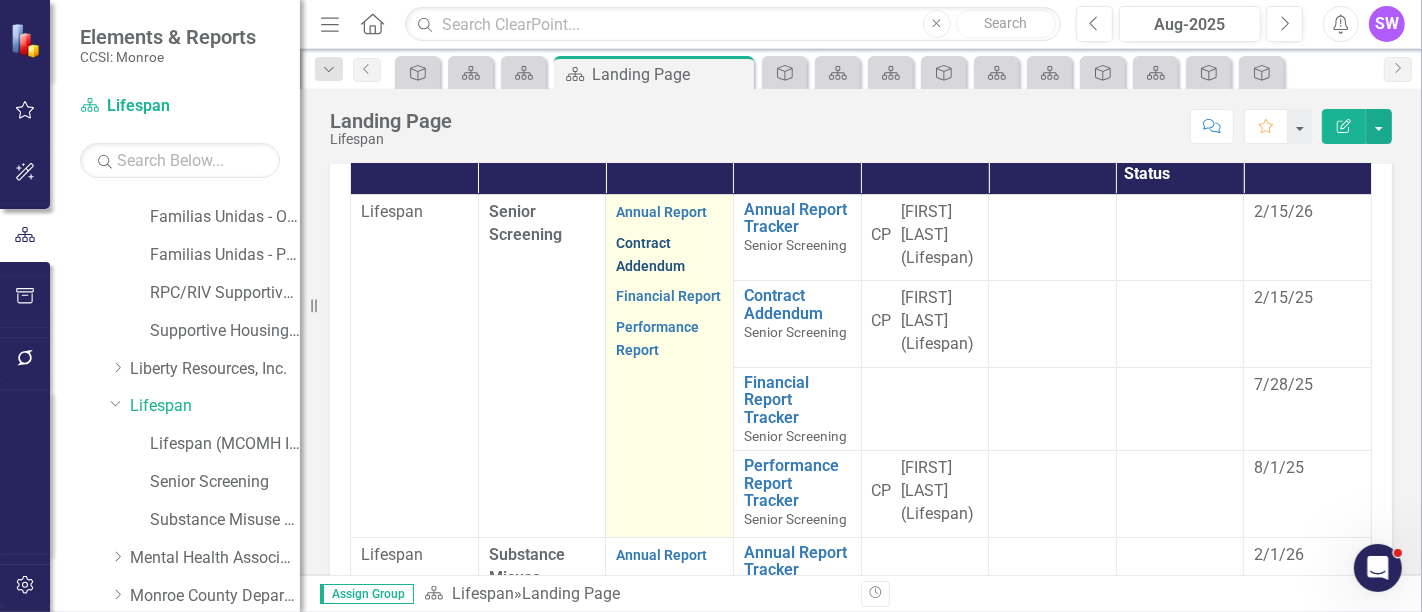 click on "Contract Addendum" at bounding box center (650, 254) 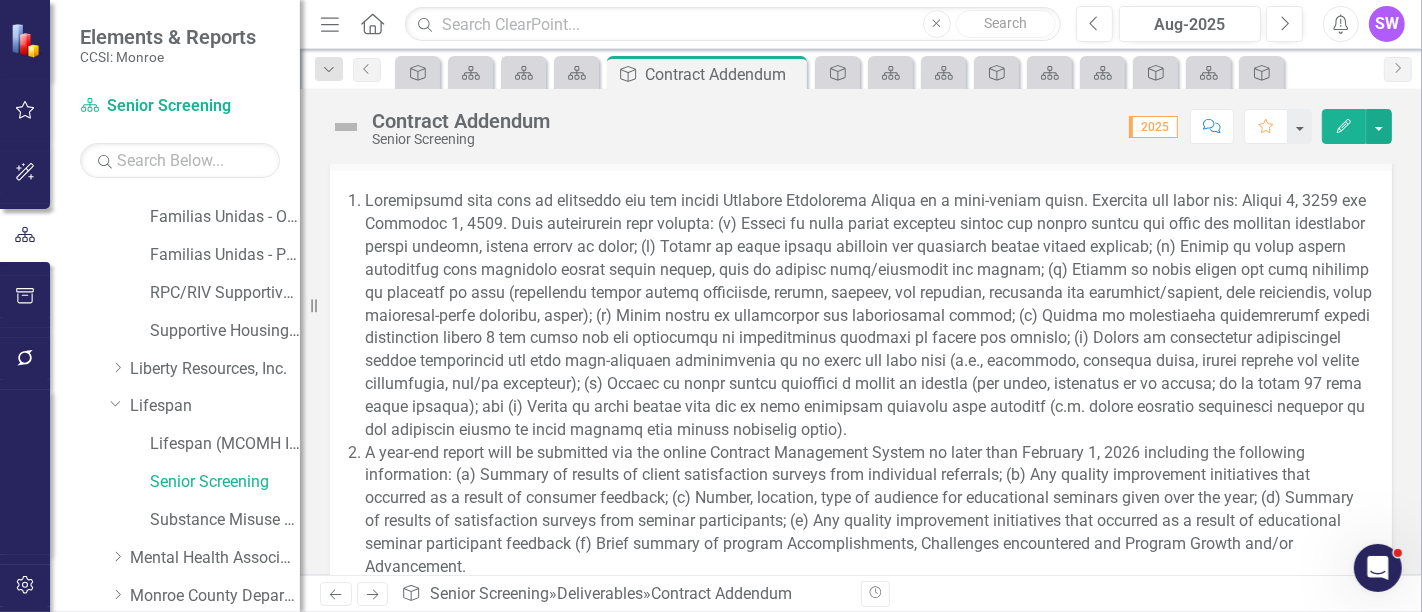 scroll, scrollTop: 1750, scrollLeft: 0, axis: vertical 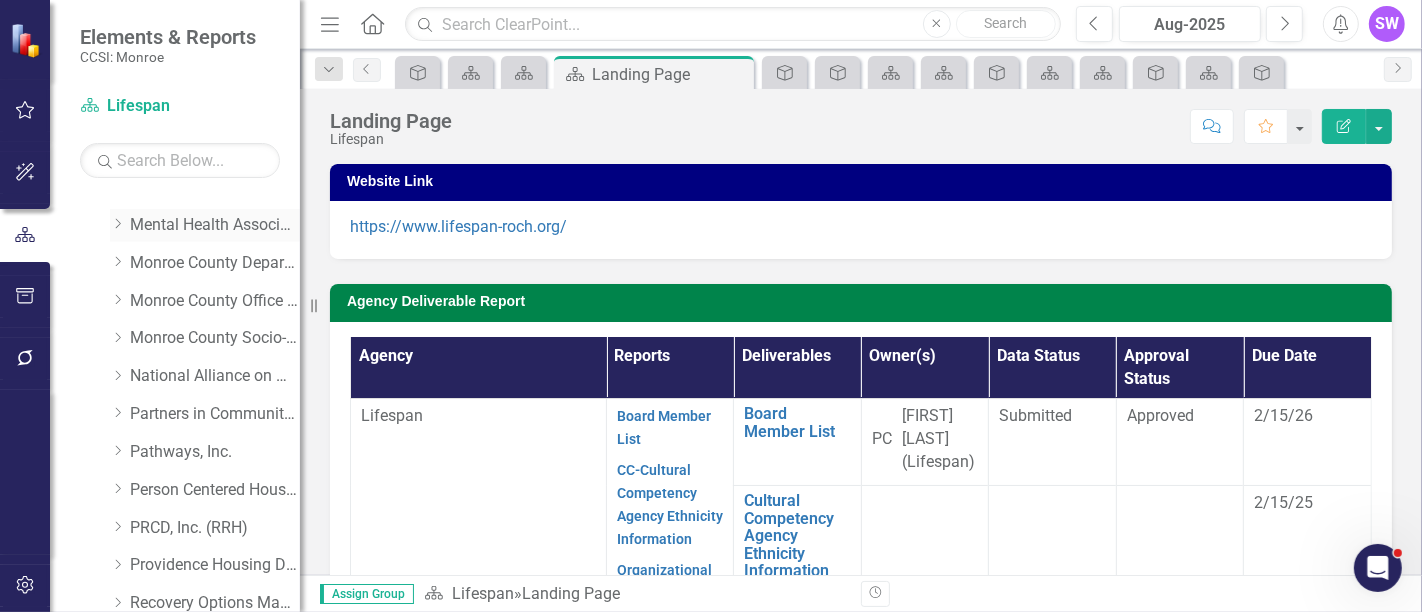 click on "Dropdown" 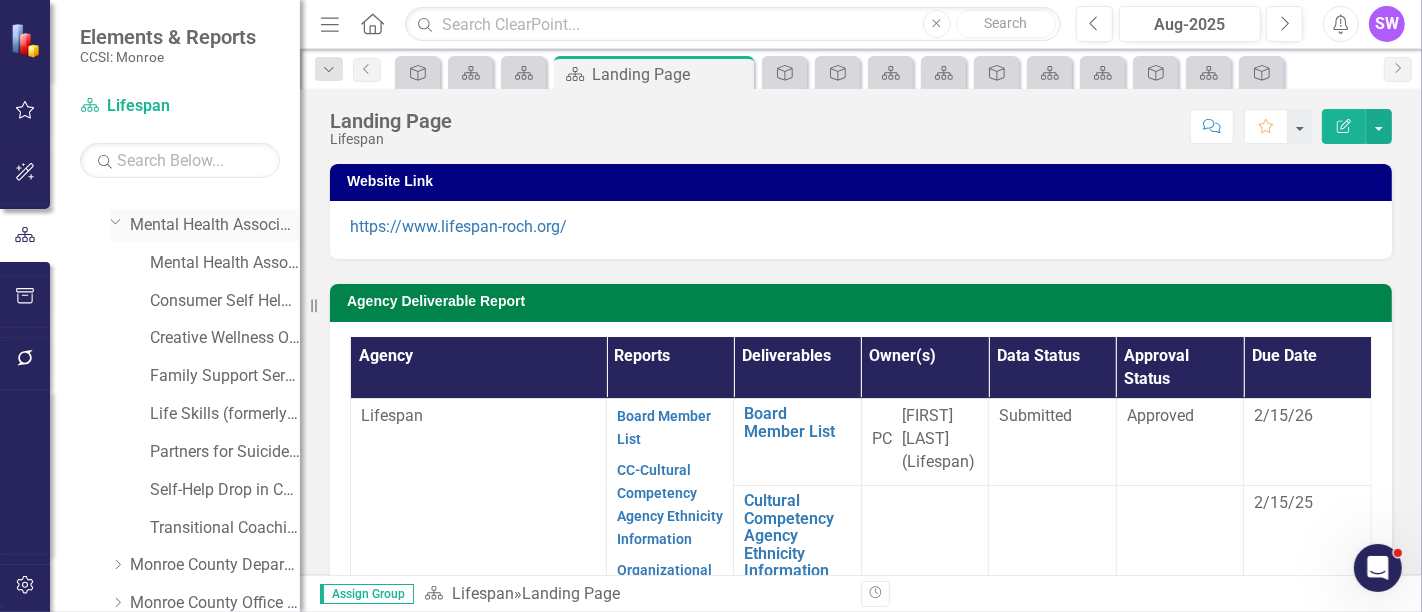 click on "Mental Health Association" at bounding box center (215, 225) 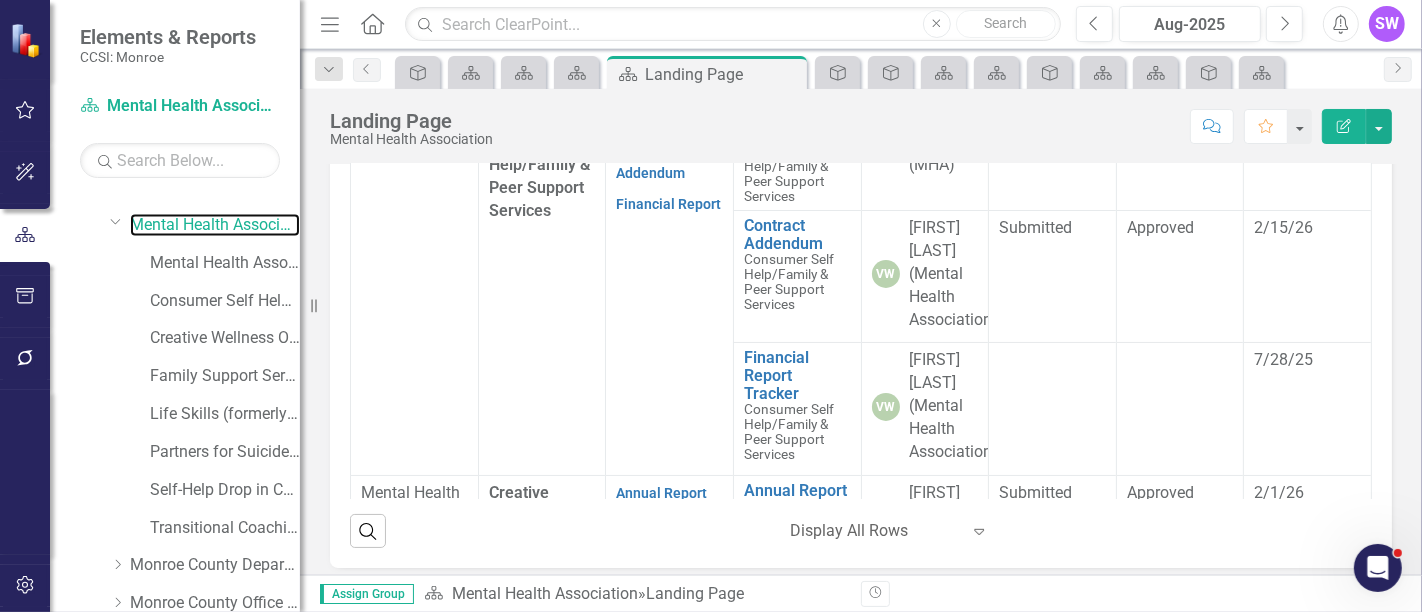 scroll, scrollTop: 866, scrollLeft: 0, axis: vertical 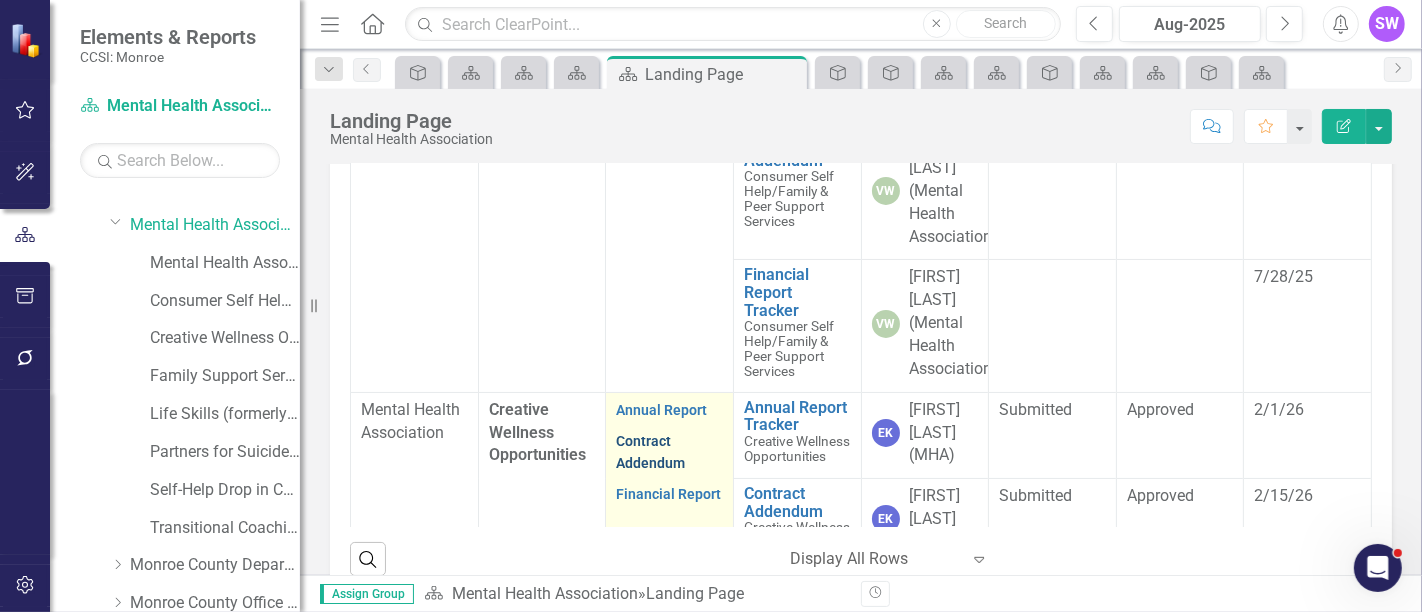 click on "Contract Addendum" at bounding box center [650, 452] 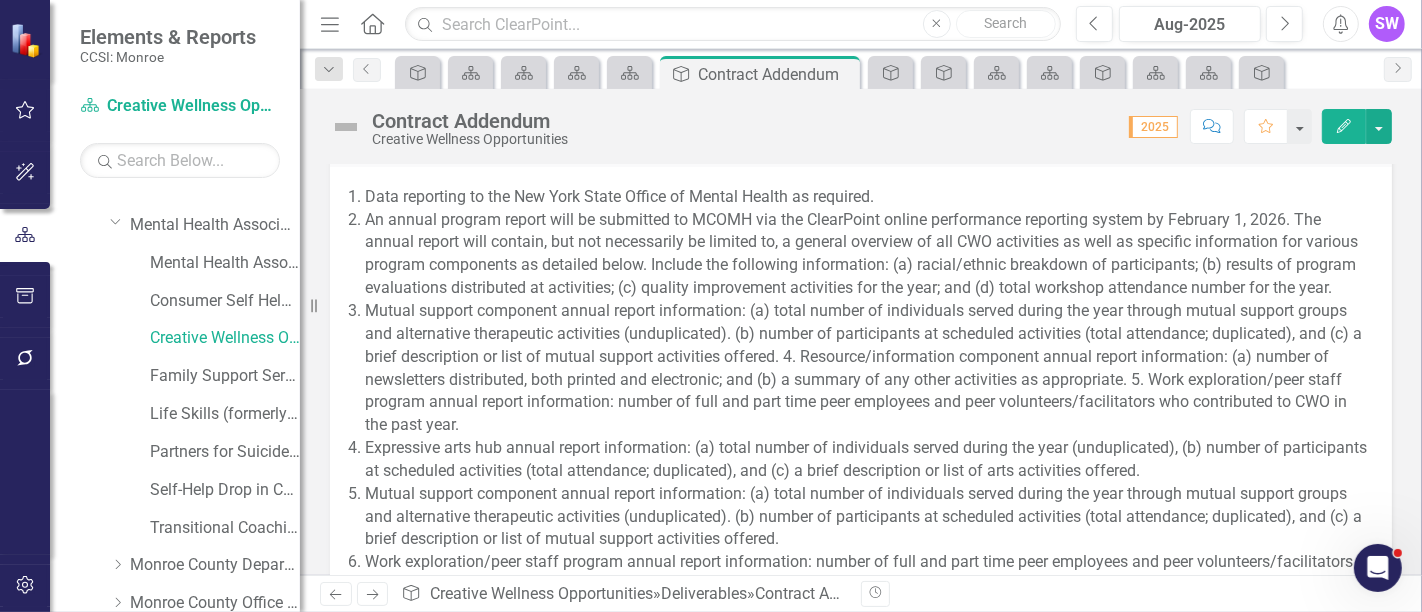 scroll, scrollTop: 1962, scrollLeft: 0, axis: vertical 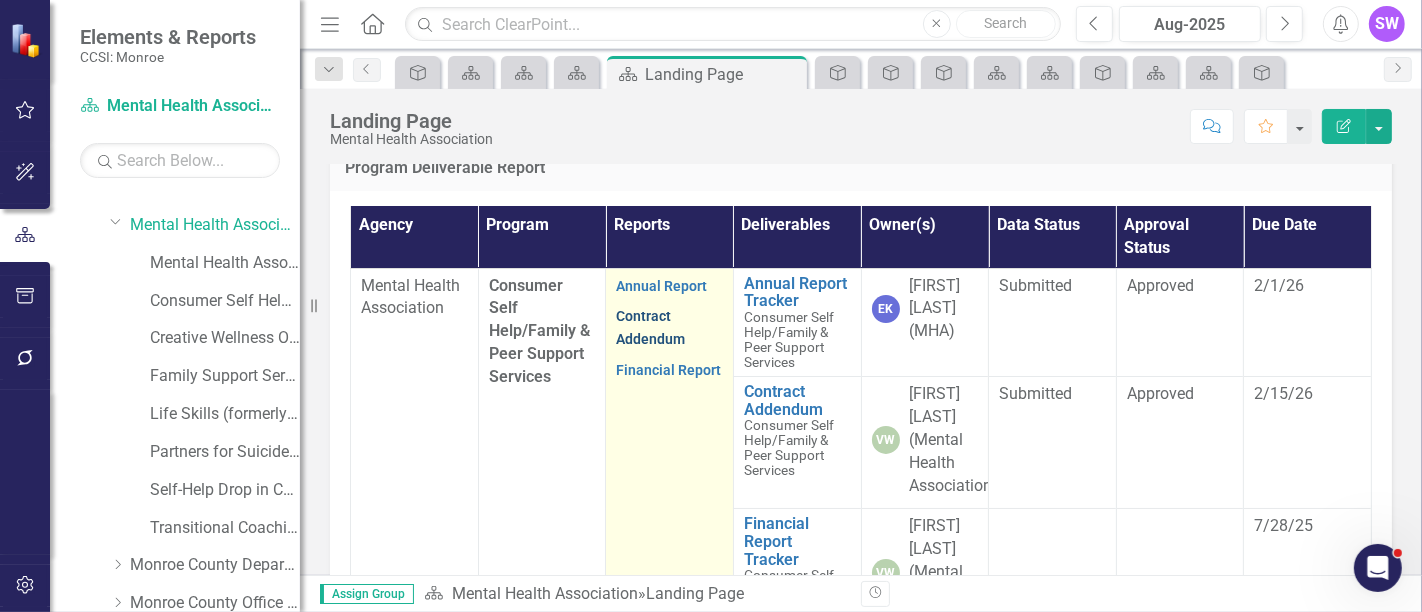 click on "Contract Addendum" at bounding box center [650, 327] 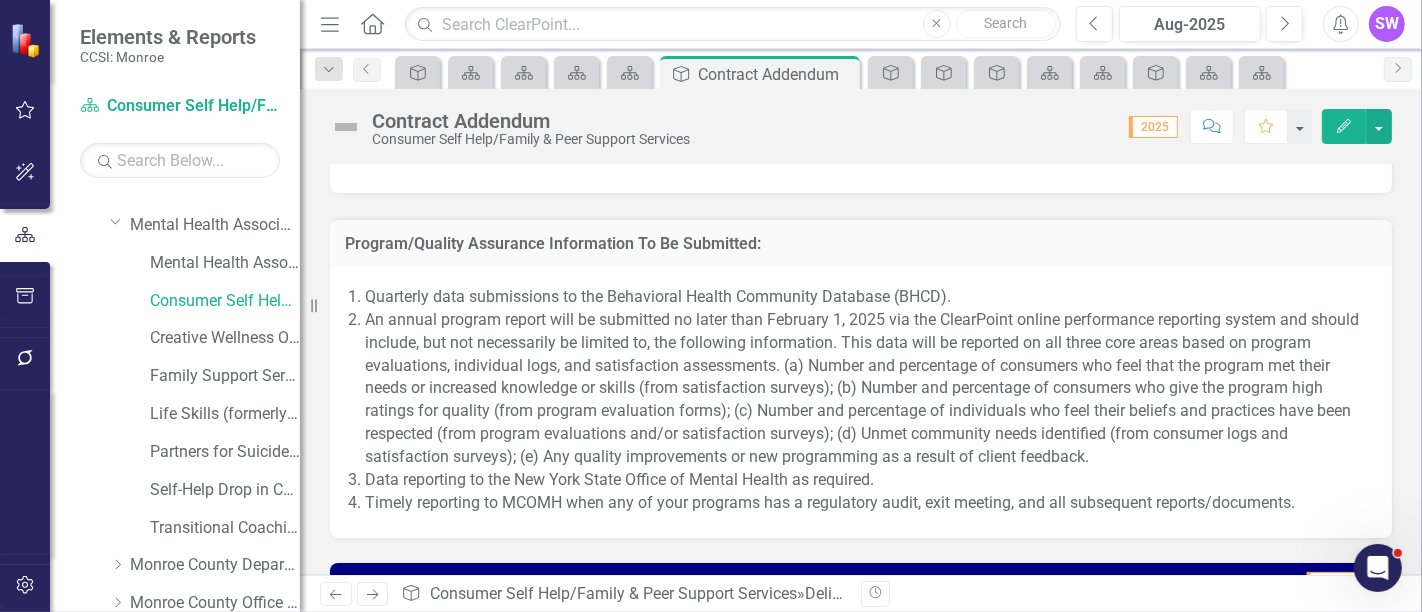 scroll, scrollTop: 2073, scrollLeft: 0, axis: vertical 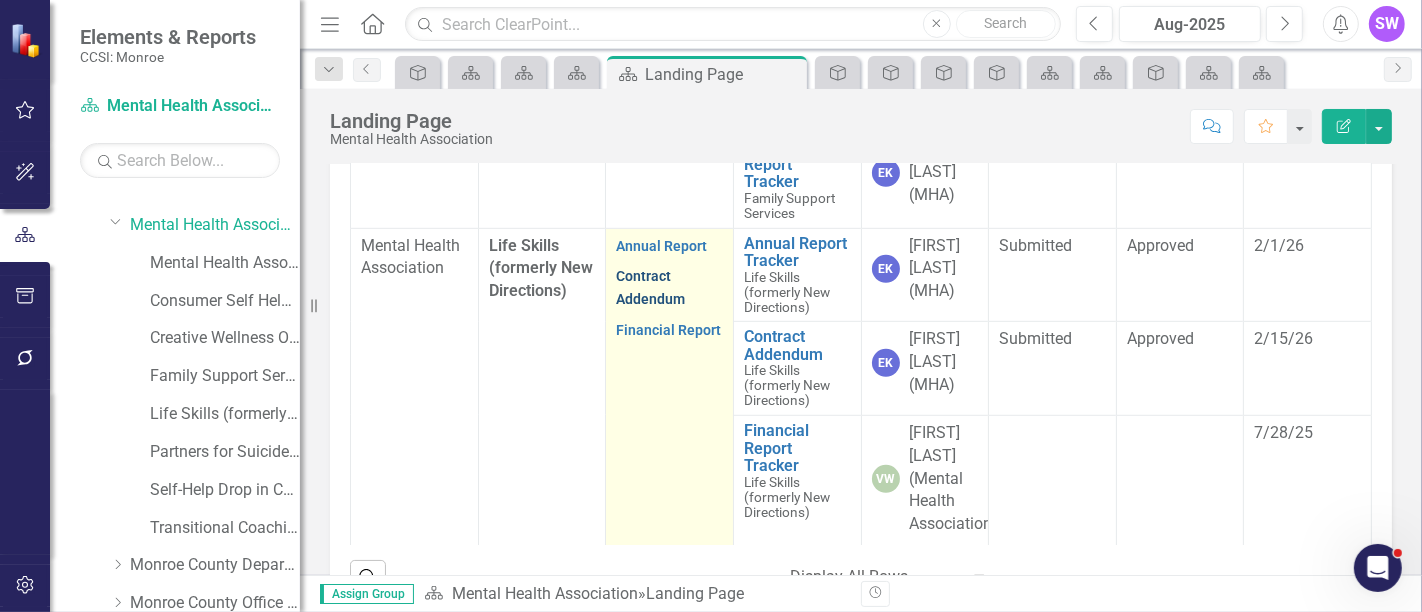 click on "Contract Addendum" at bounding box center (650, 287) 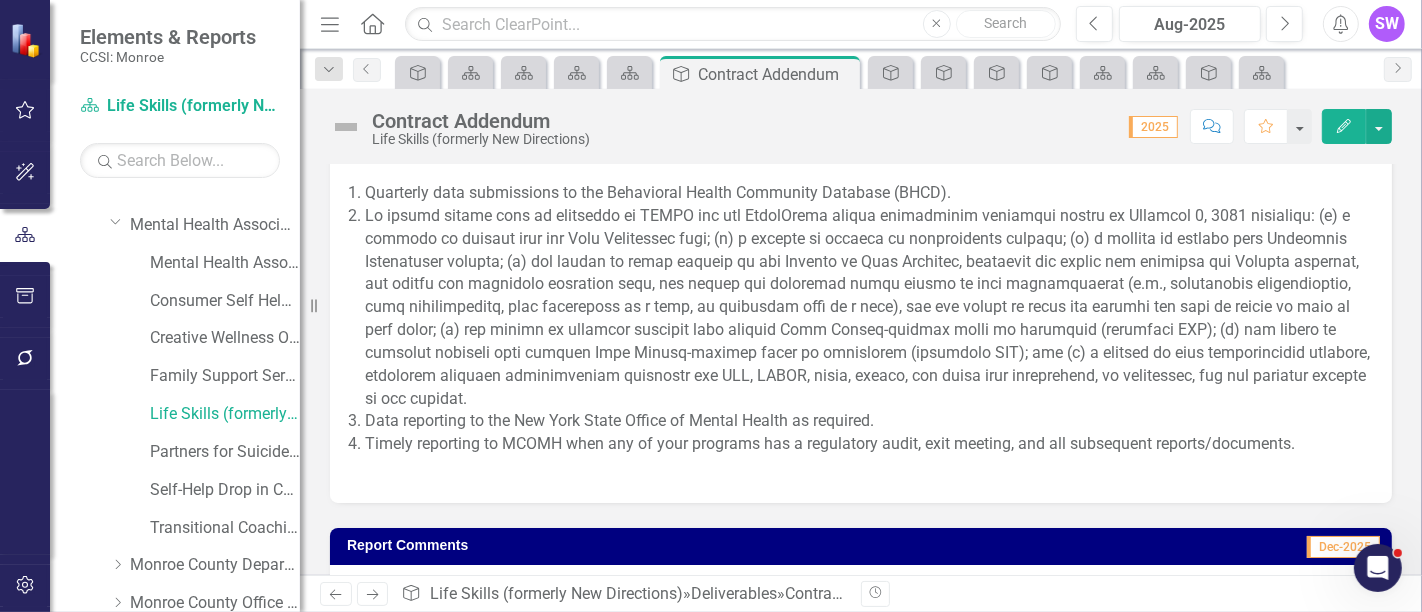 scroll, scrollTop: 1777, scrollLeft: 0, axis: vertical 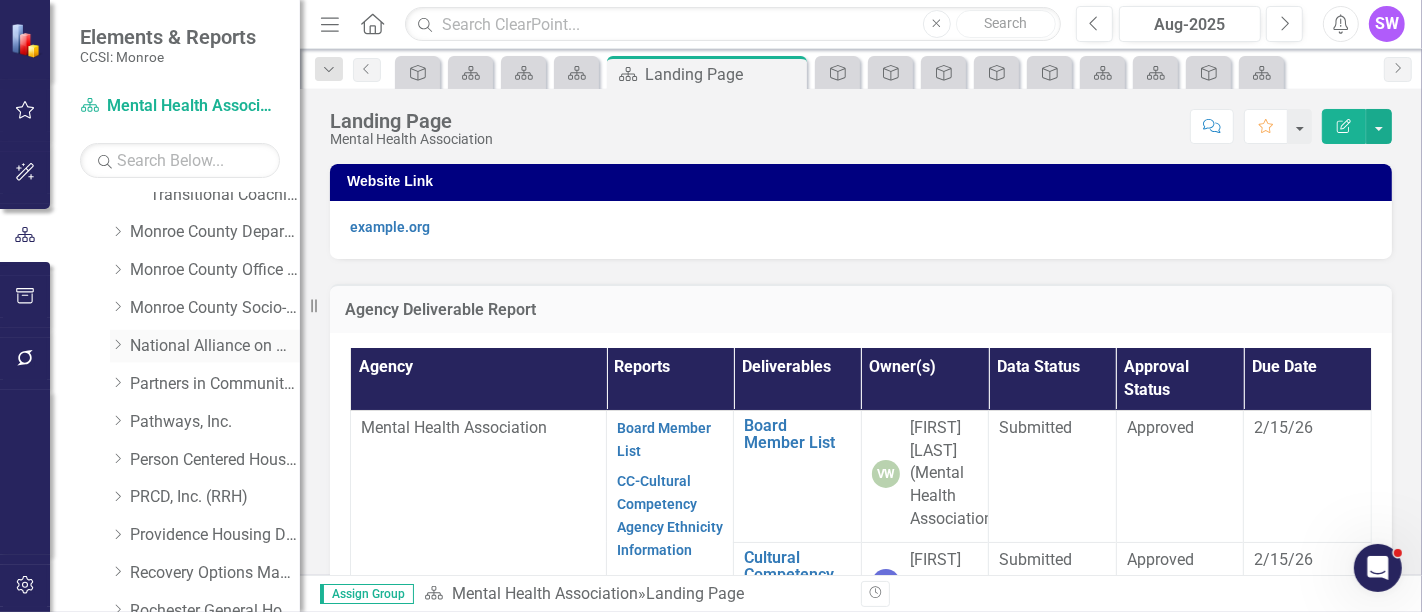 click 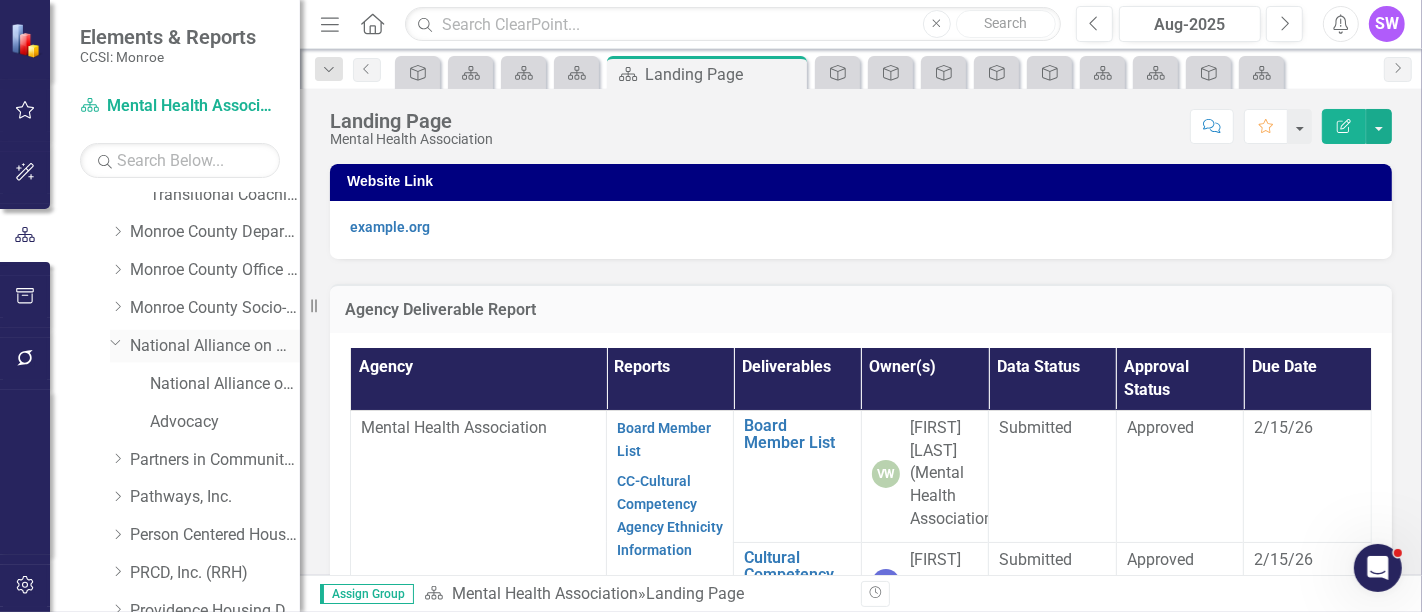 click on "National Alliance on Mental Illness" at bounding box center (215, 346) 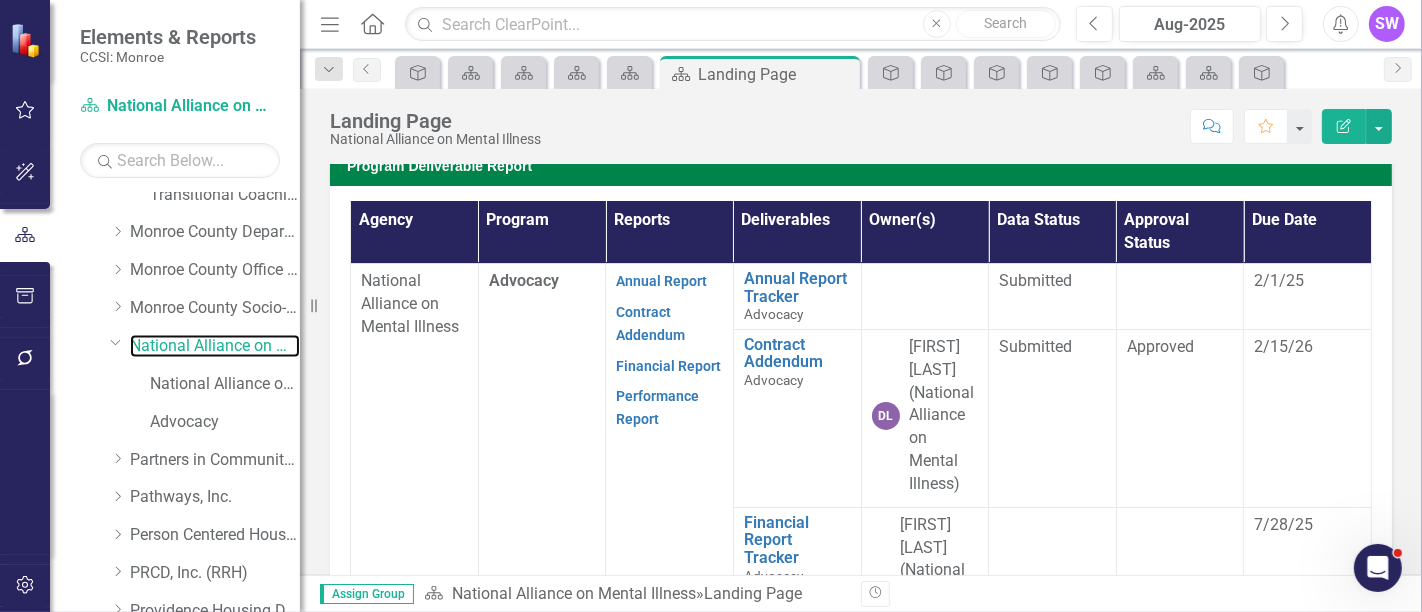 scroll, scrollTop: 738, scrollLeft: 0, axis: vertical 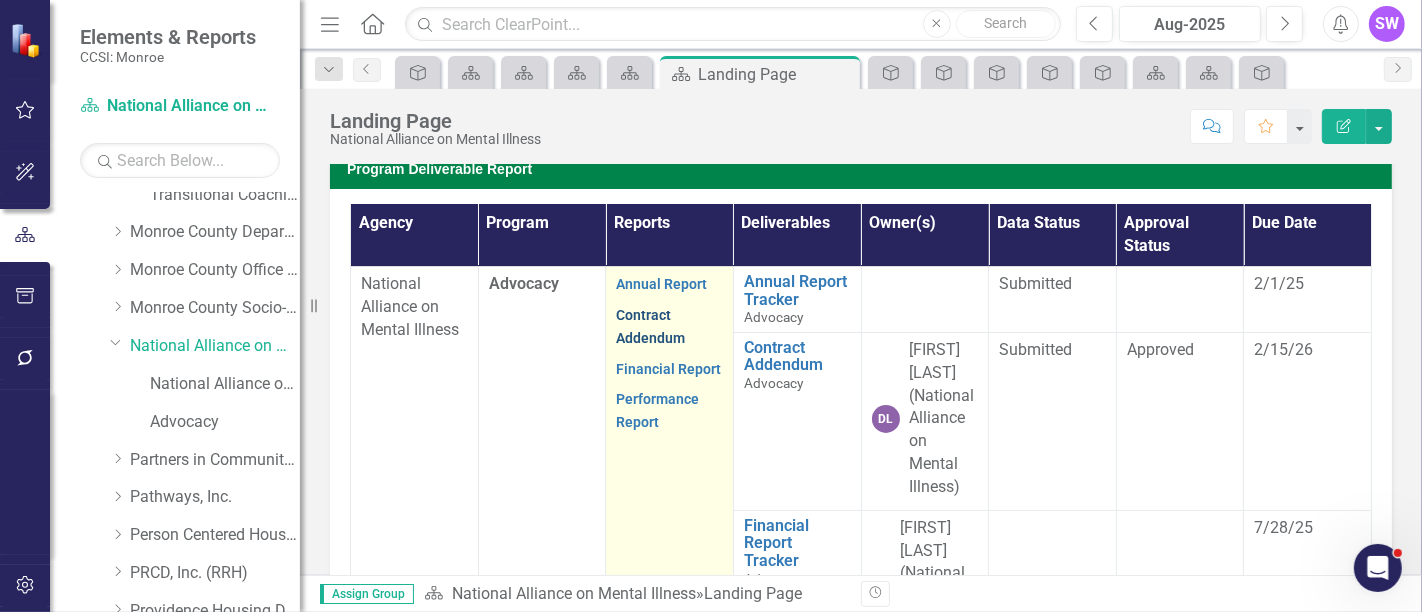 click on "Contract Addendum" at bounding box center [650, 326] 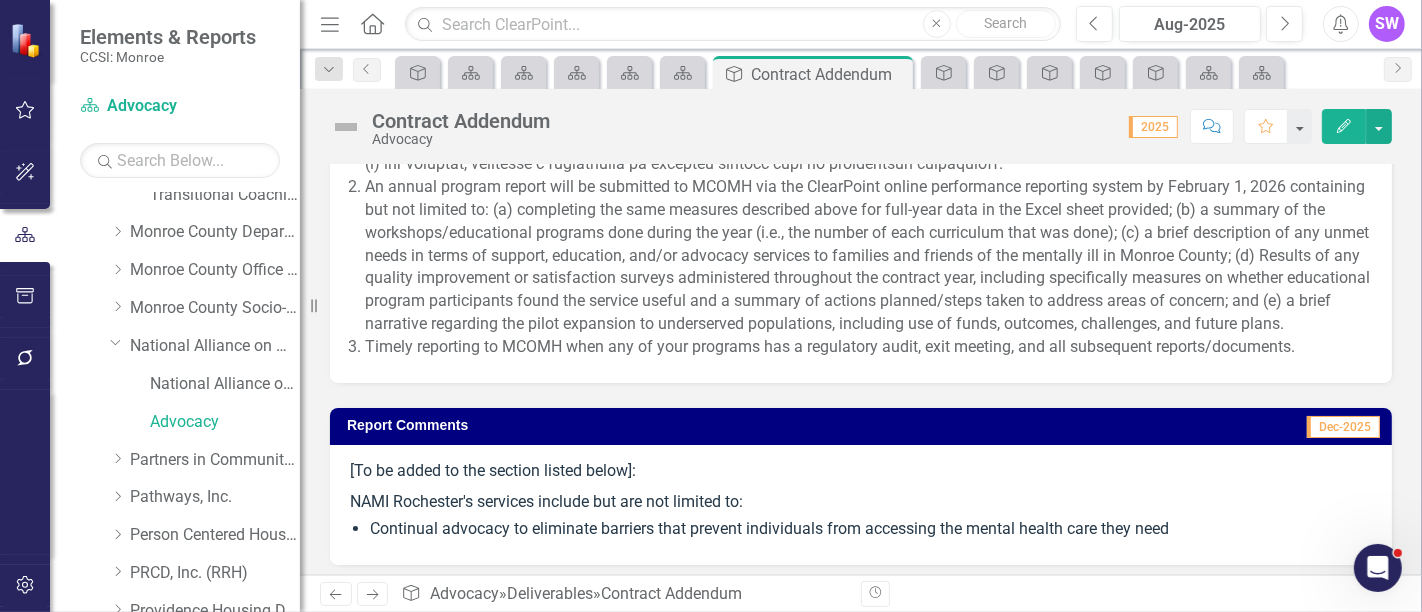 scroll, scrollTop: 2610, scrollLeft: 0, axis: vertical 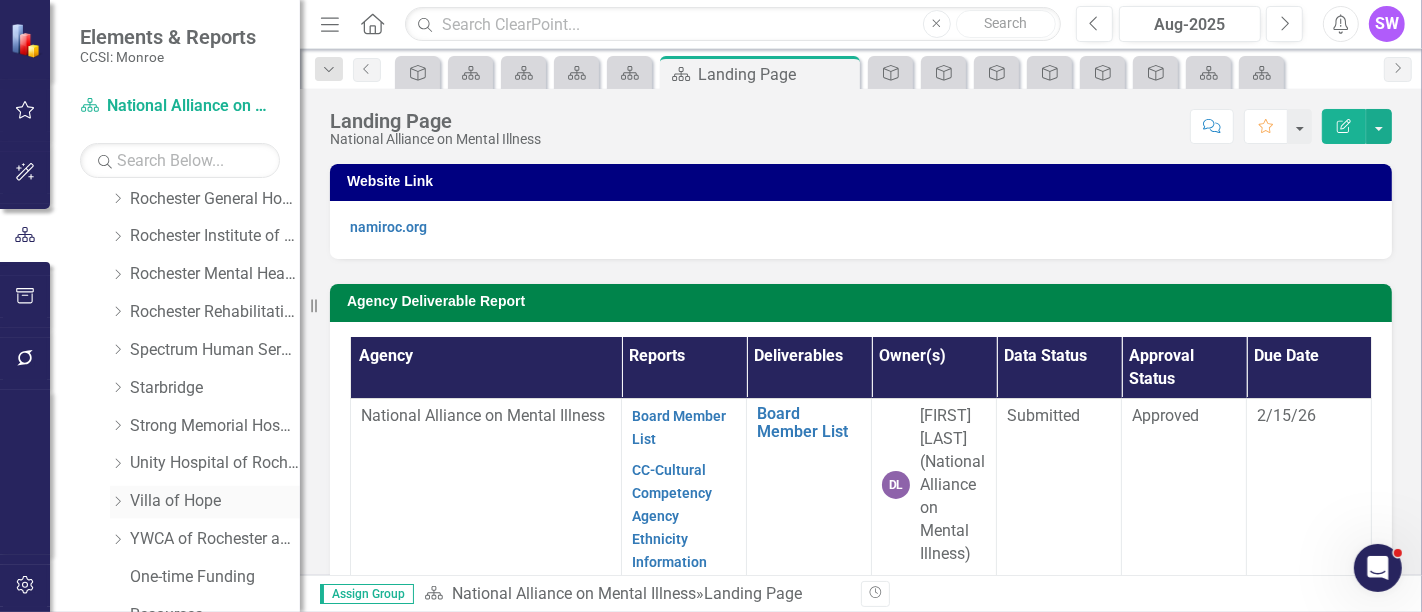 click on "Dropdown" 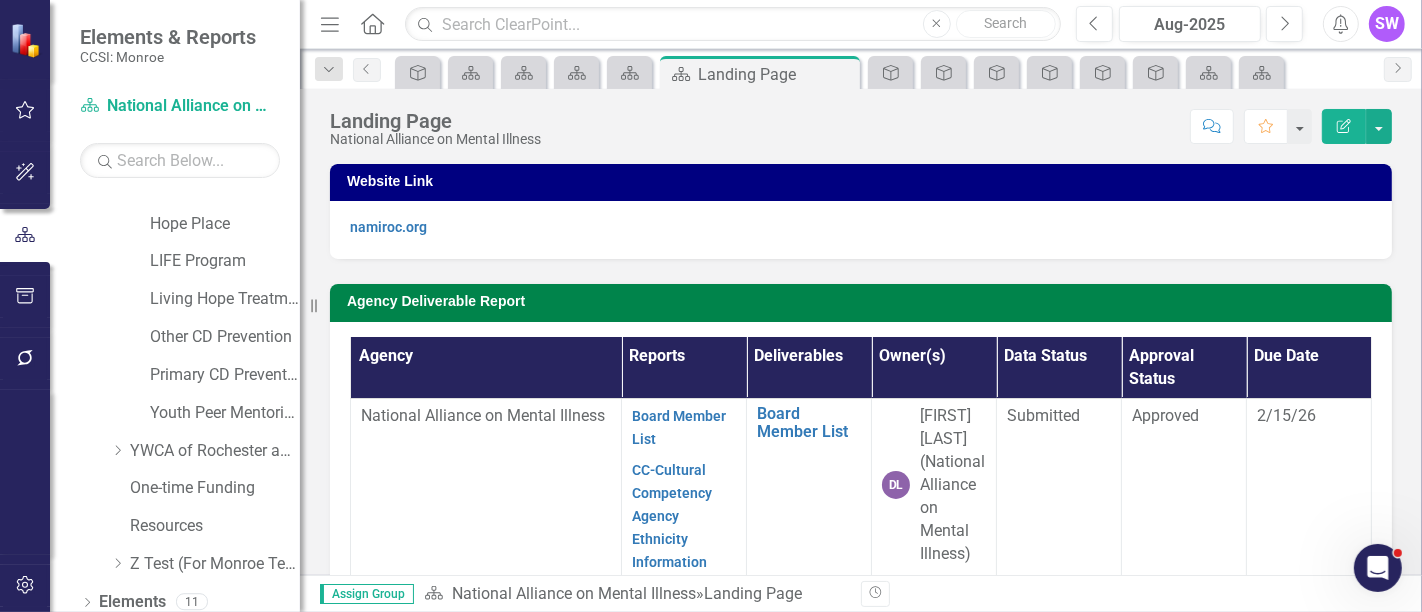 scroll, scrollTop: 3740, scrollLeft: 0, axis: vertical 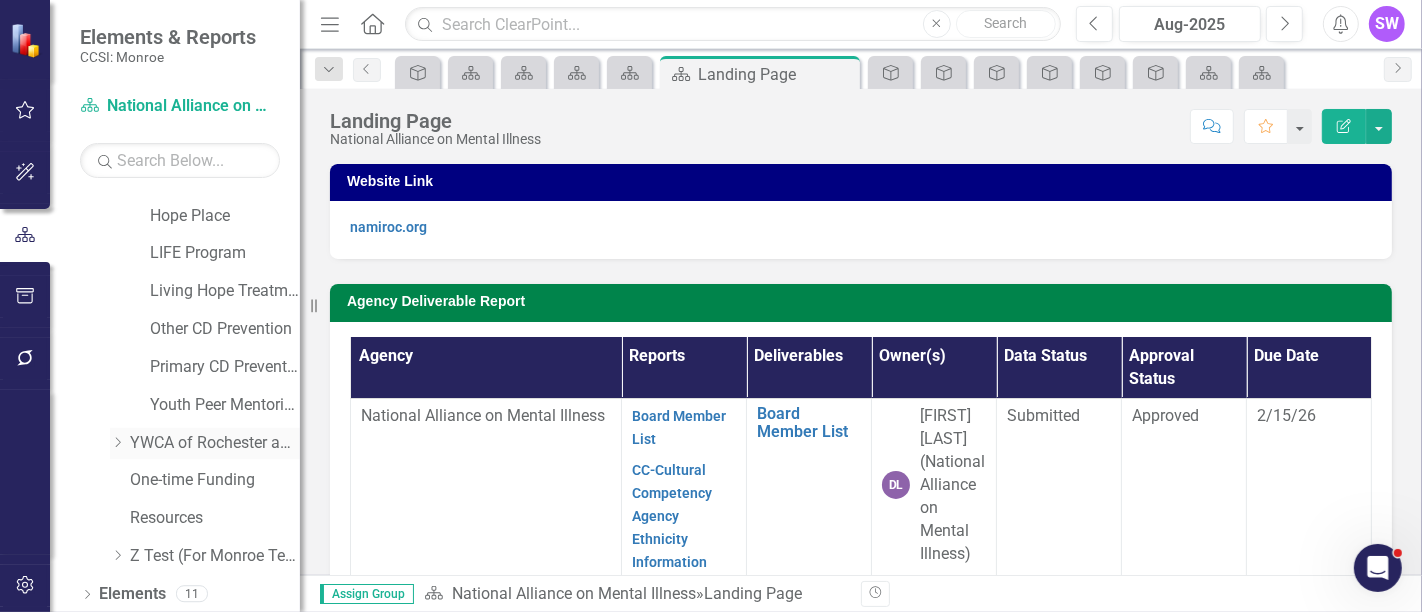 click 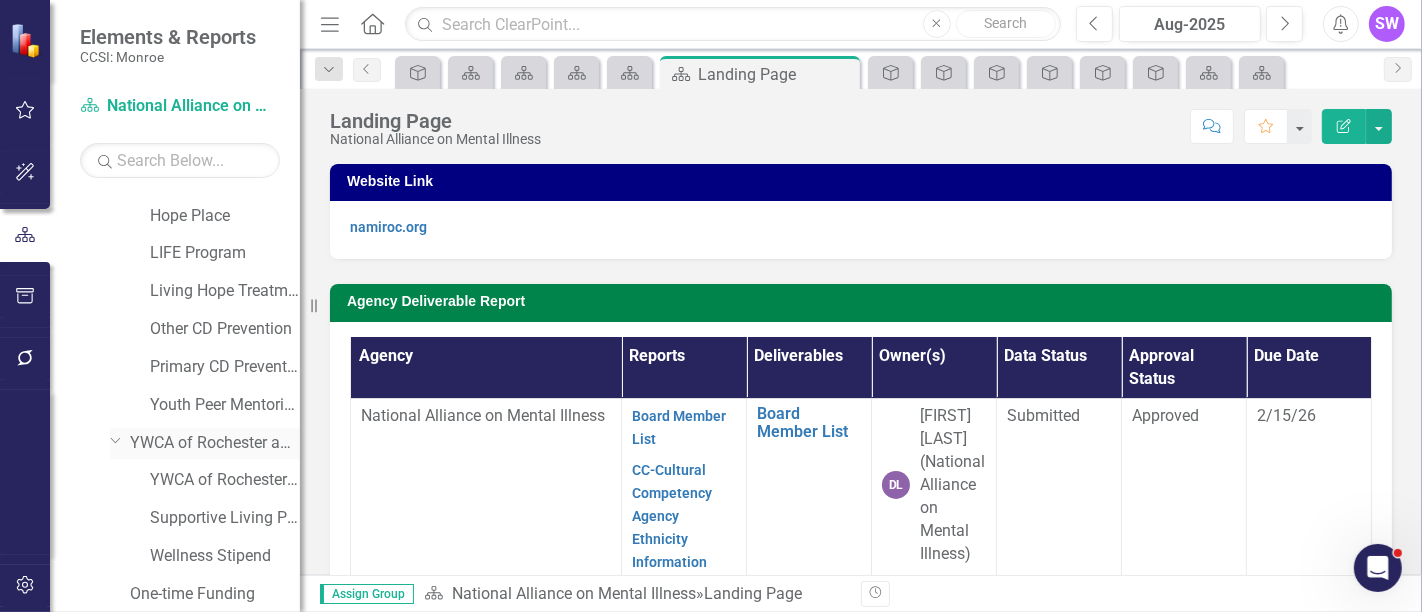 click on "YWCA of Rochester and Monroe County" at bounding box center [215, 443] 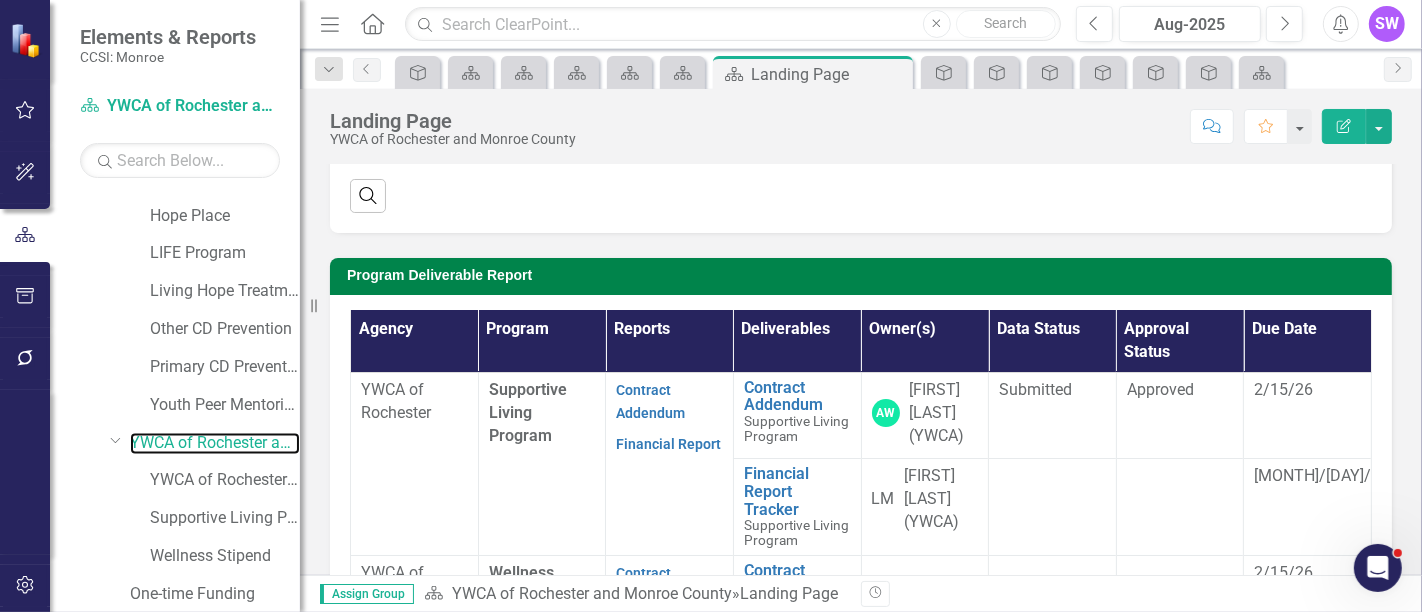 scroll, scrollTop: 665, scrollLeft: 0, axis: vertical 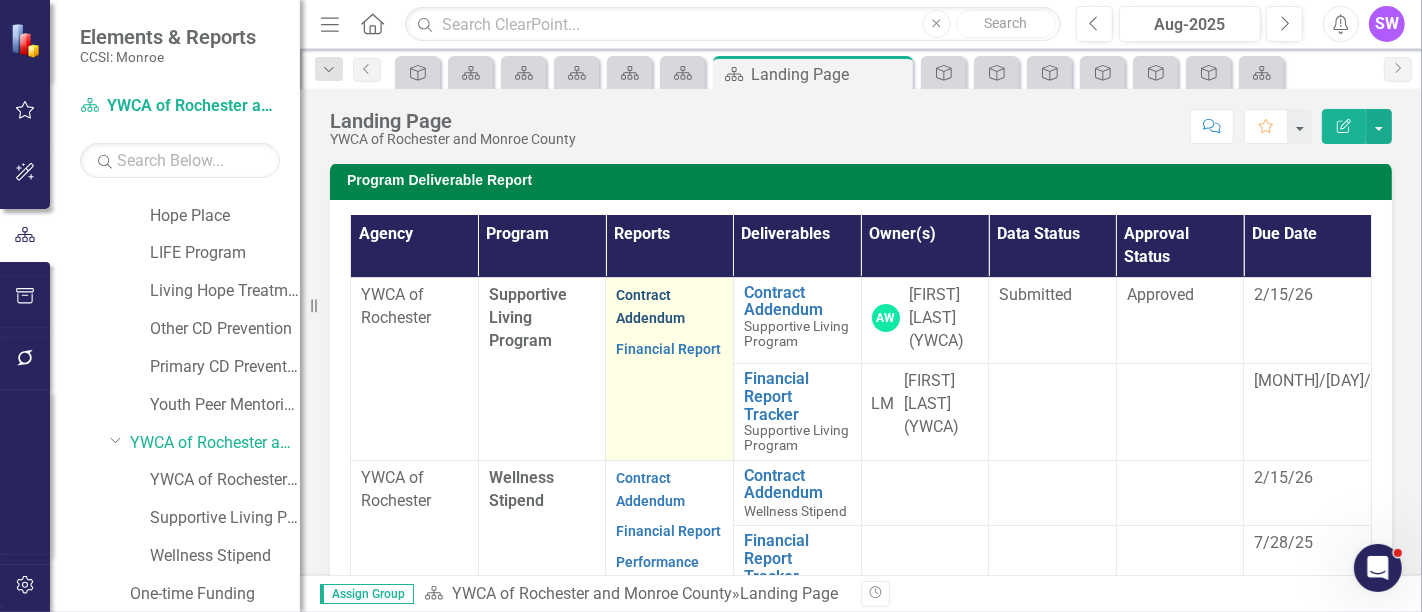 click on "Contract Addendum" at bounding box center [650, 306] 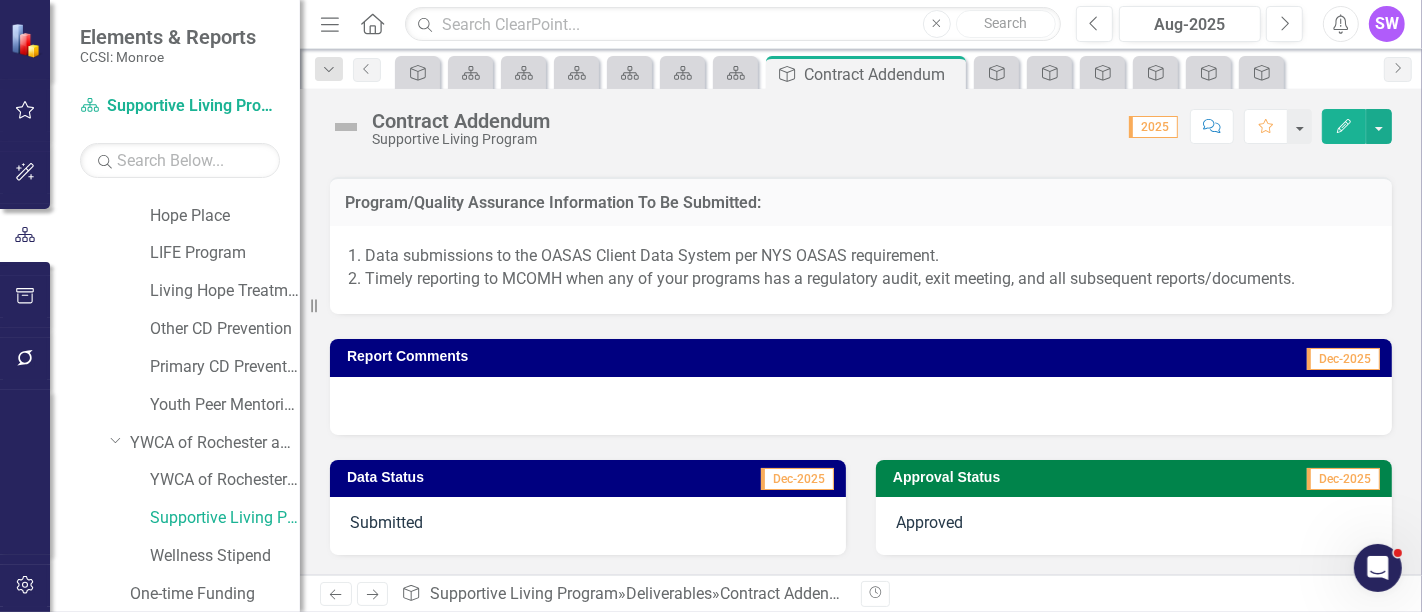 scroll, scrollTop: 1781, scrollLeft: 0, axis: vertical 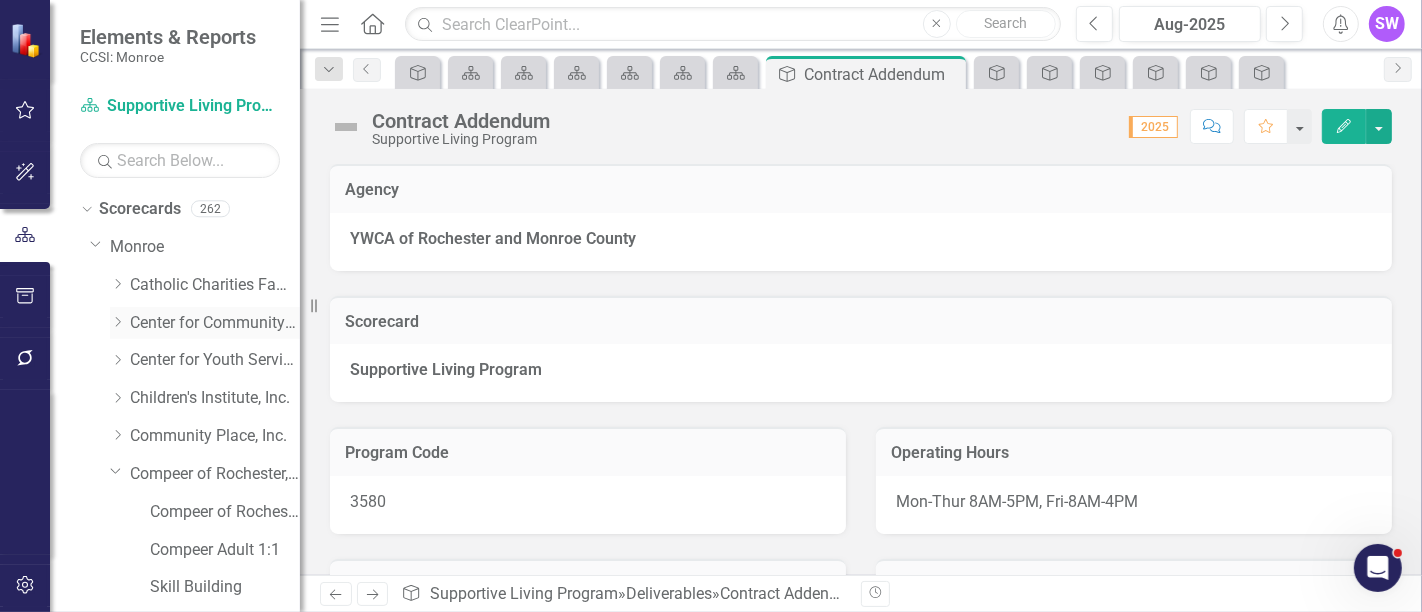 click on "Dropdown" 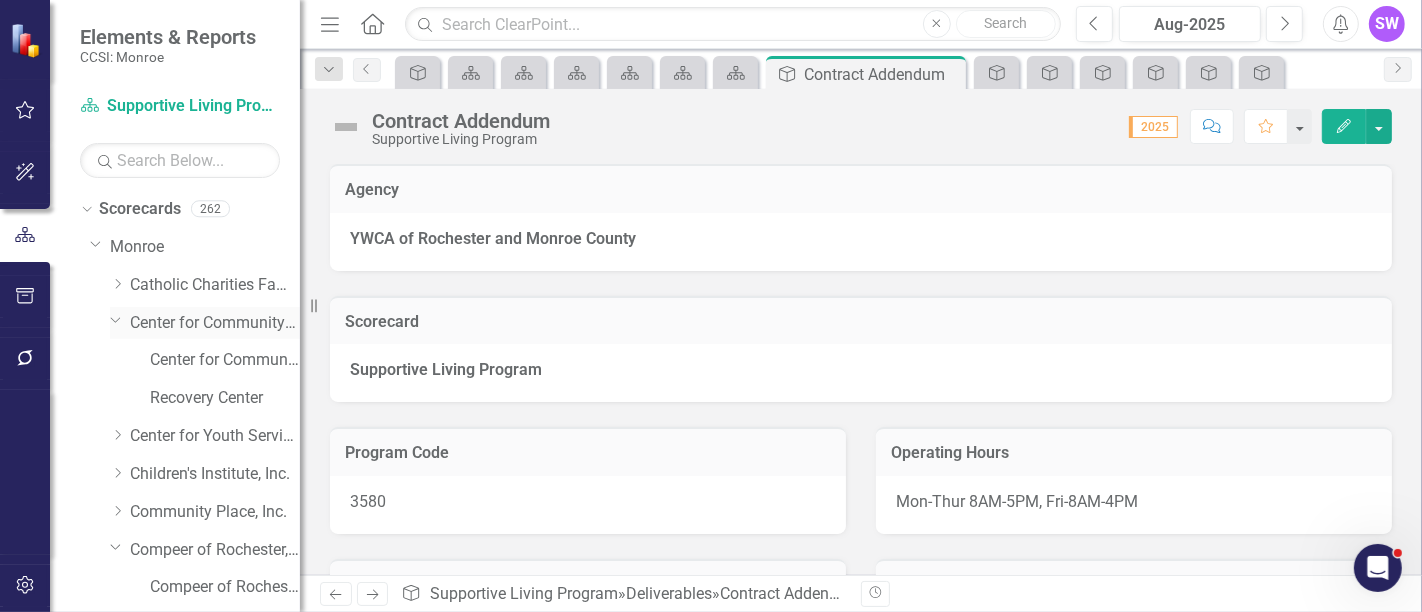 click on "Center for Community Alternatives" at bounding box center [215, 323] 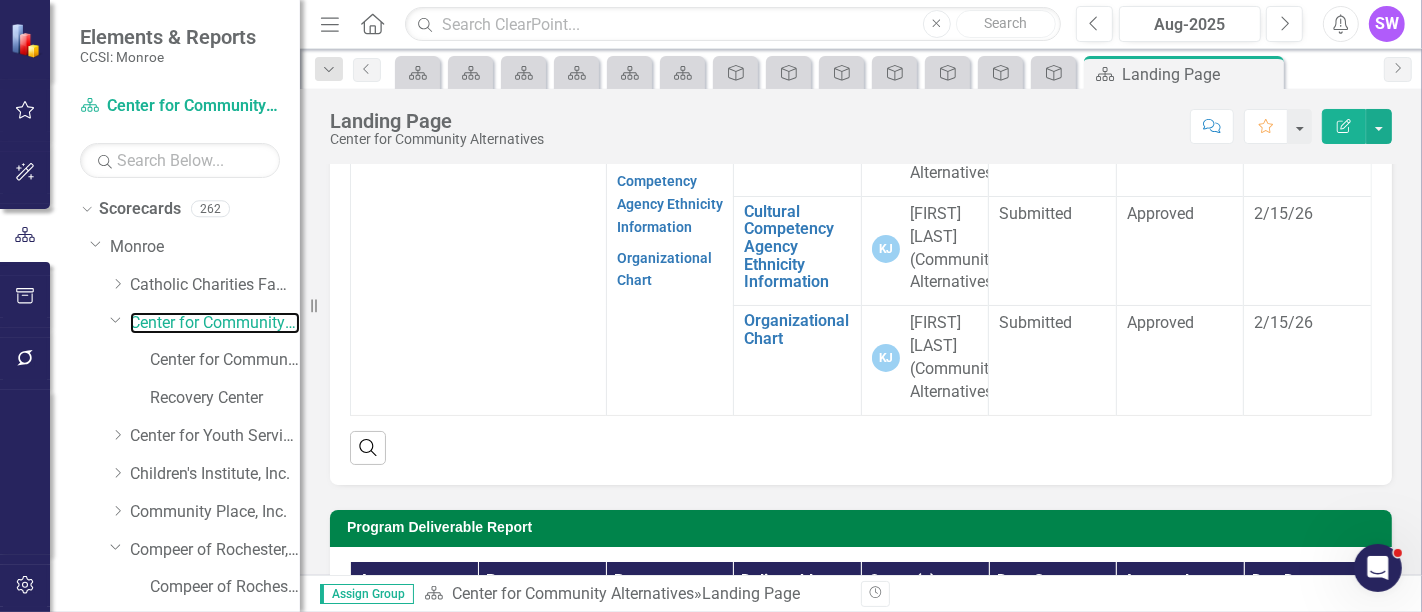 scroll, scrollTop: 218, scrollLeft: 0, axis: vertical 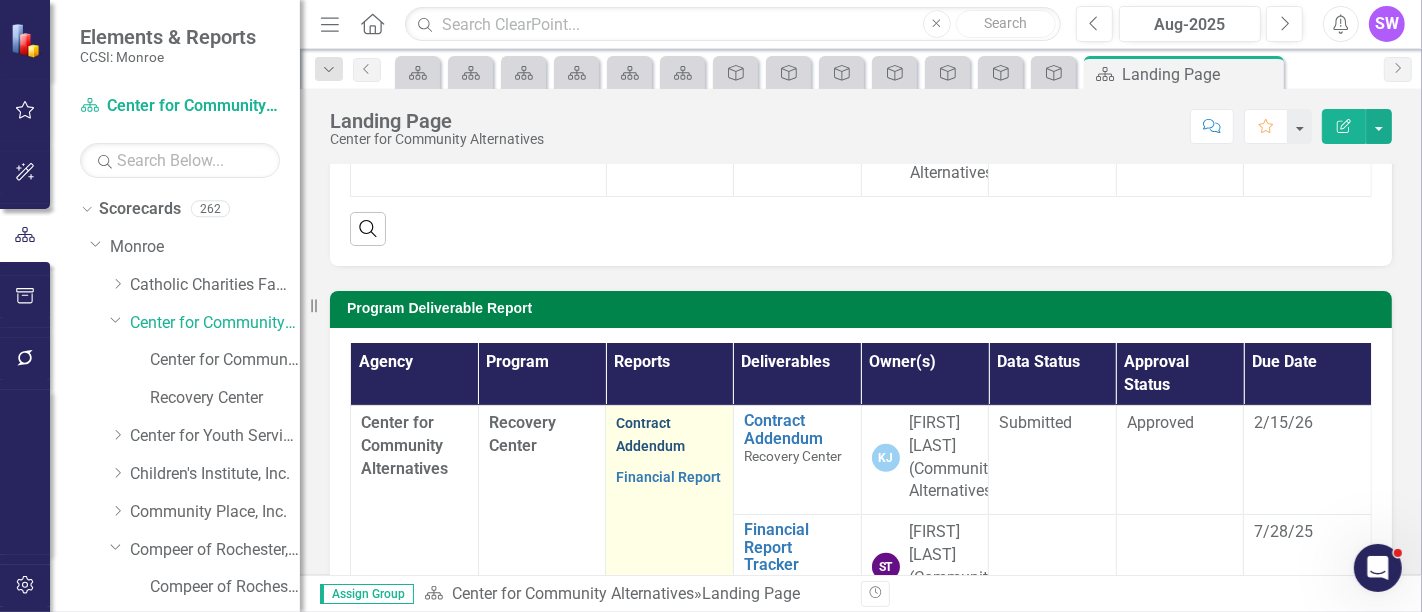 click on "Contract Addendum" at bounding box center [650, 434] 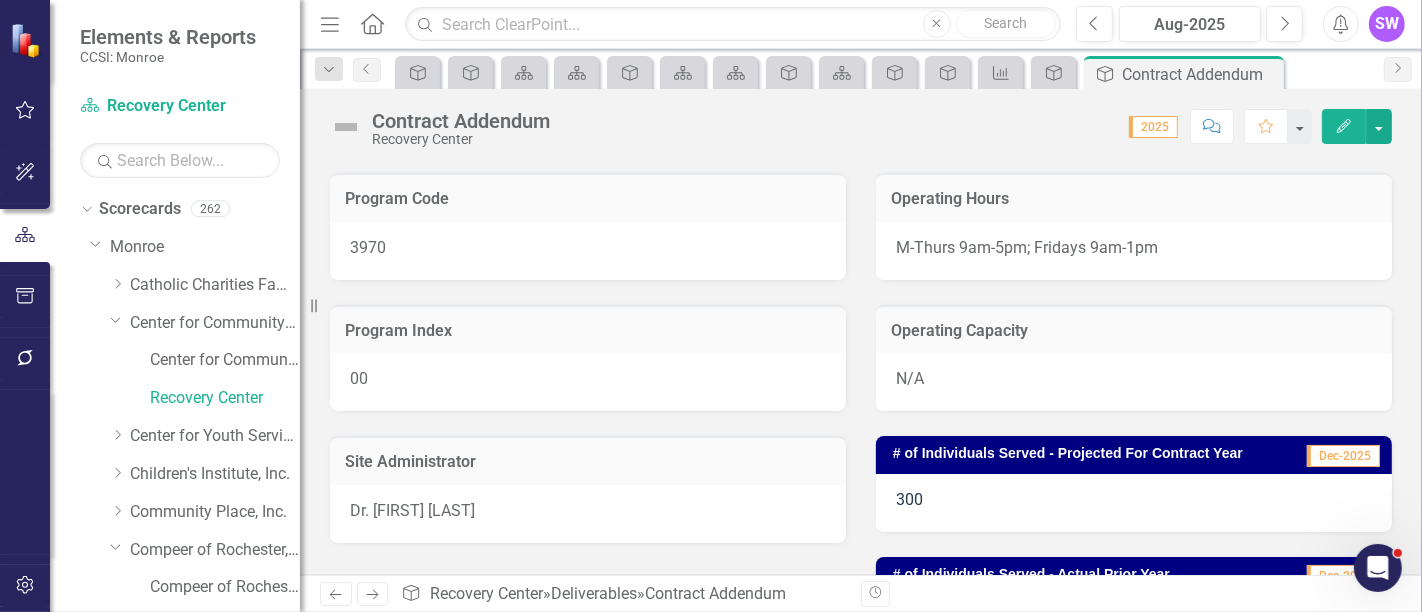 scroll, scrollTop: 0, scrollLeft: 0, axis: both 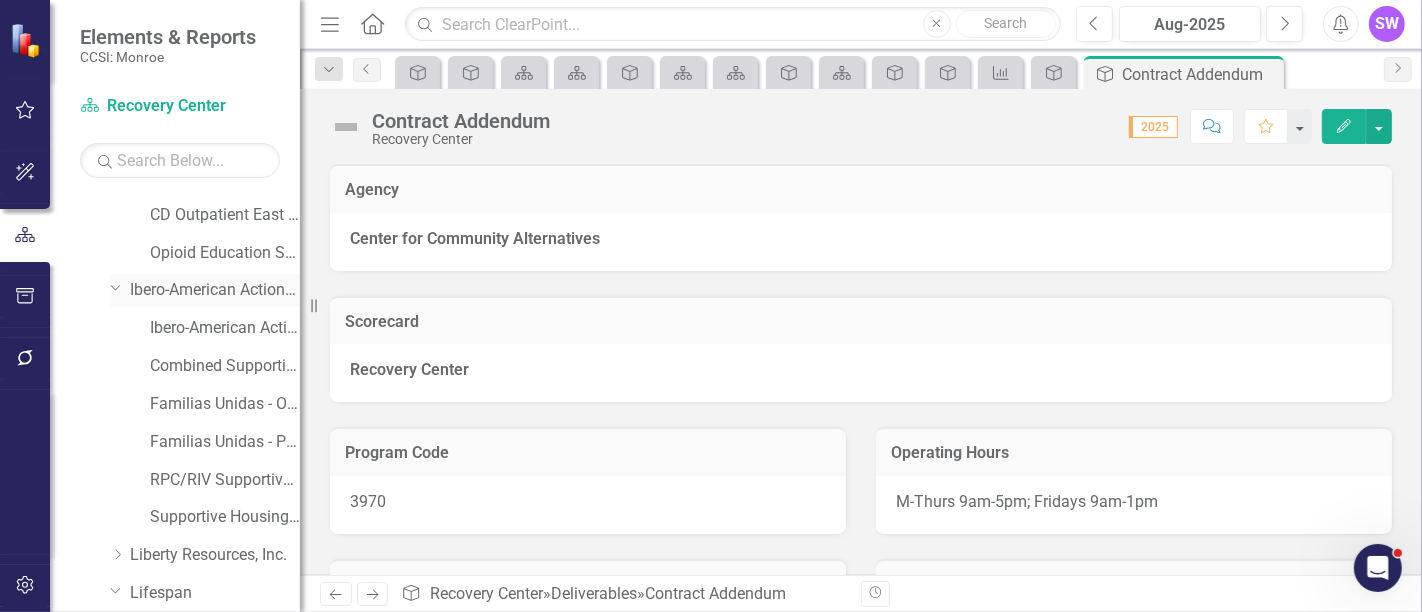 click on "Ibero-American Action League, Inc." at bounding box center (215, 290) 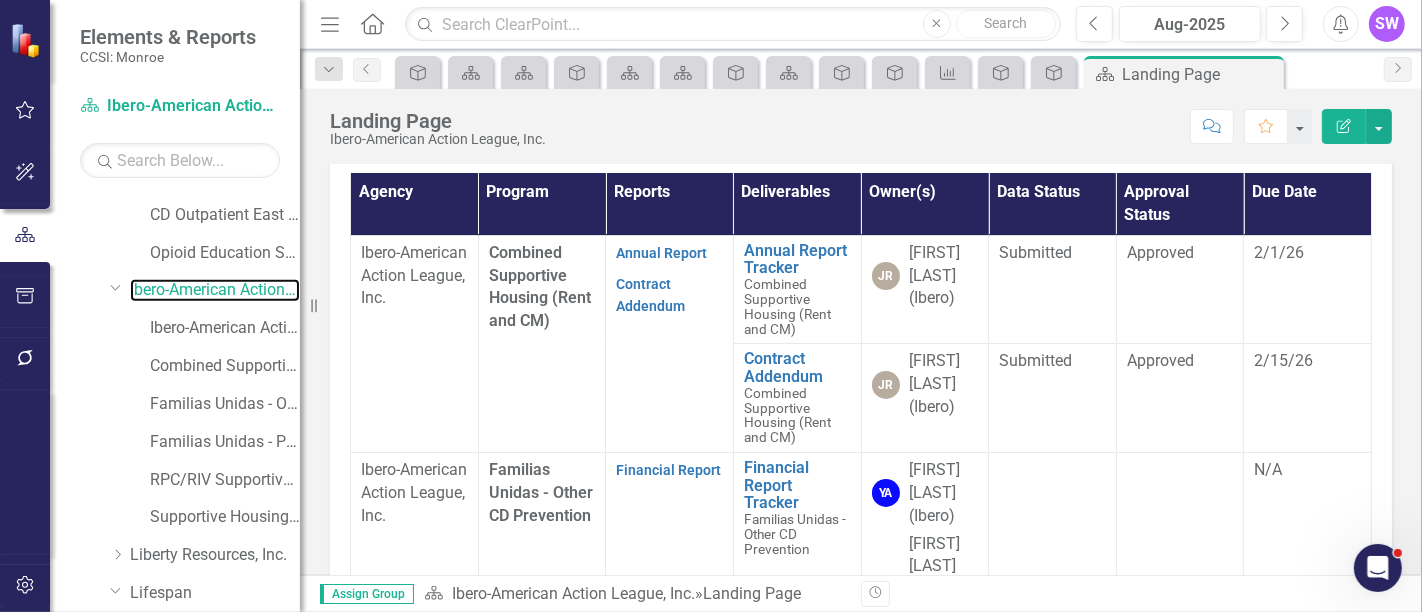 scroll, scrollTop: 645, scrollLeft: 0, axis: vertical 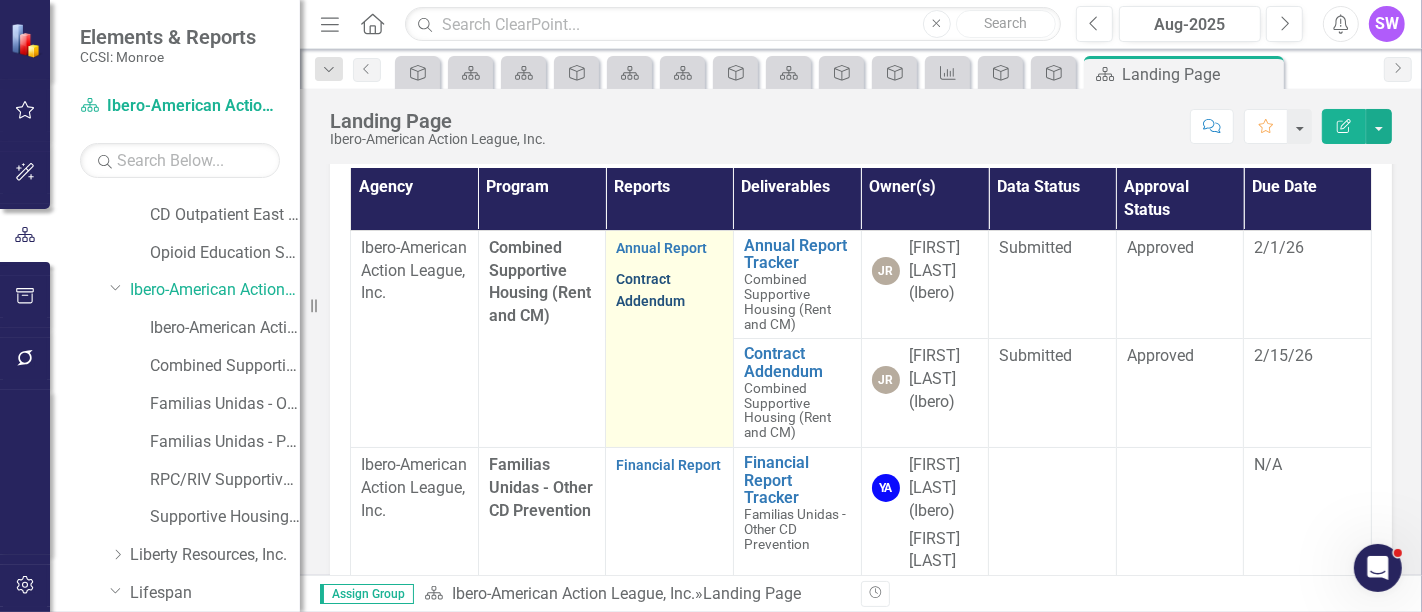 click on "Contract Addendum" at bounding box center [650, 290] 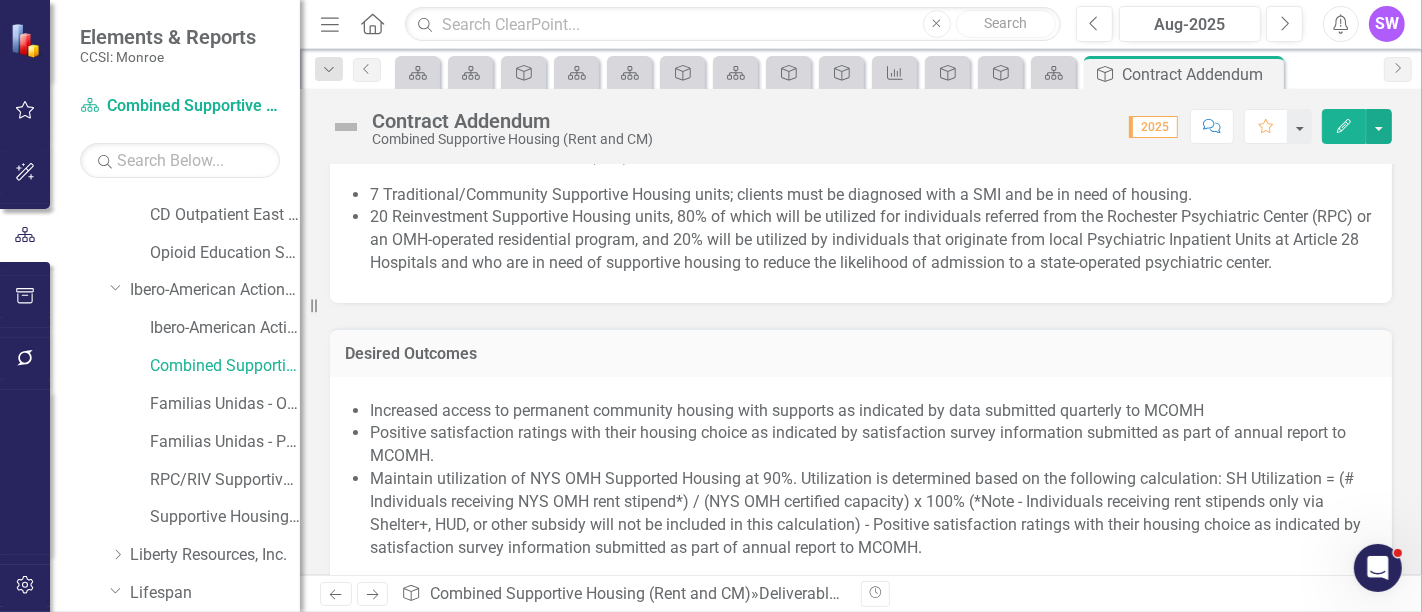 scroll, scrollTop: 1777, scrollLeft: 0, axis: vertical 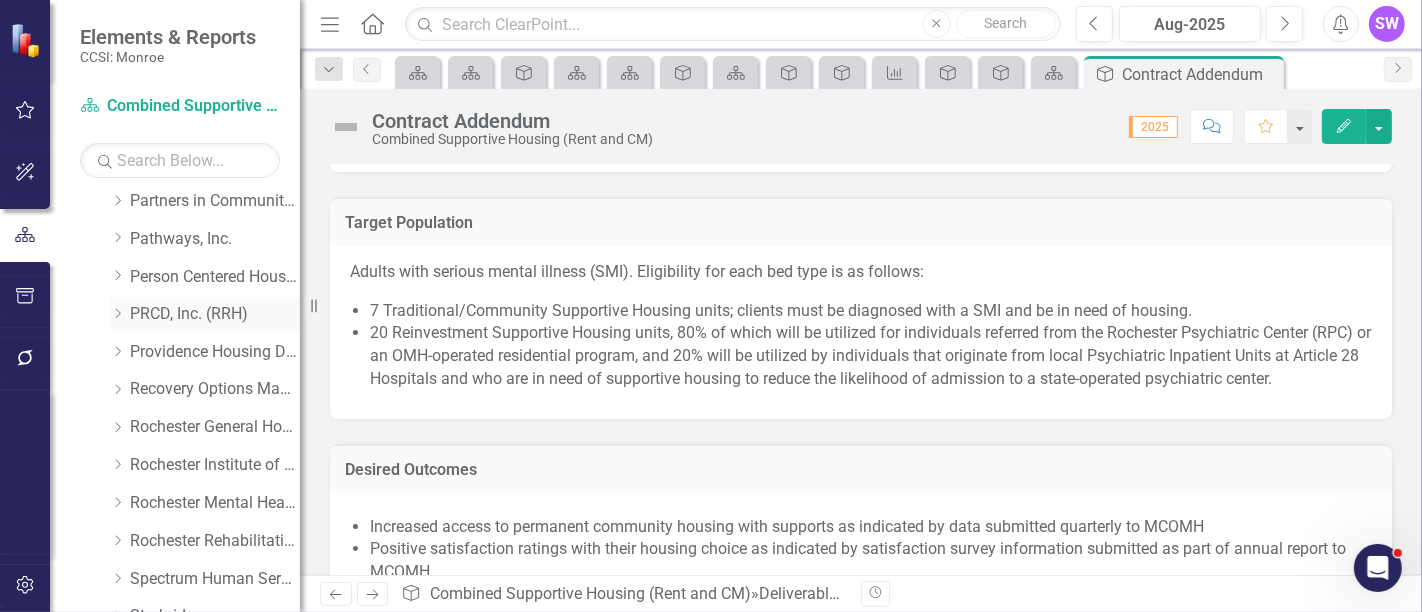 click on "Dropdown" 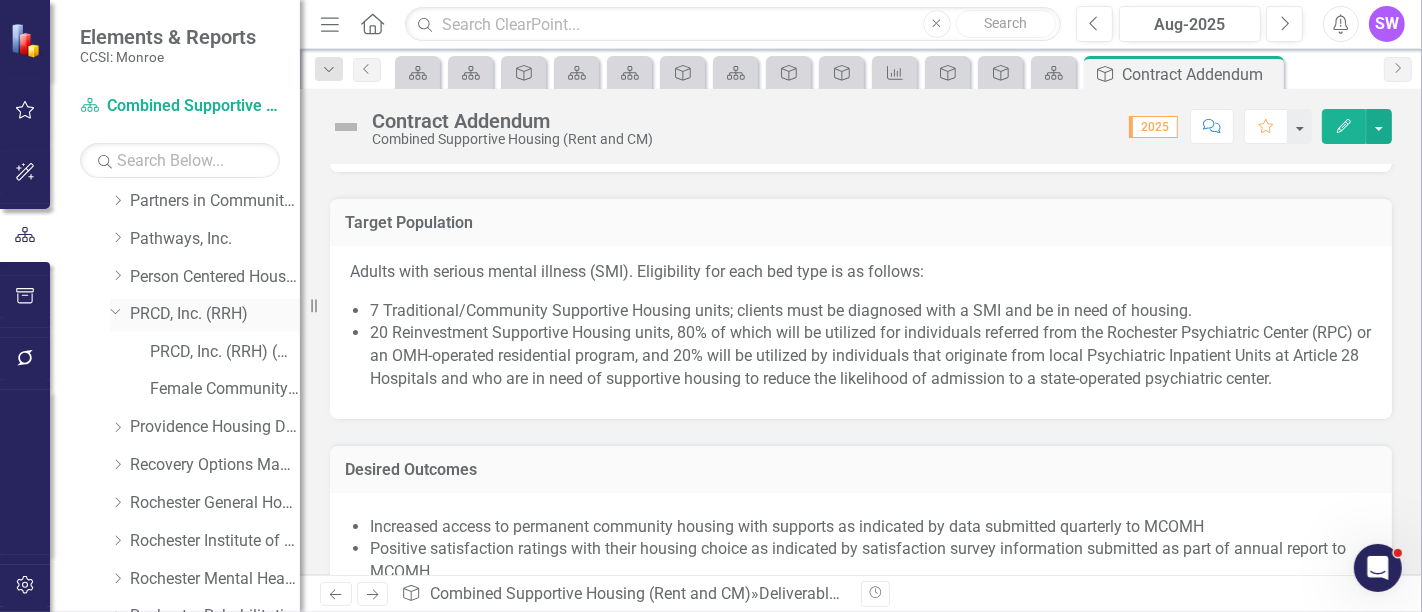 click on "PRCD, Inc. (RRH)" at bounding box center (215, 315) 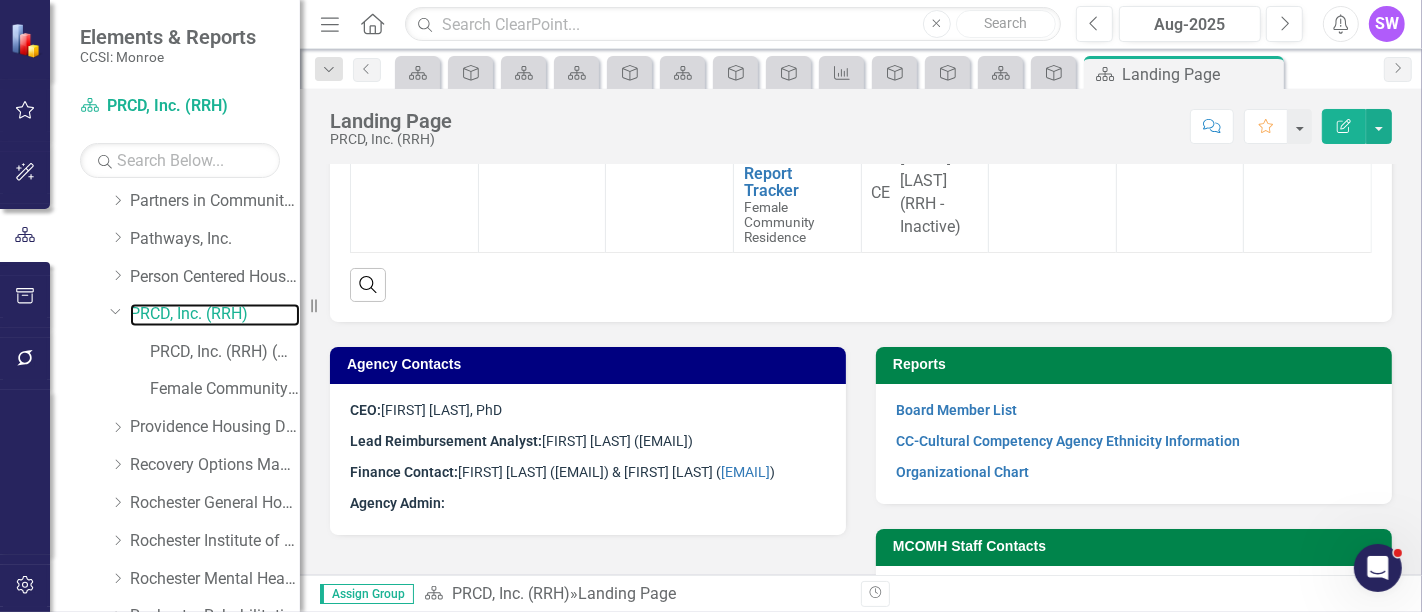 scroll, scrollTop: 565, scrollLeft: 0, axis: vertical 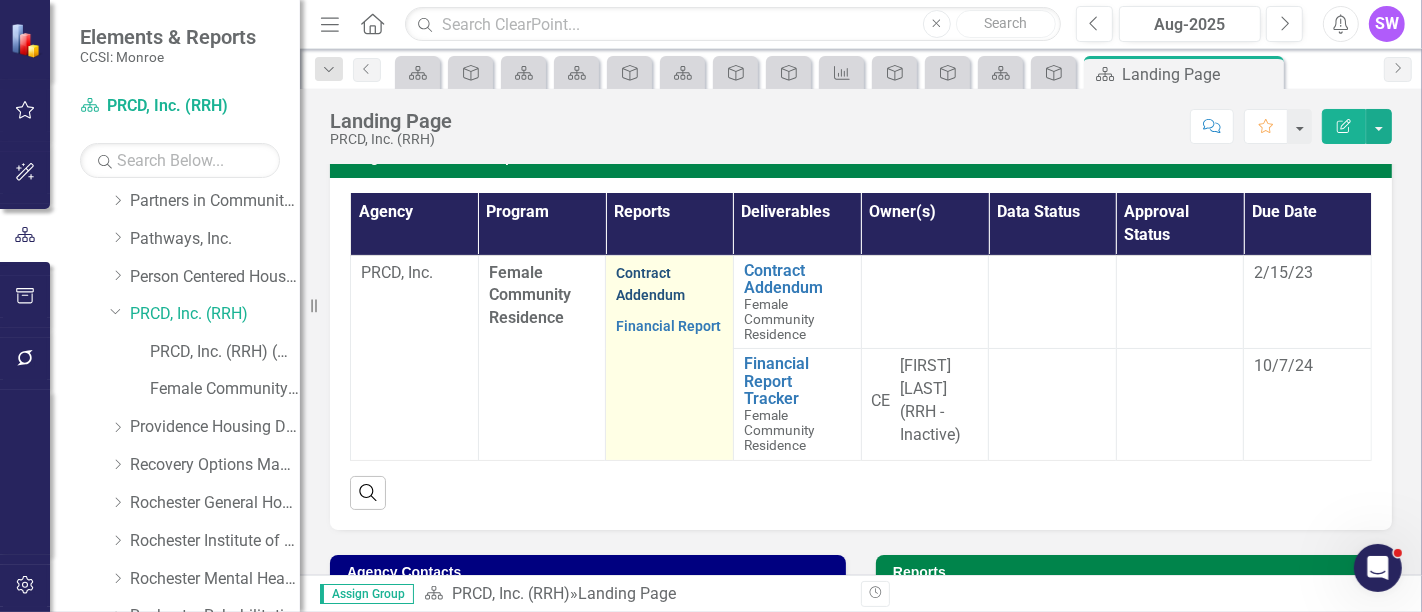 click on "Contract Addendum" at bounding box center (650, 284) 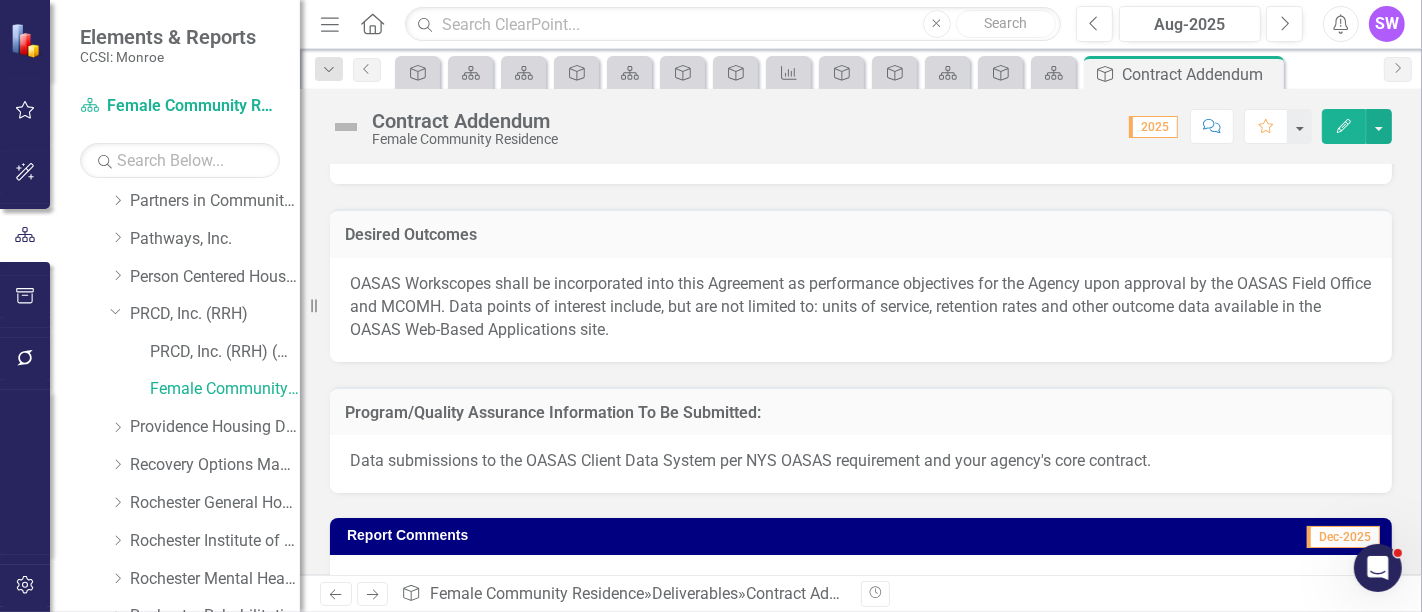 scroll, scrollTop: 1355, scrollLeft: 0, axis: vertical 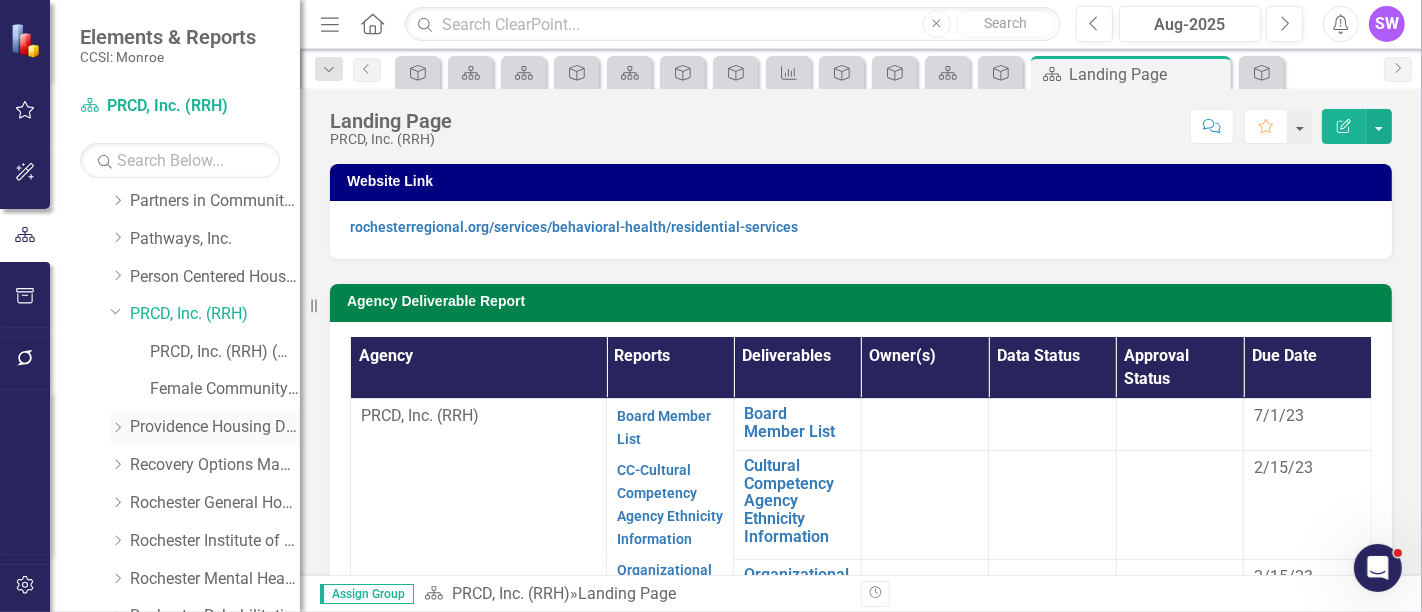 click on "Dropdown" 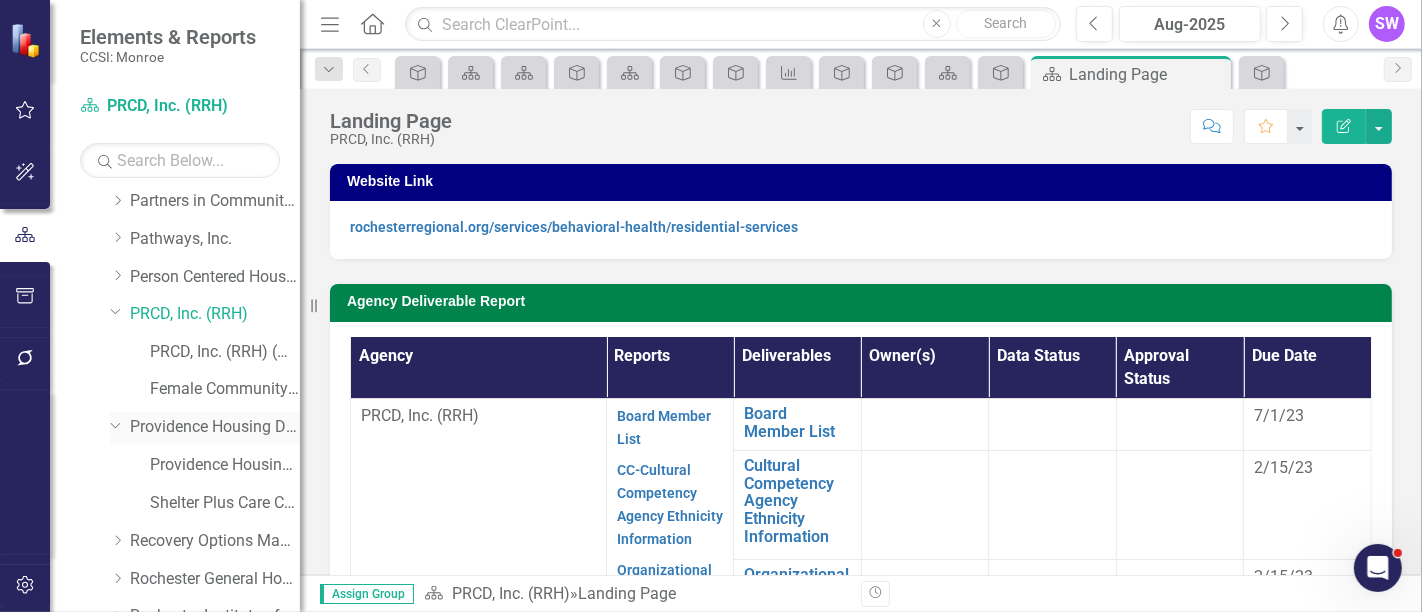 click on "Providence Housing Development  Corporation" at bounding box center [215, 428] 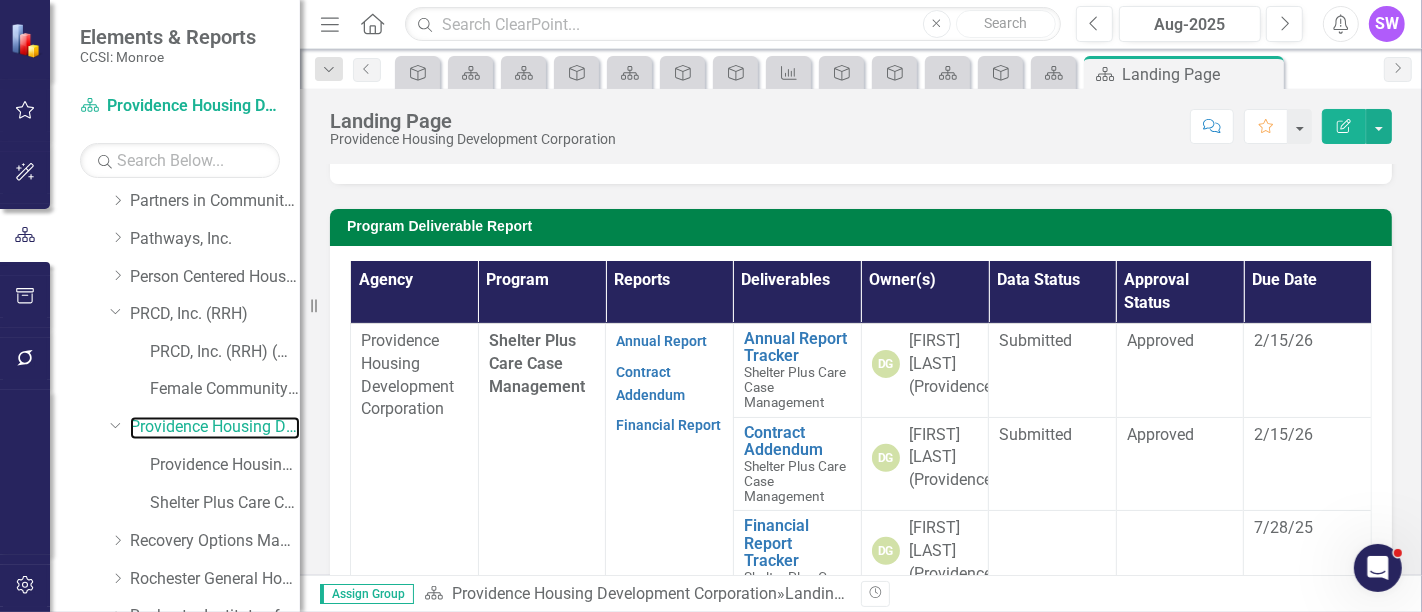 scroll, scrollTop: 674, scrollLeft: 0, axis: vertical 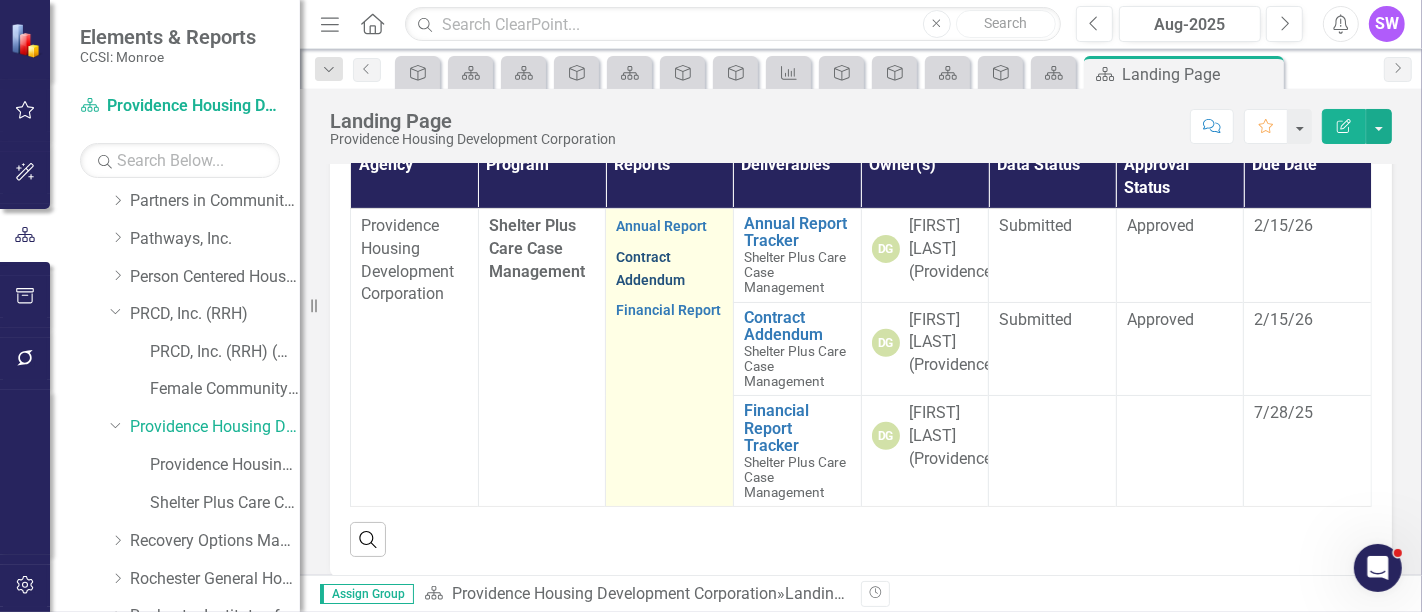 click on "Contract Addendum" at bounding box center (650, 268) 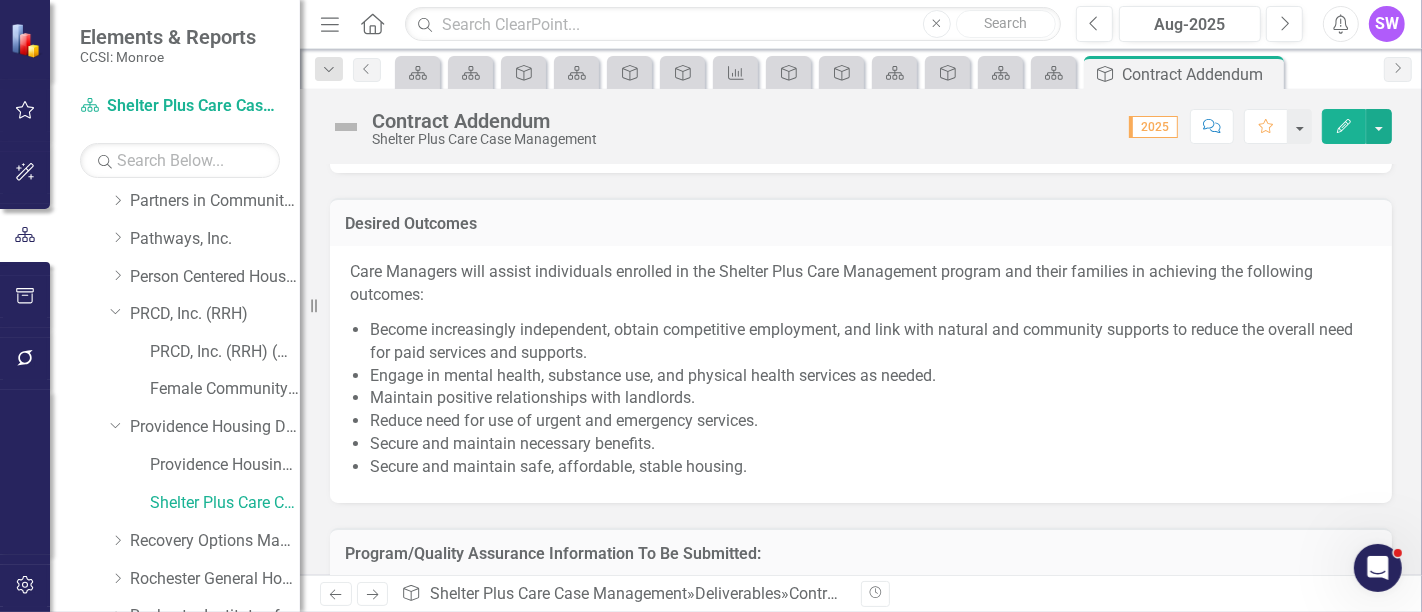 scroll, scrollTop: 2111, scrollLeft: 0, axis: vertical 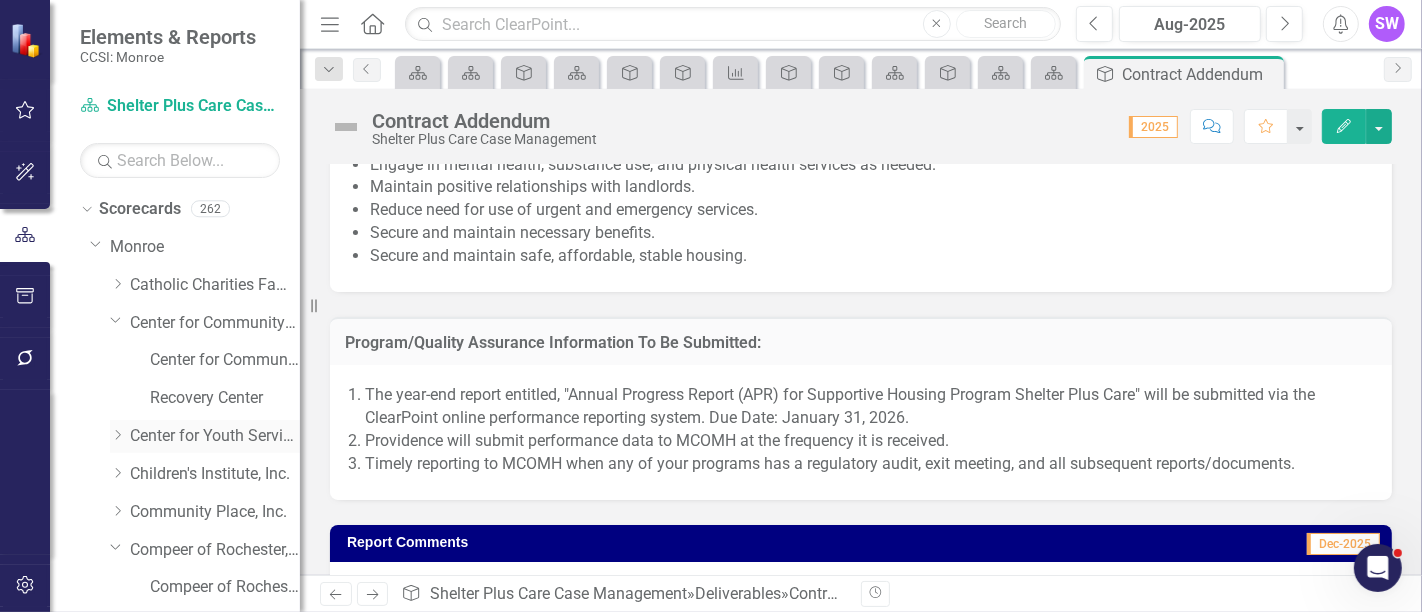 click on "Dropdown" 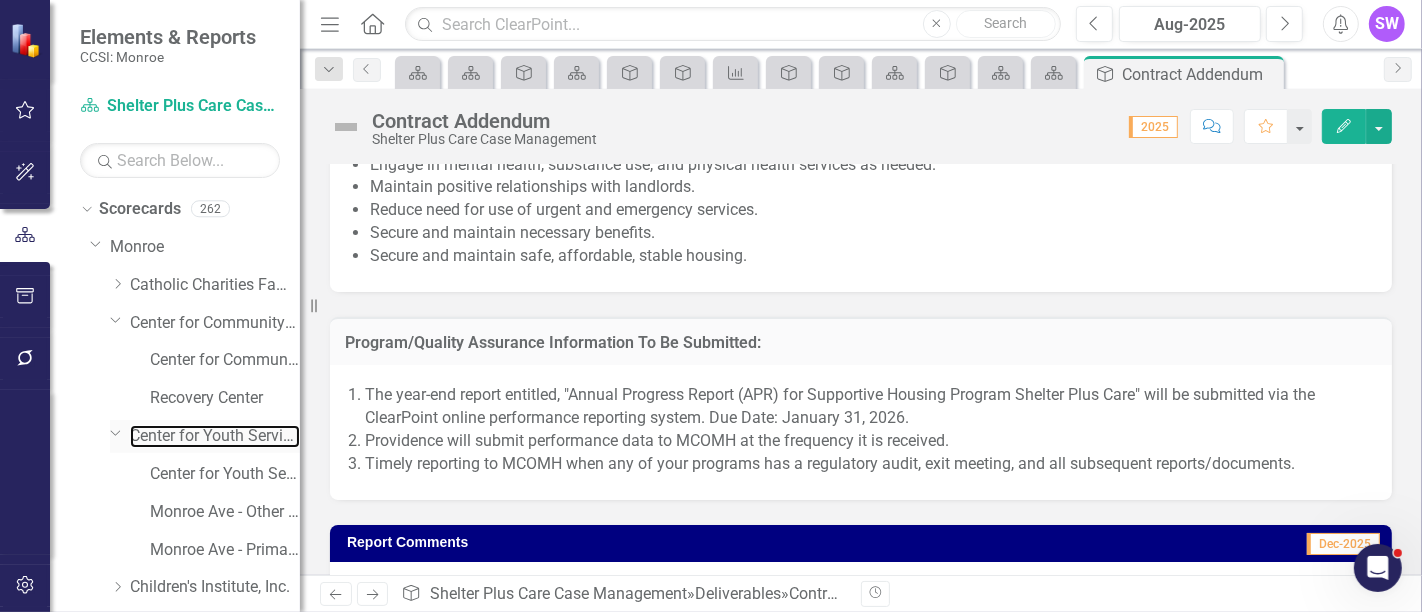 drag, startPoint x: 181, startPoint y: 437, endPoint x: 268, endPoint y: 450, distance: 87.965904 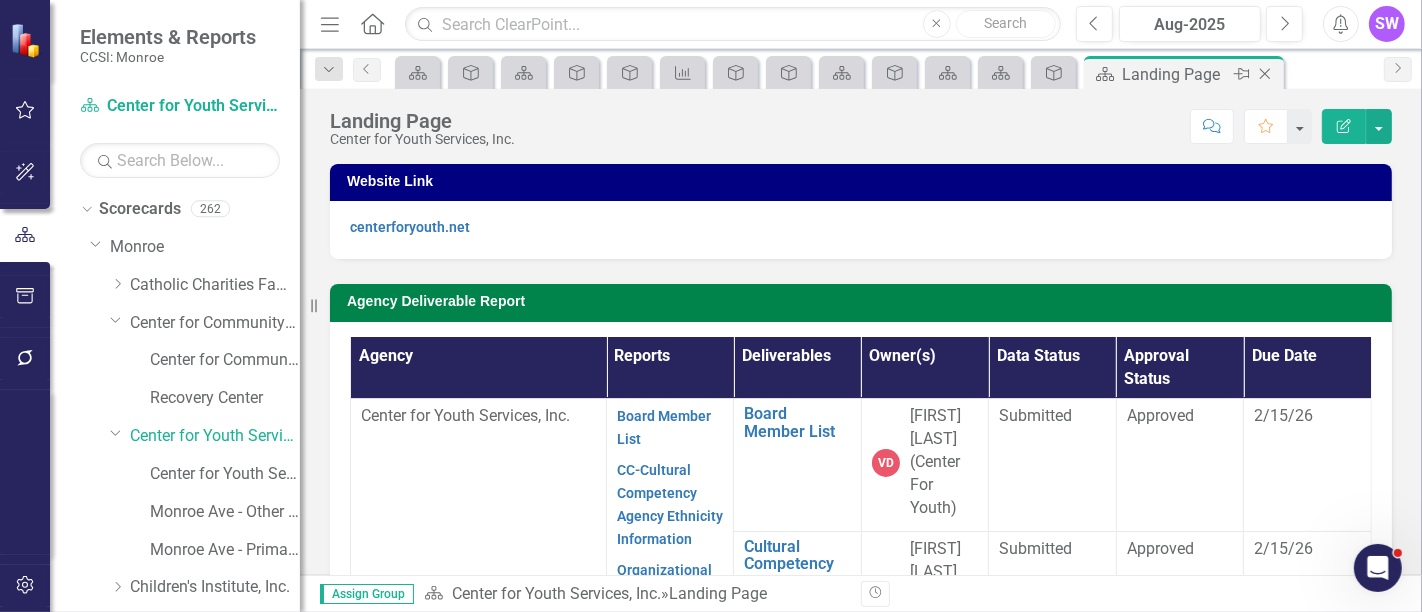 click 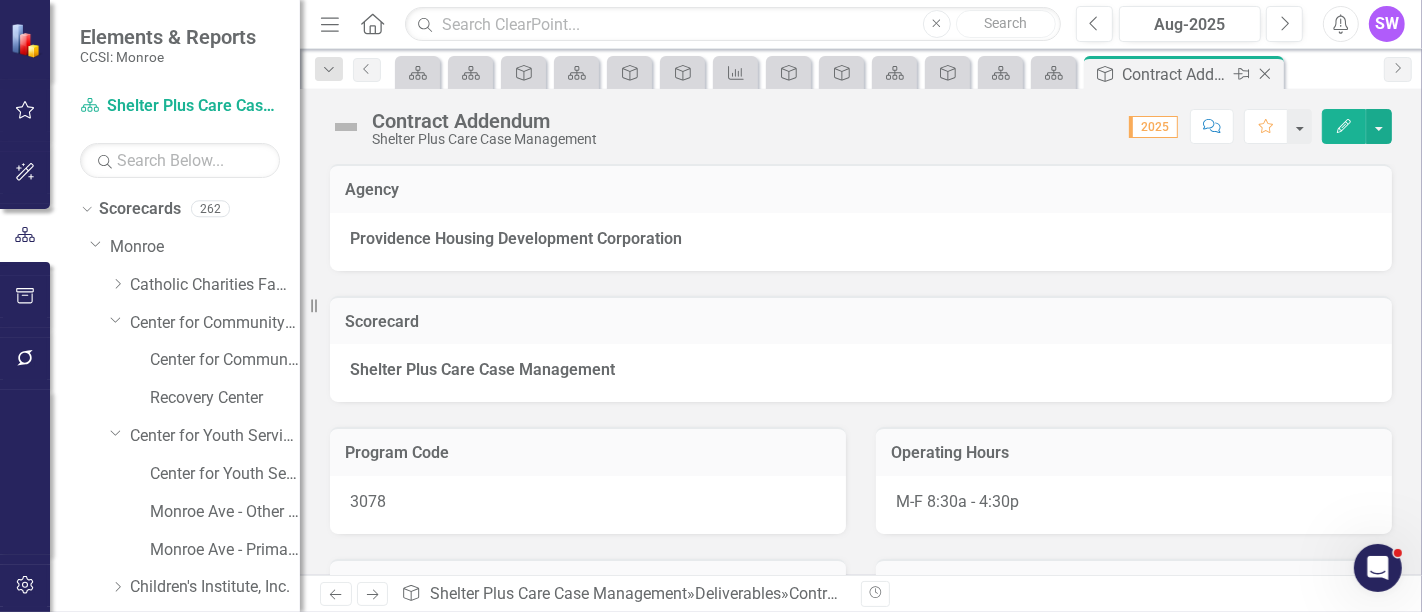 click 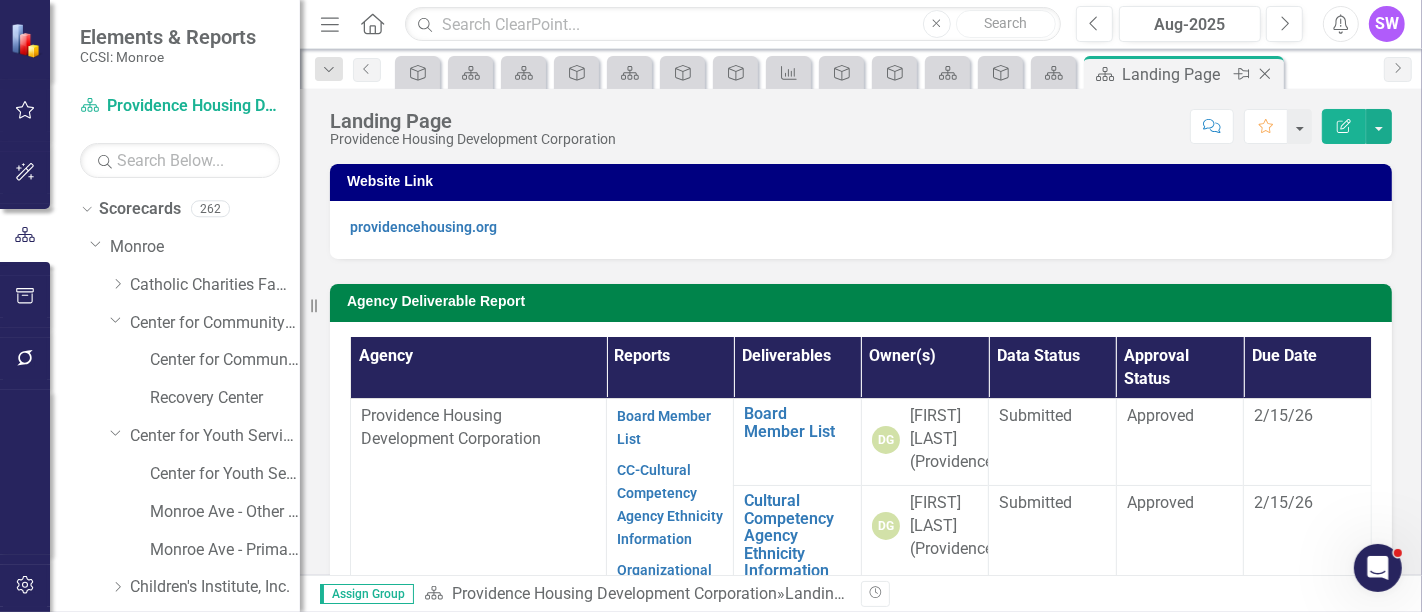 click on "Close" 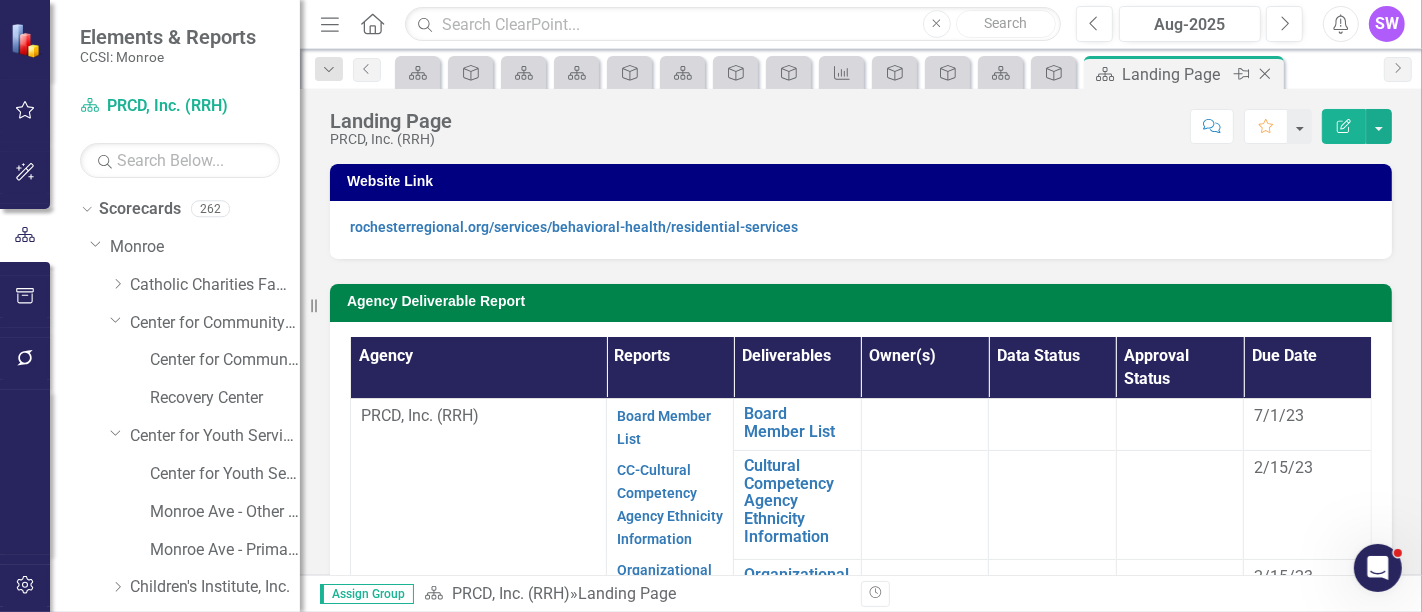 click on "Close" 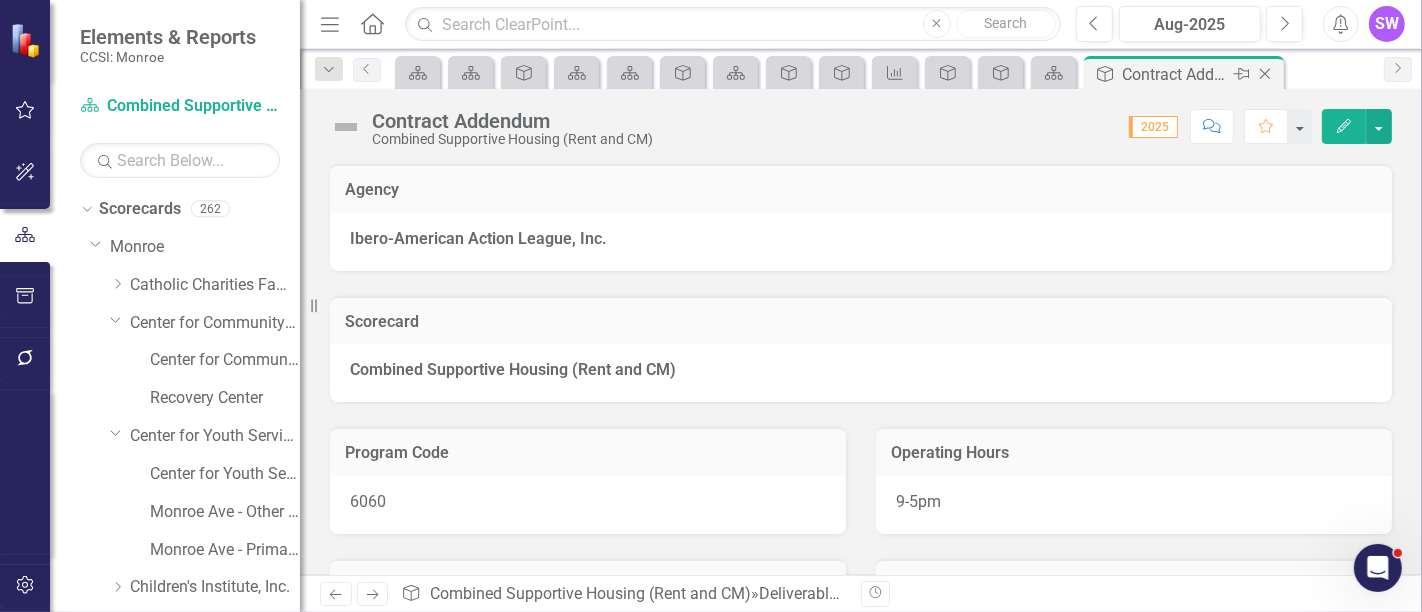 click on "Close" 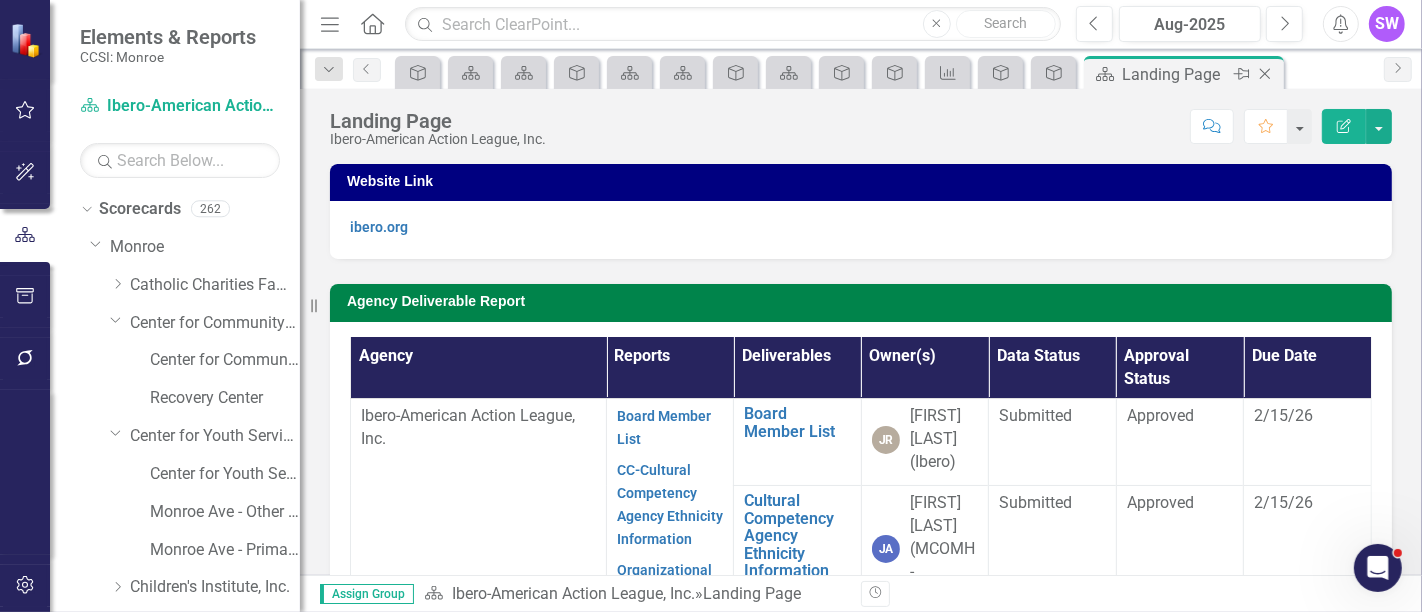click on "Close" 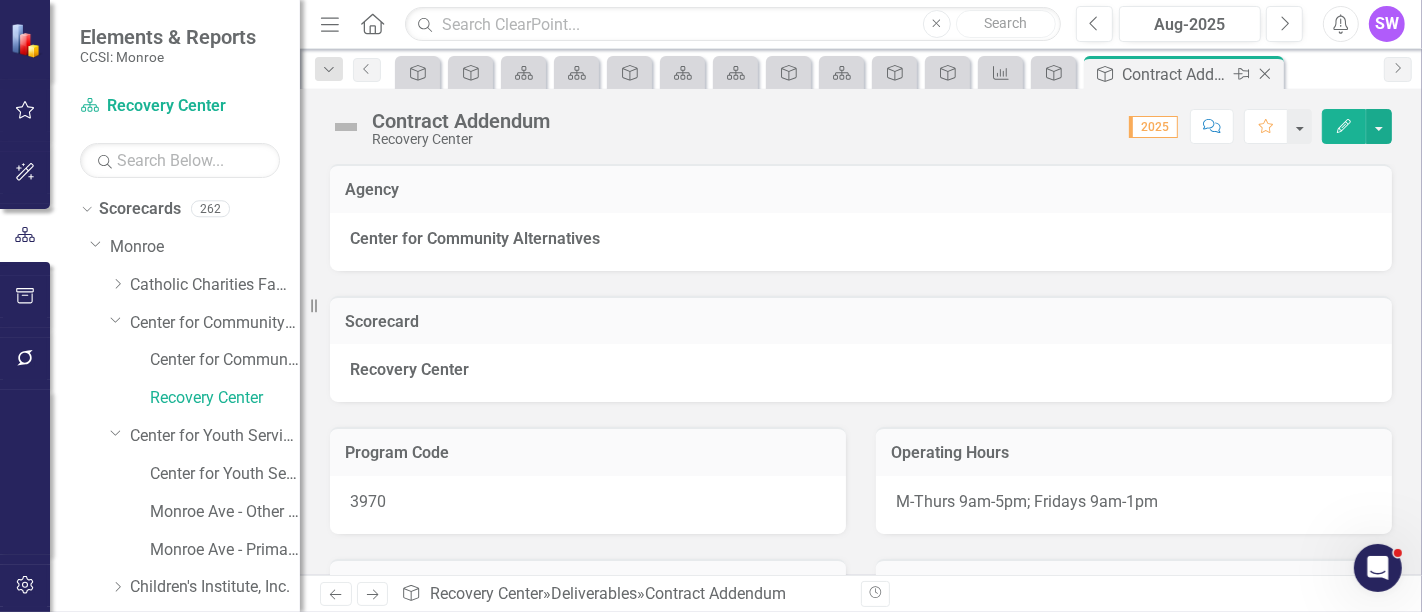 click on "Close" 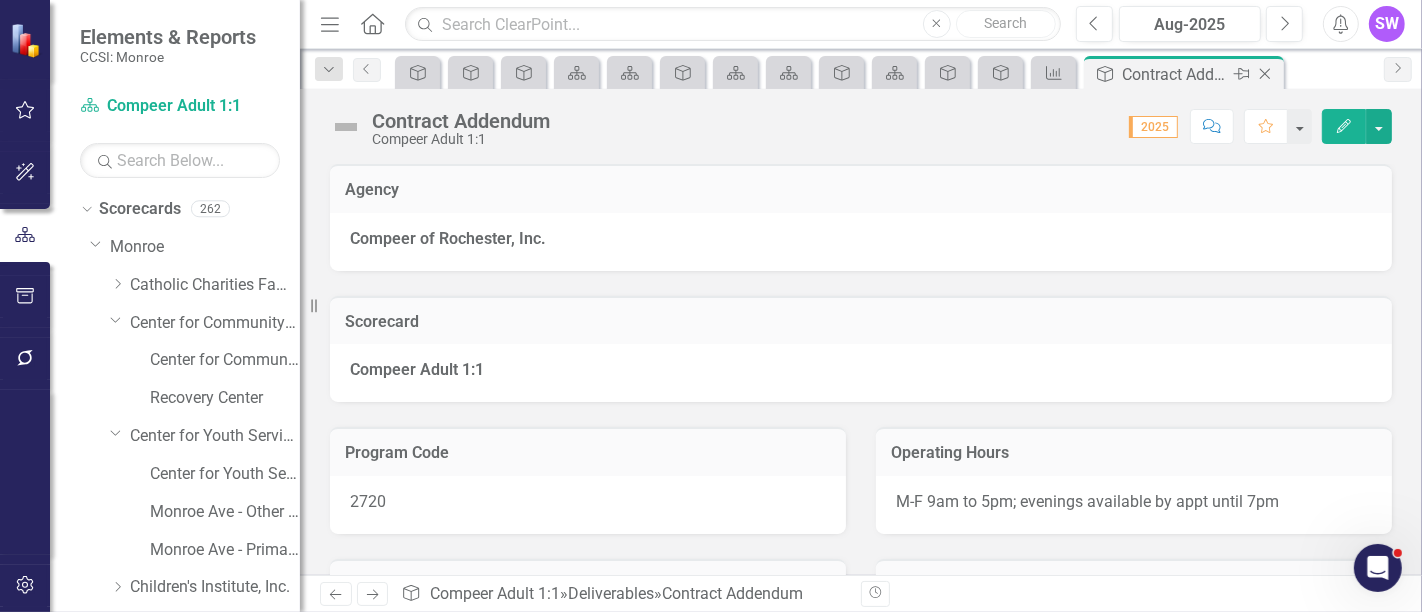 click on "Close" 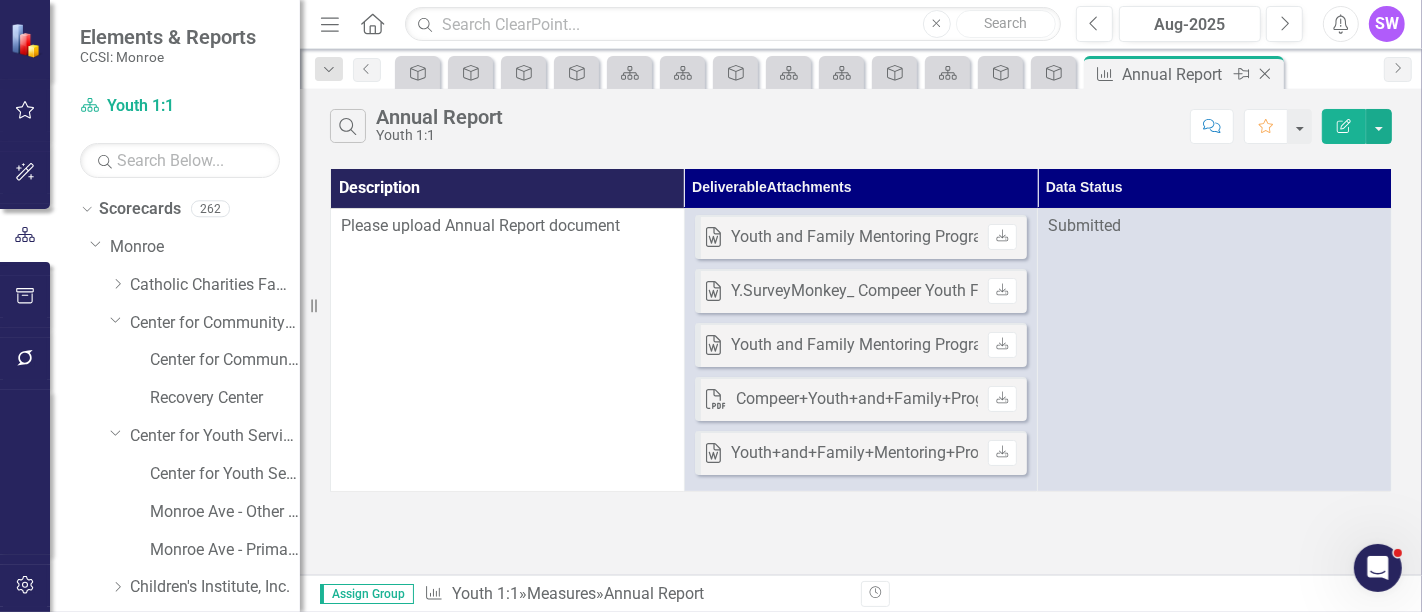 click on "Close" 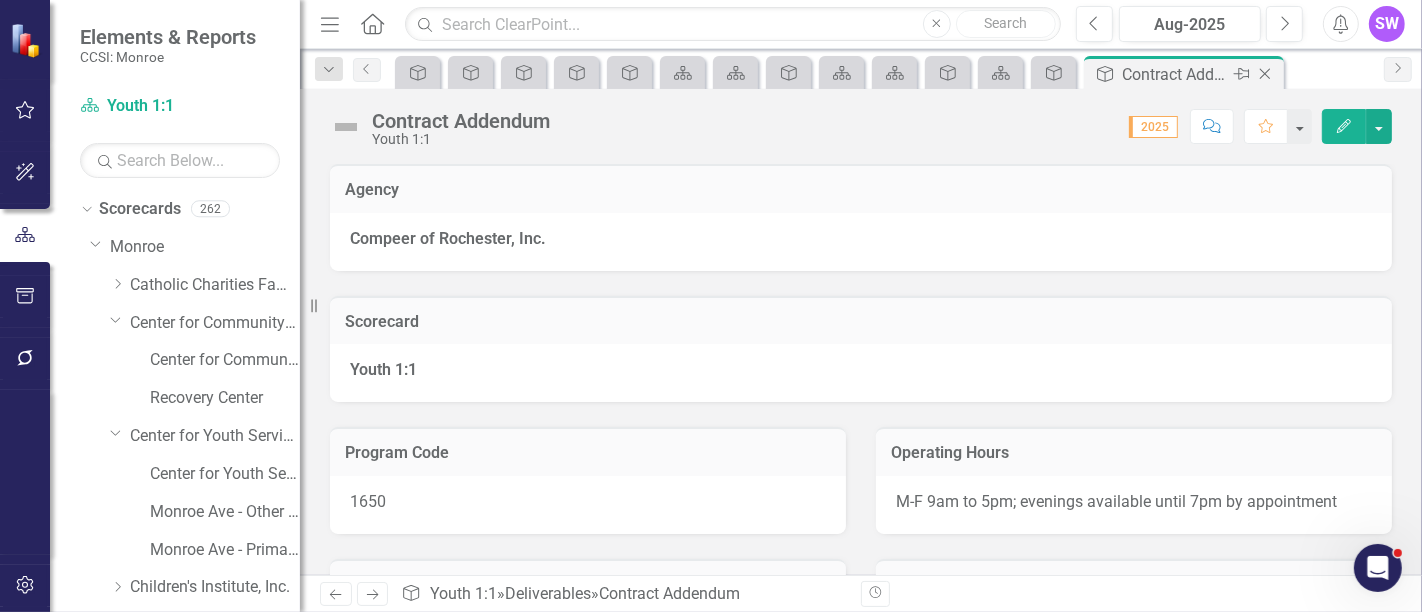 click on "Close" 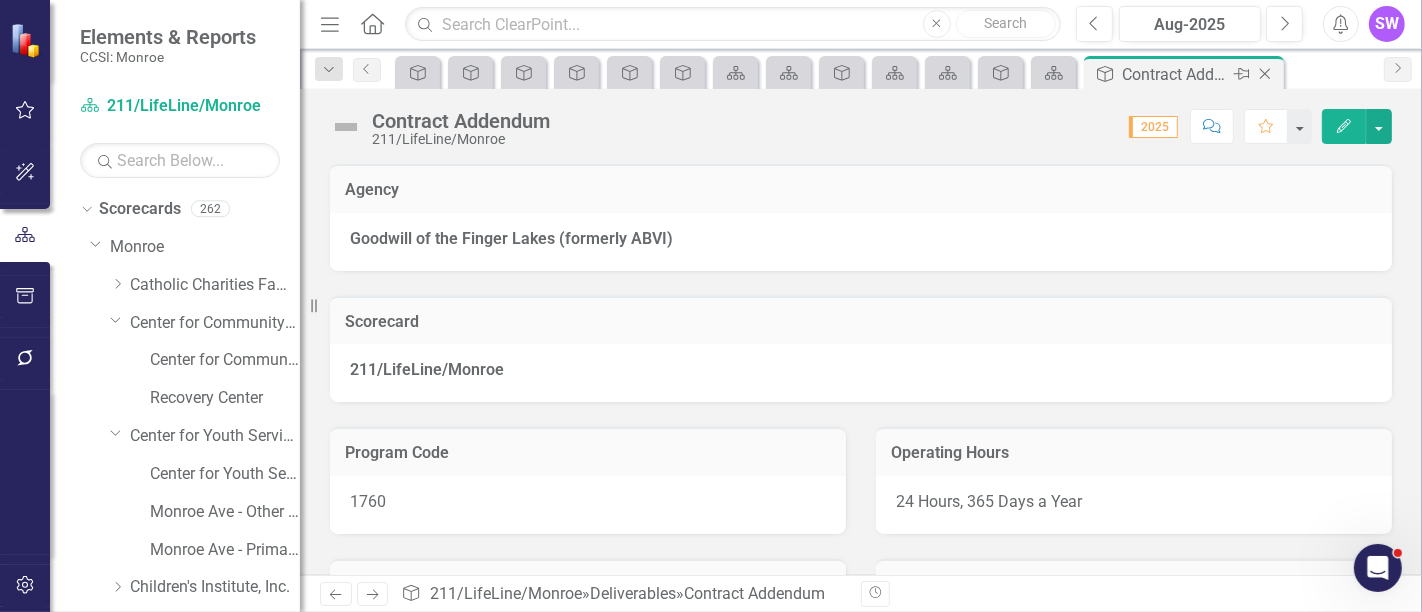 click on "Close" 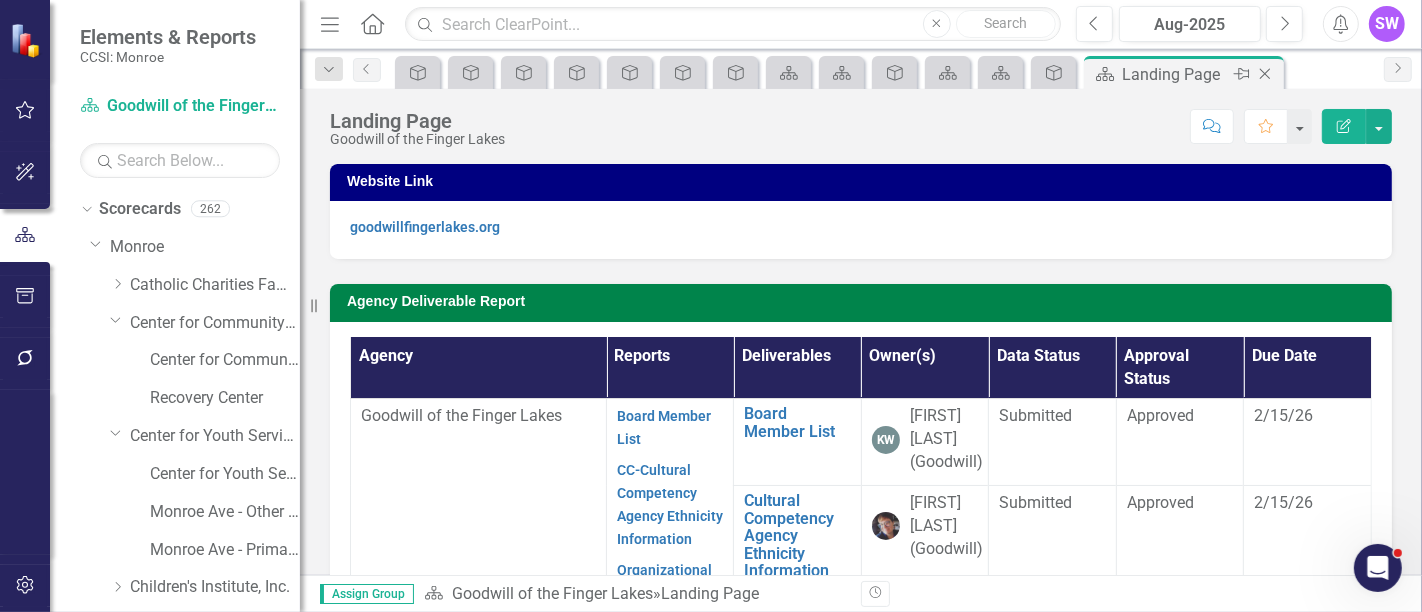 click on "Close" 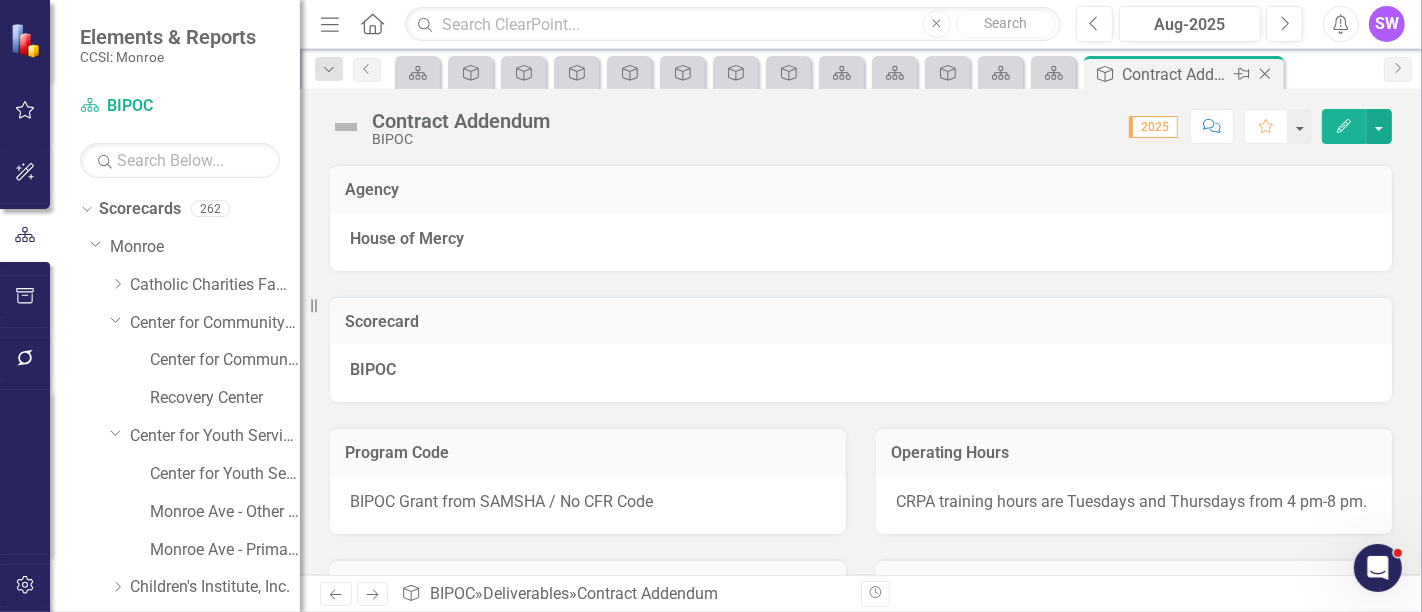 click on "Close" 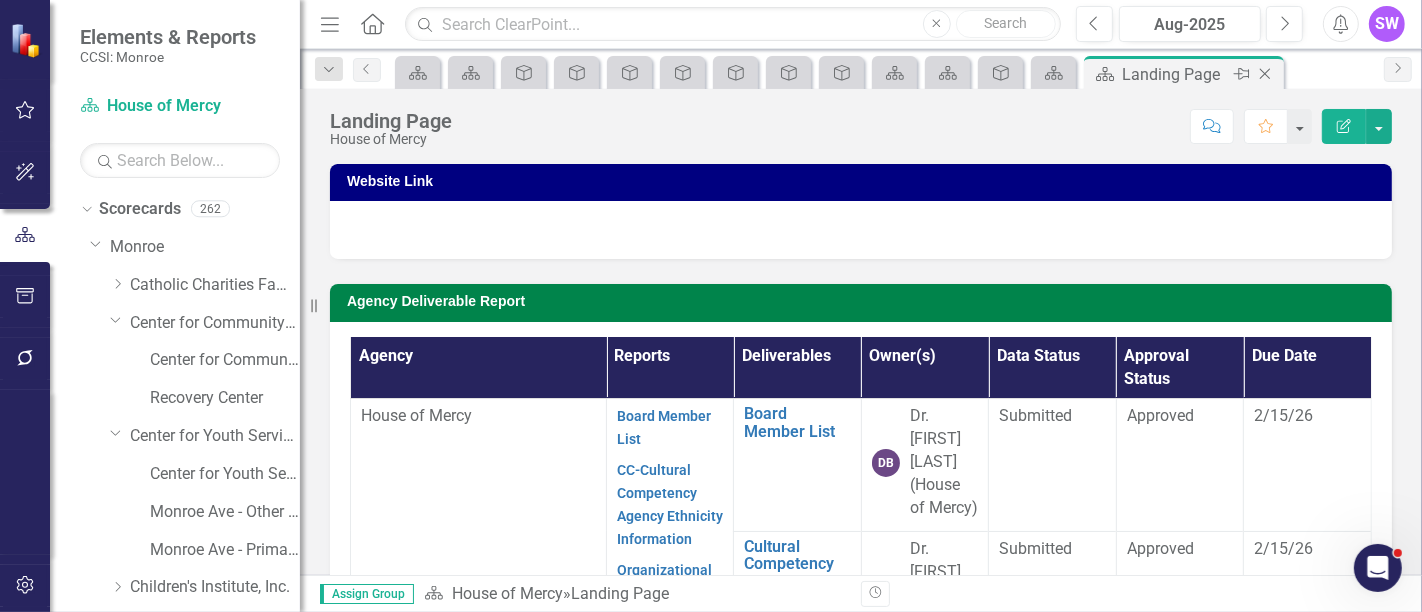 click 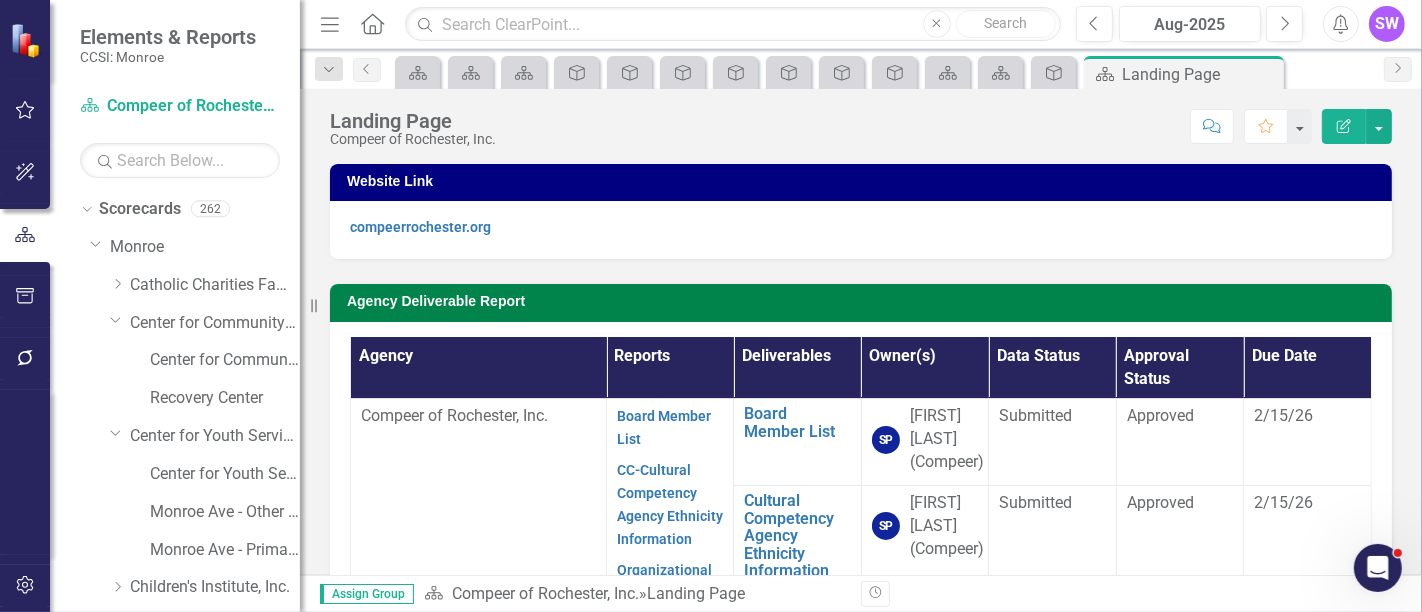 click 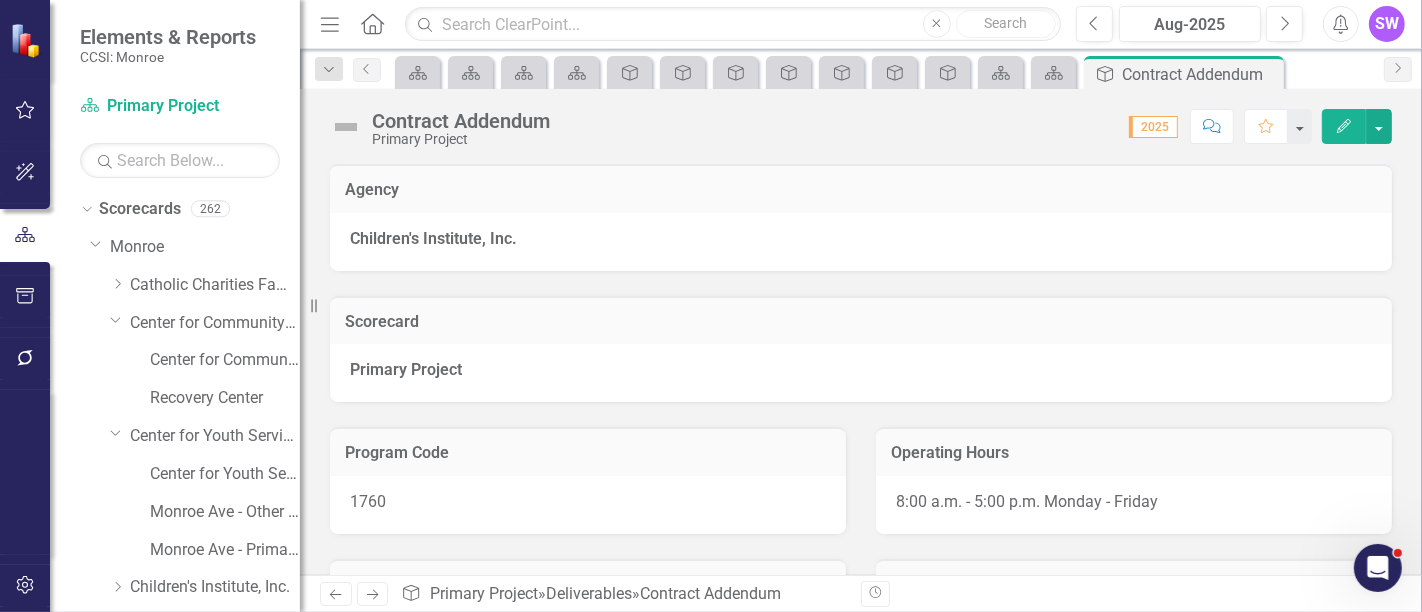 click 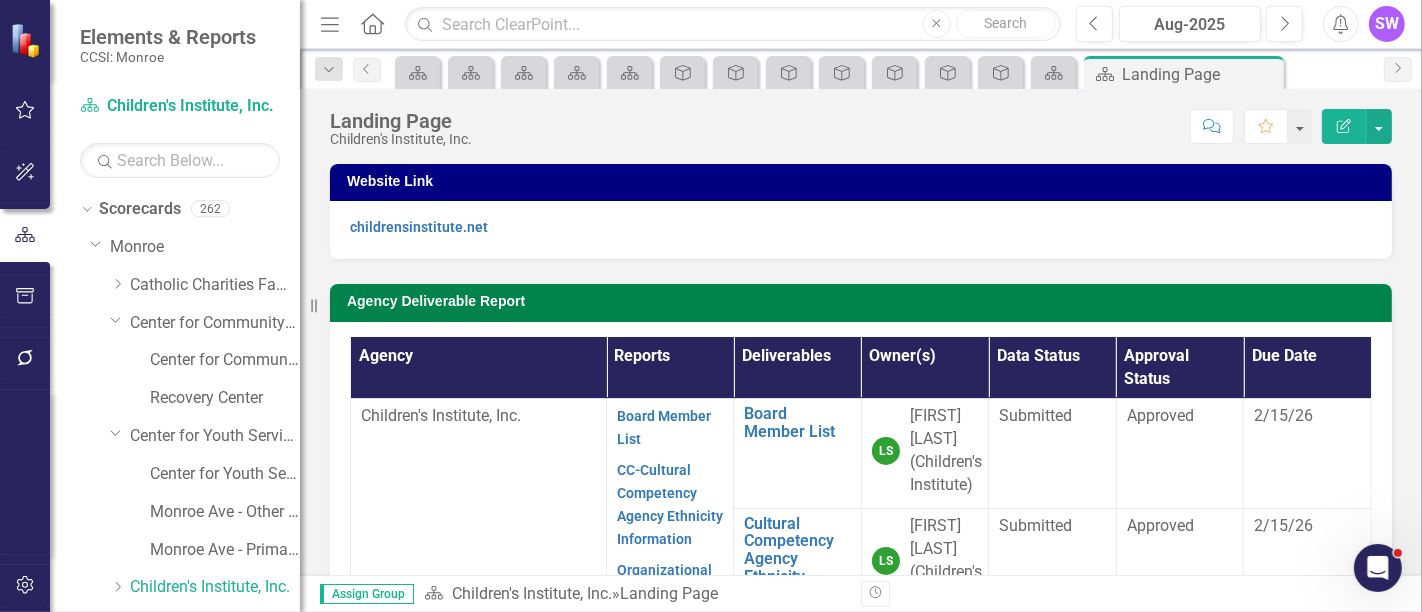 click 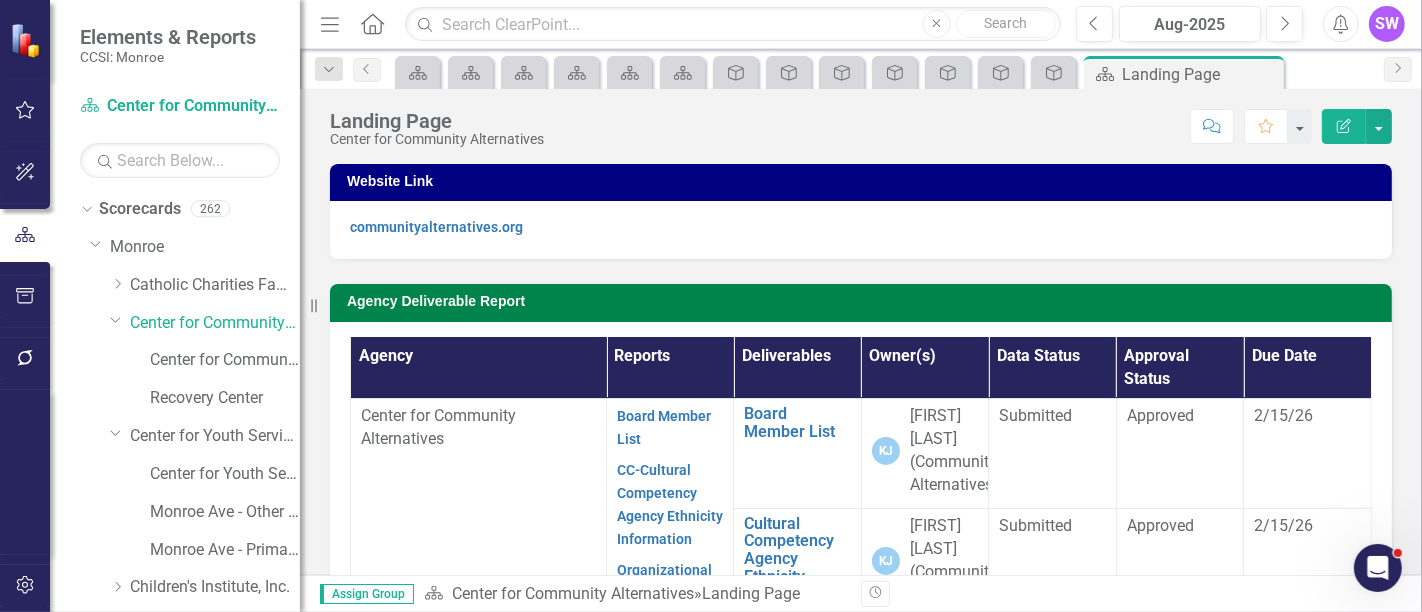 click 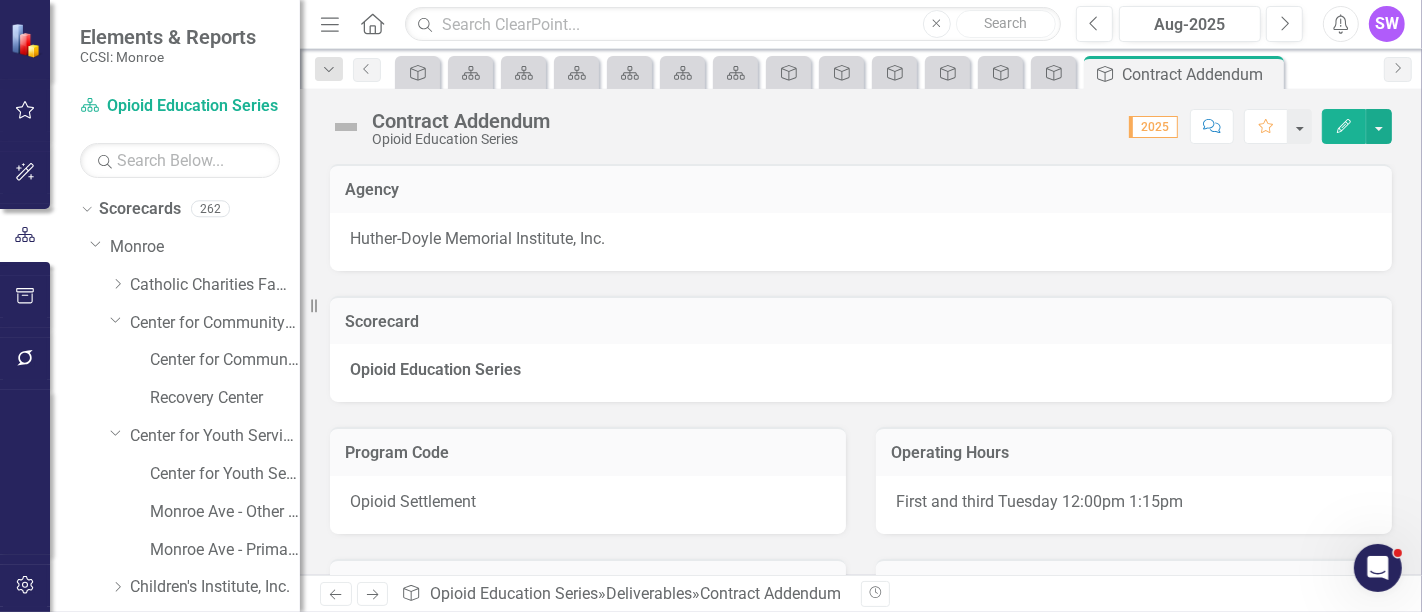 click 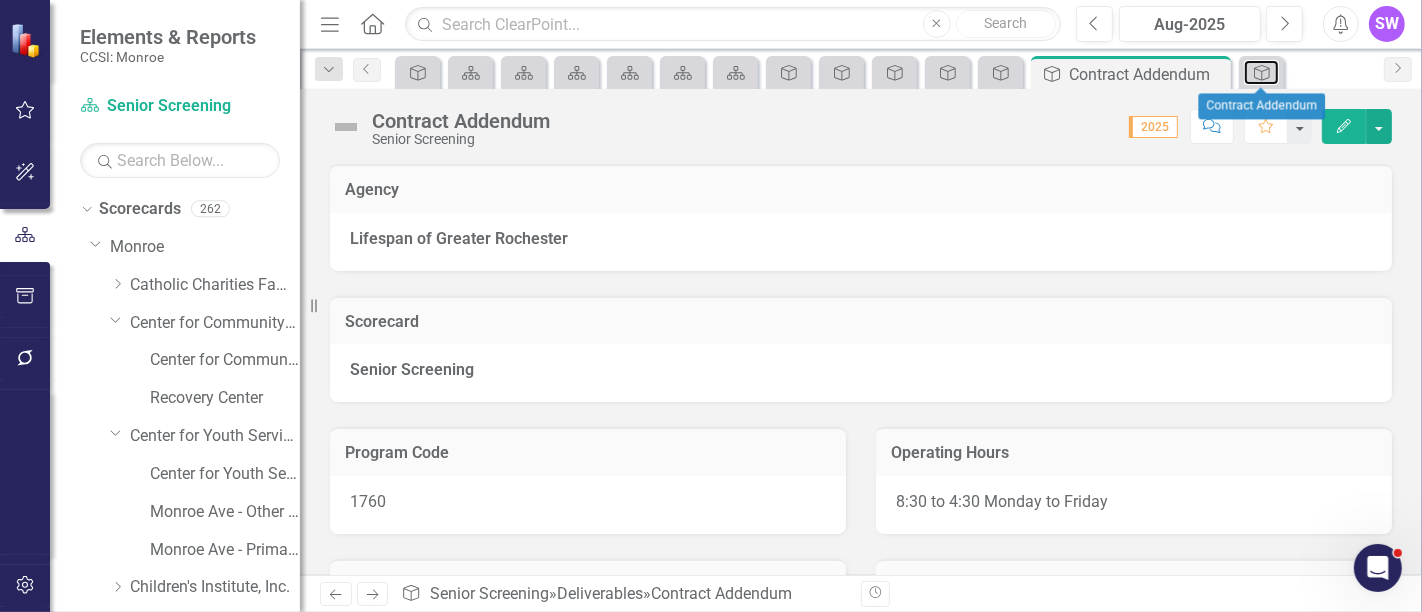click on "Deliverable" 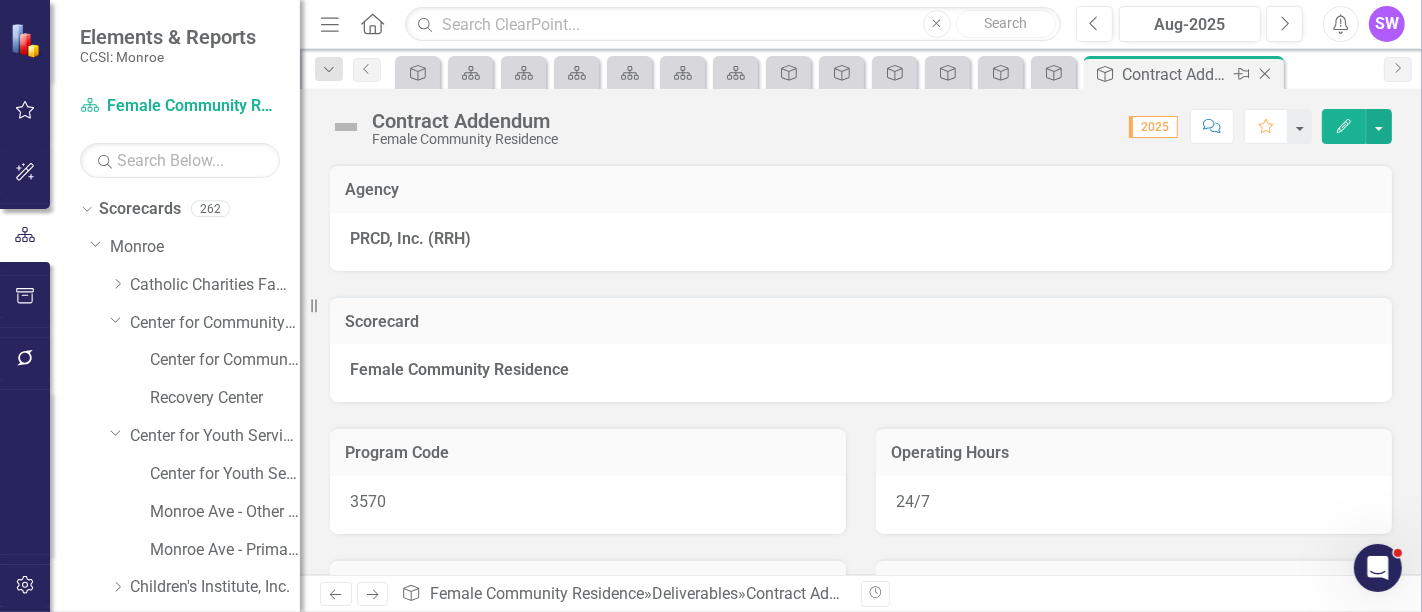 click 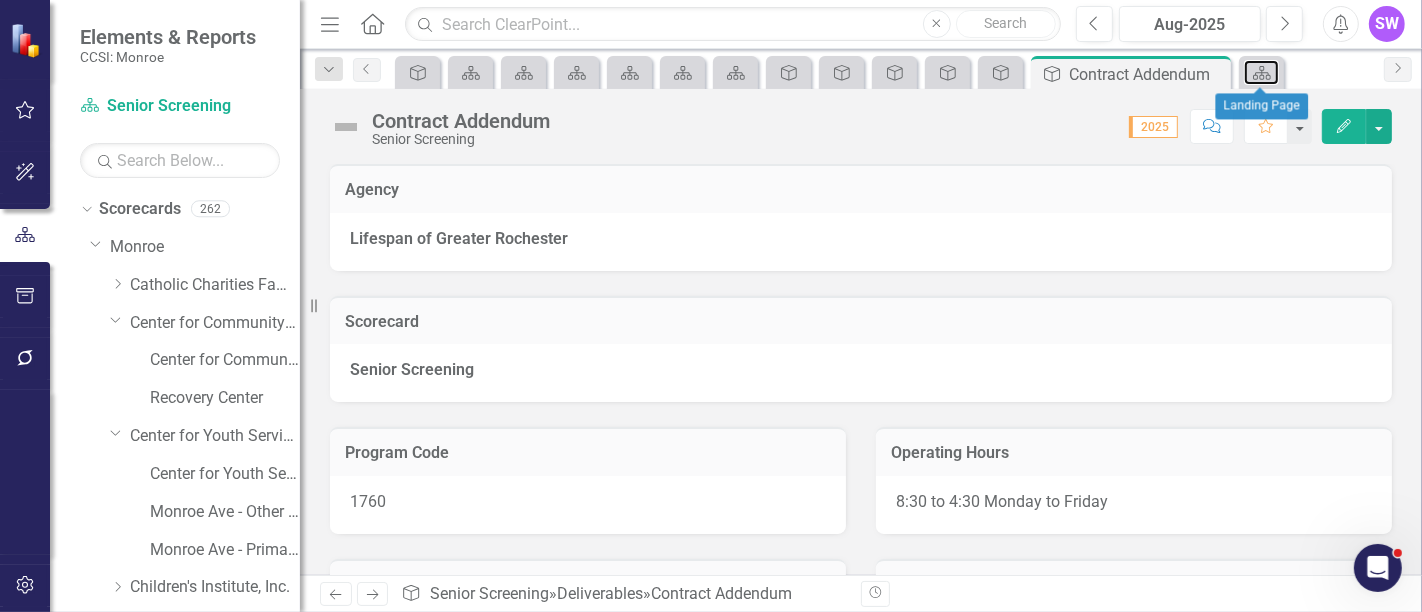 click on "Scorecard" 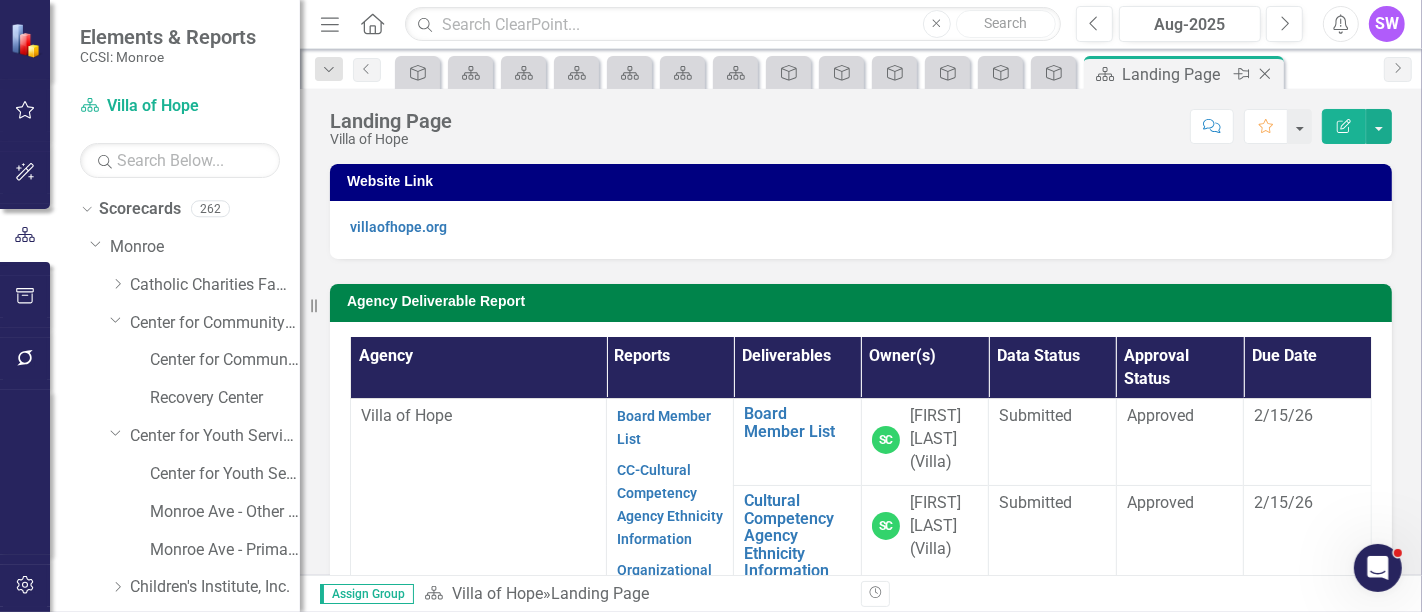 click 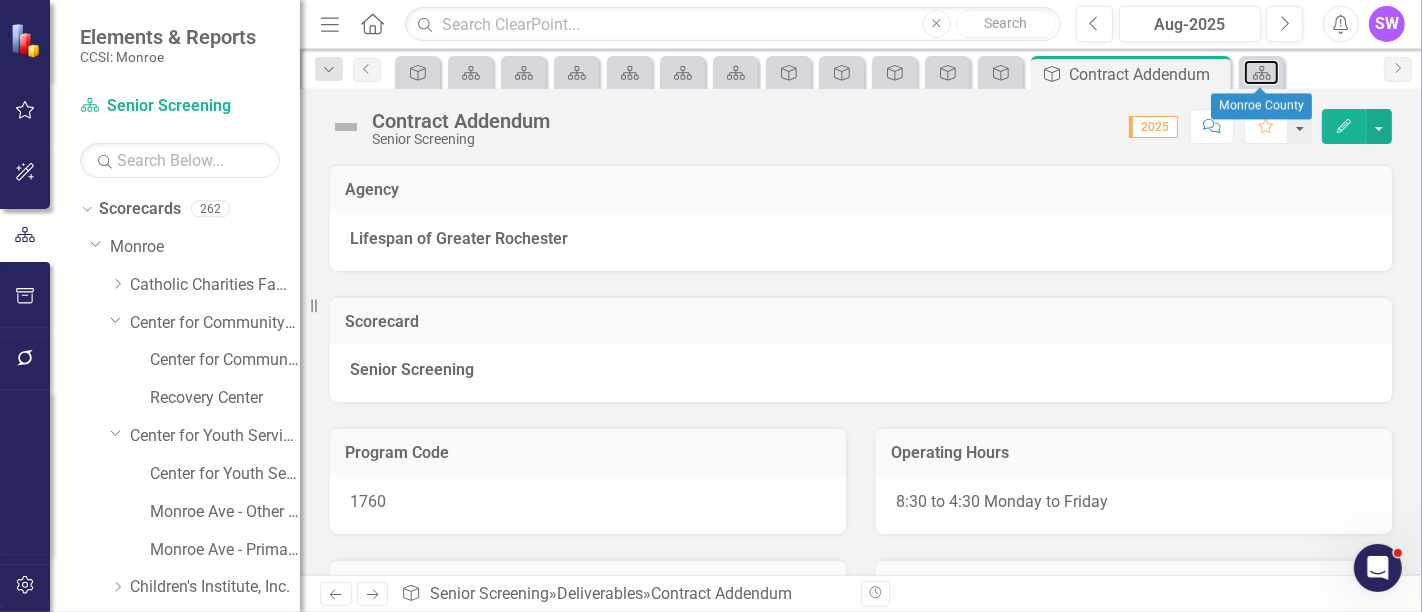 click on "Scorecard" 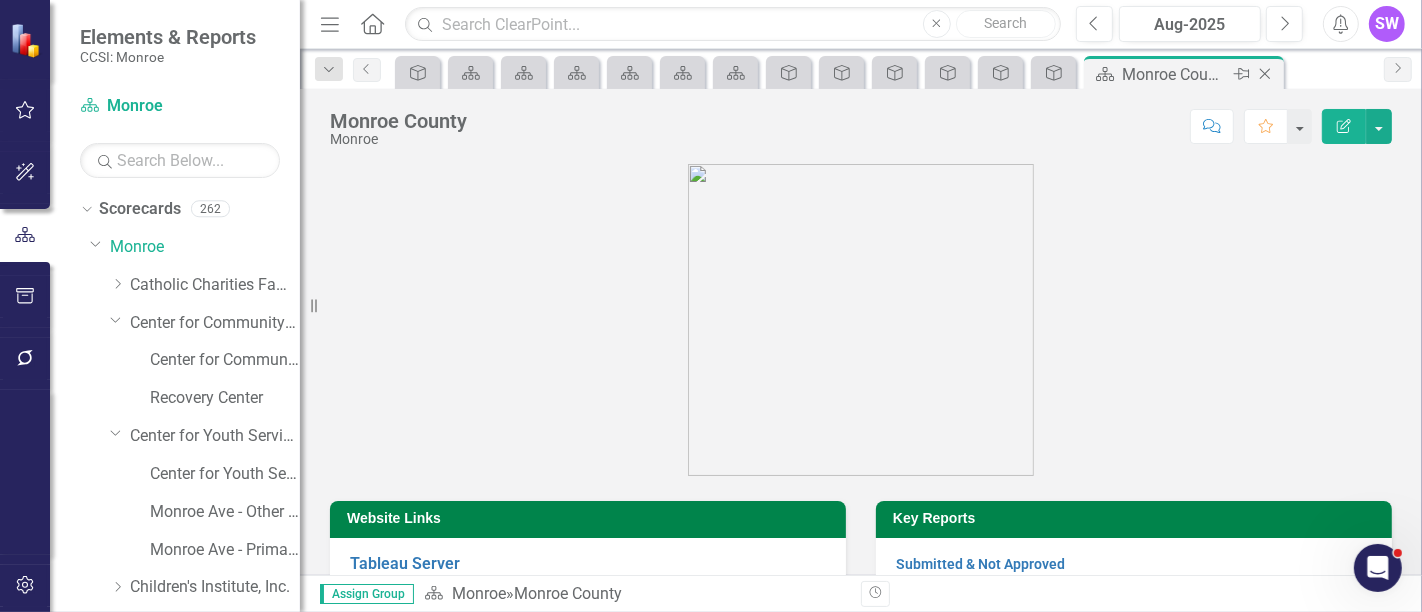 click 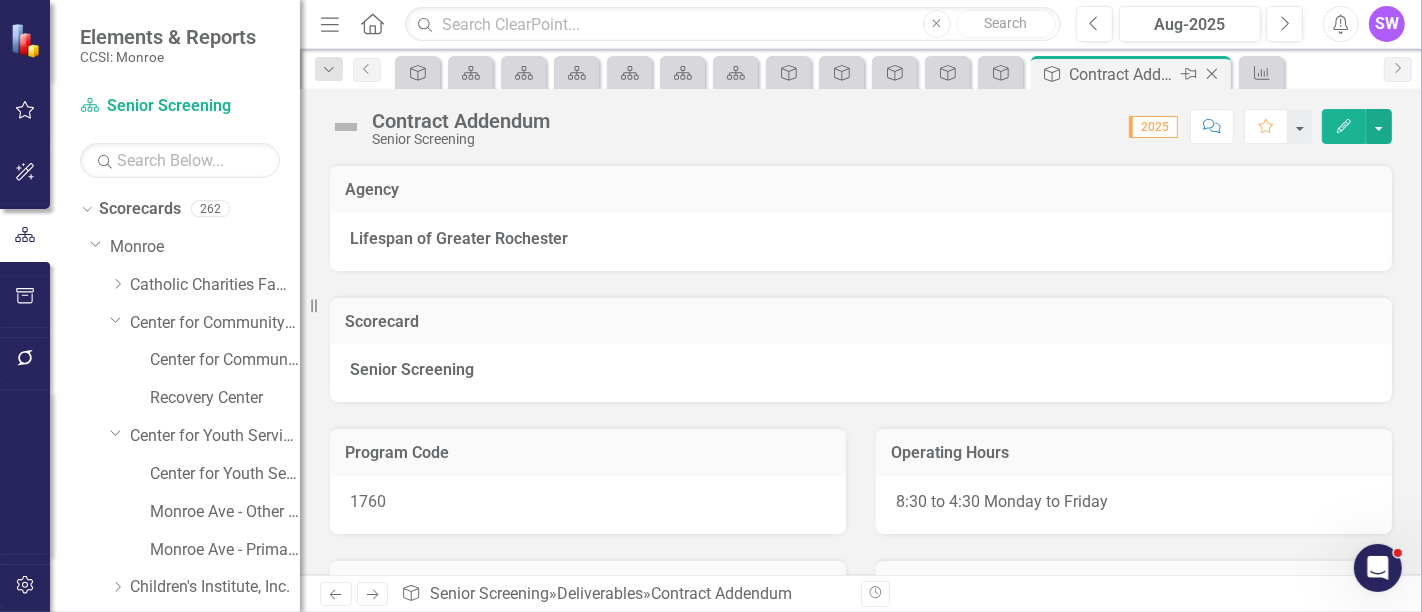 click on "Close" 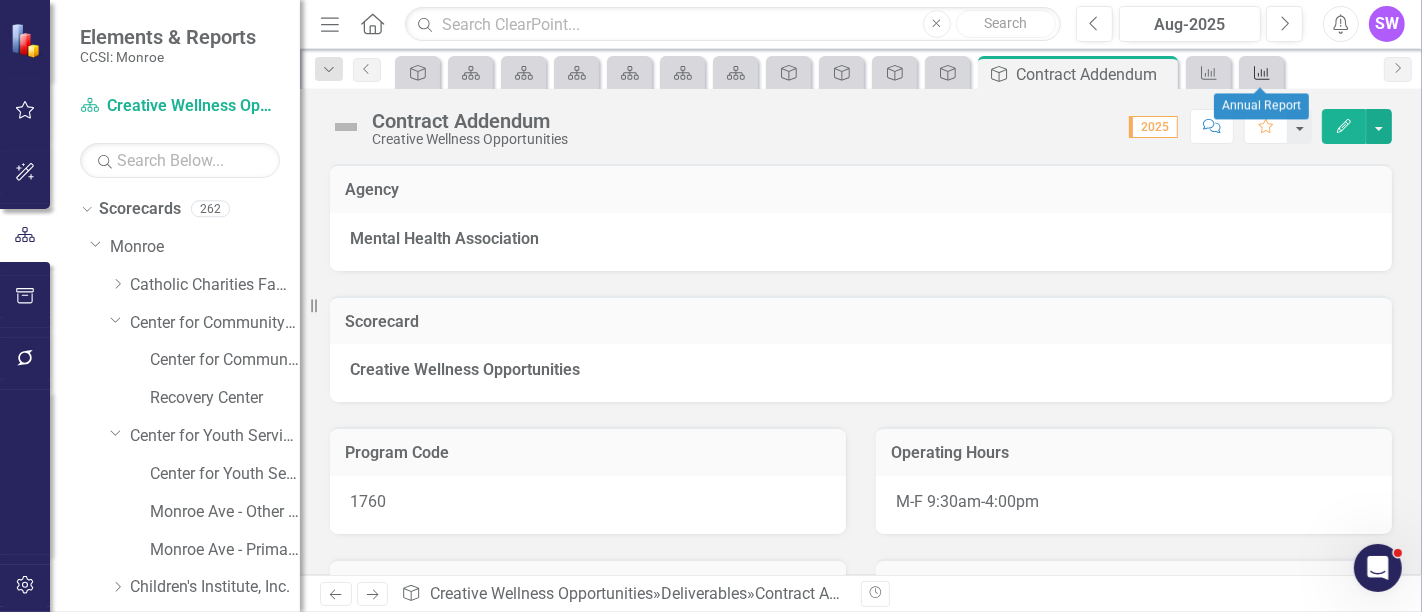 click on "Measure" at bounding box center [1261, 72] 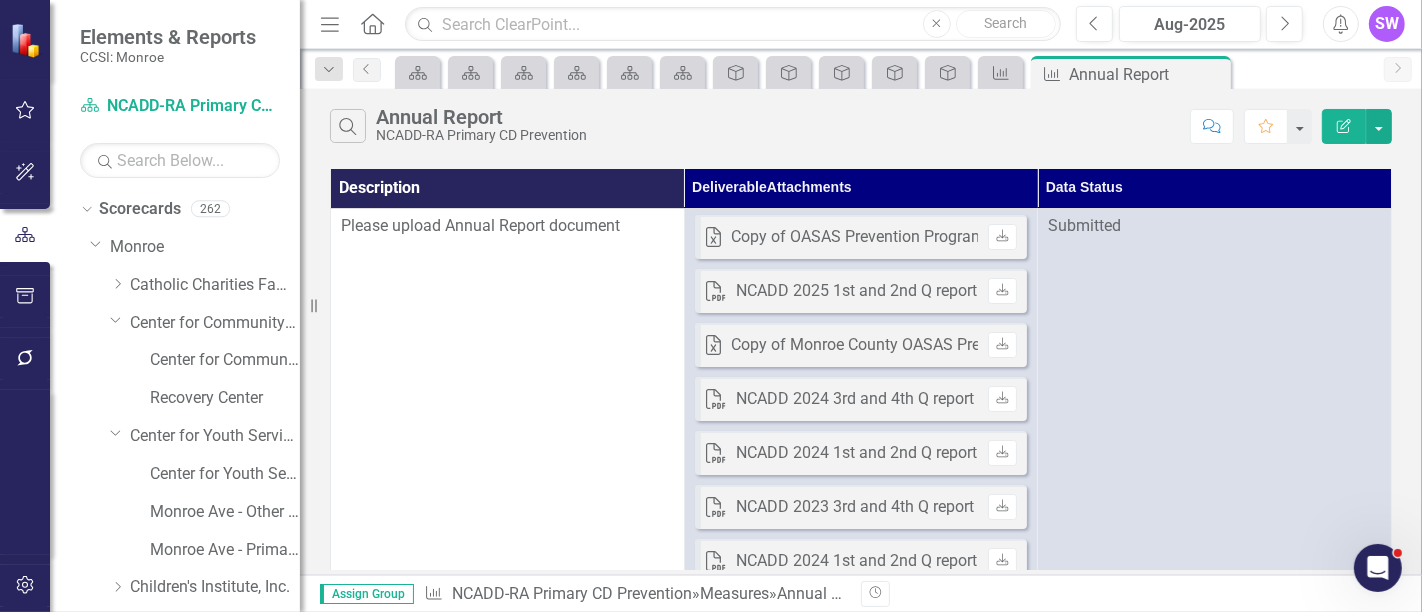 click 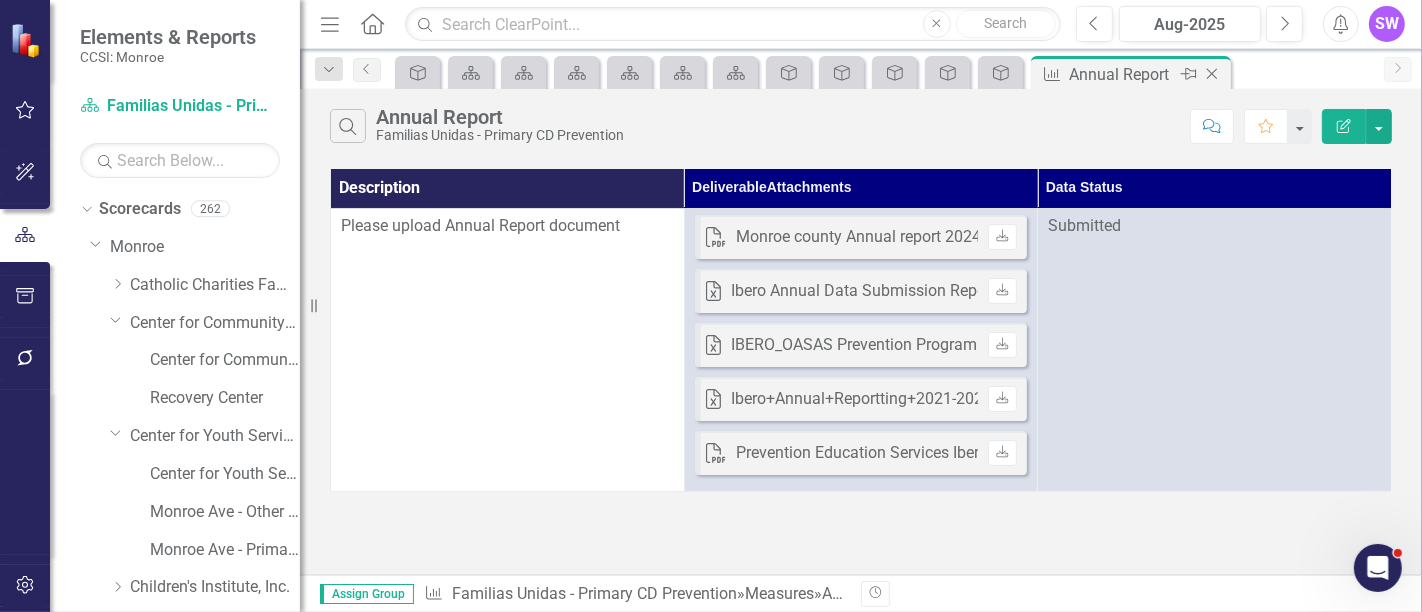 click 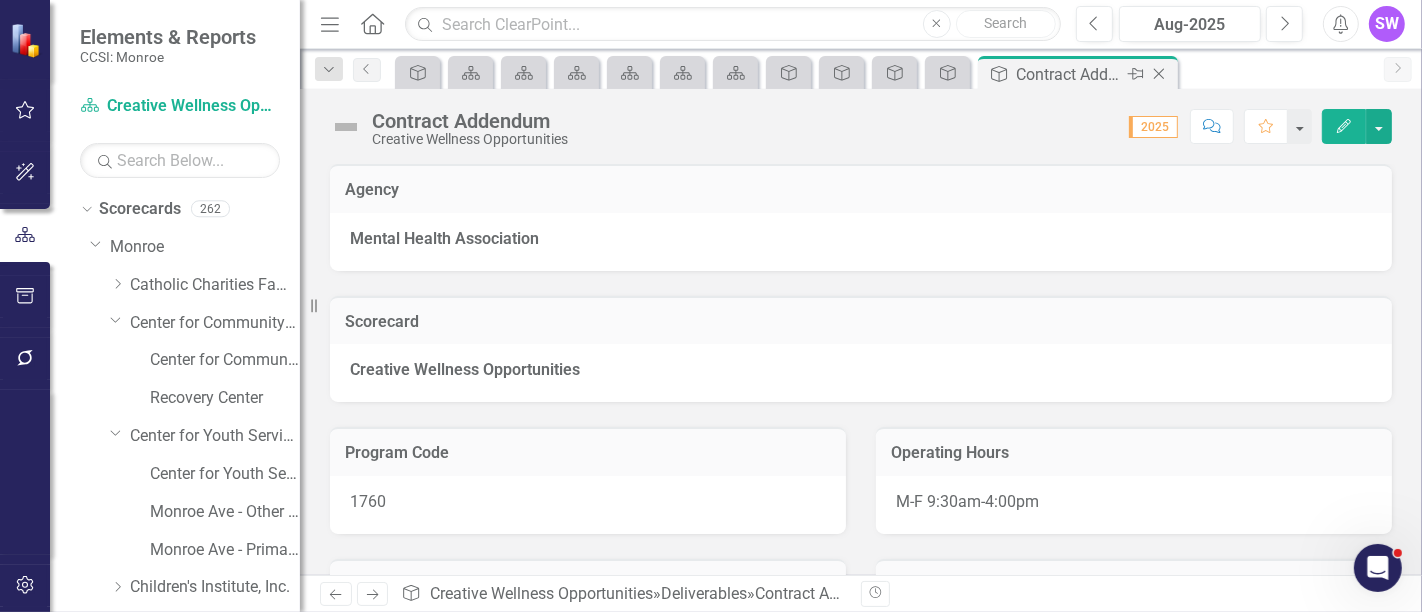 click on "Close" 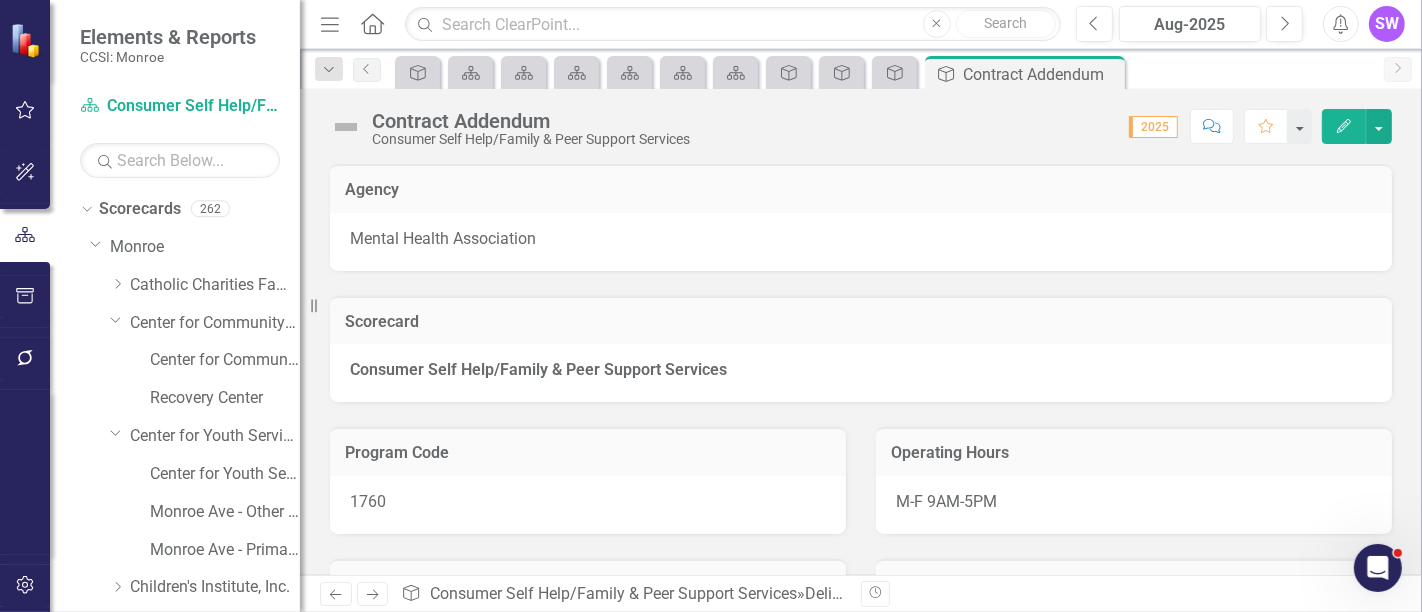 click on "Deliverable Scorecard Scorecard Scorecard Scorecard Scorecard Scorecard Deliverable Deliverable Deliverable Deliverable Contract Addendum Pin Close" at bounding box center [882, 72] 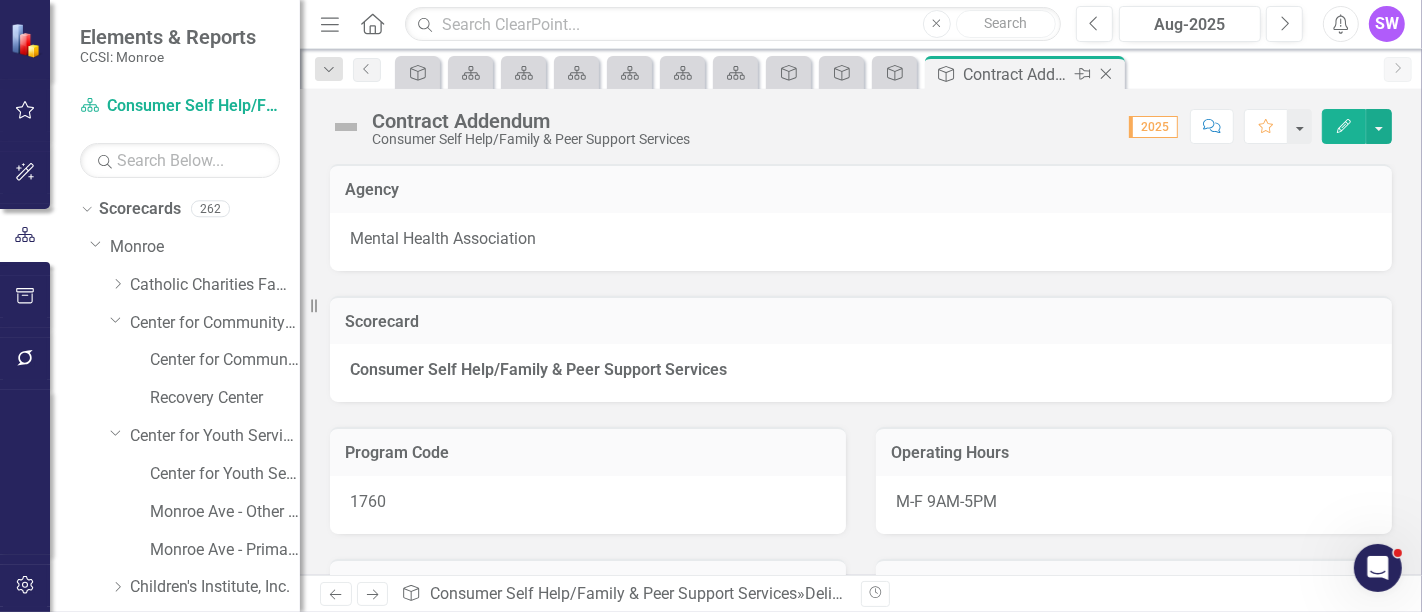click on "Close" 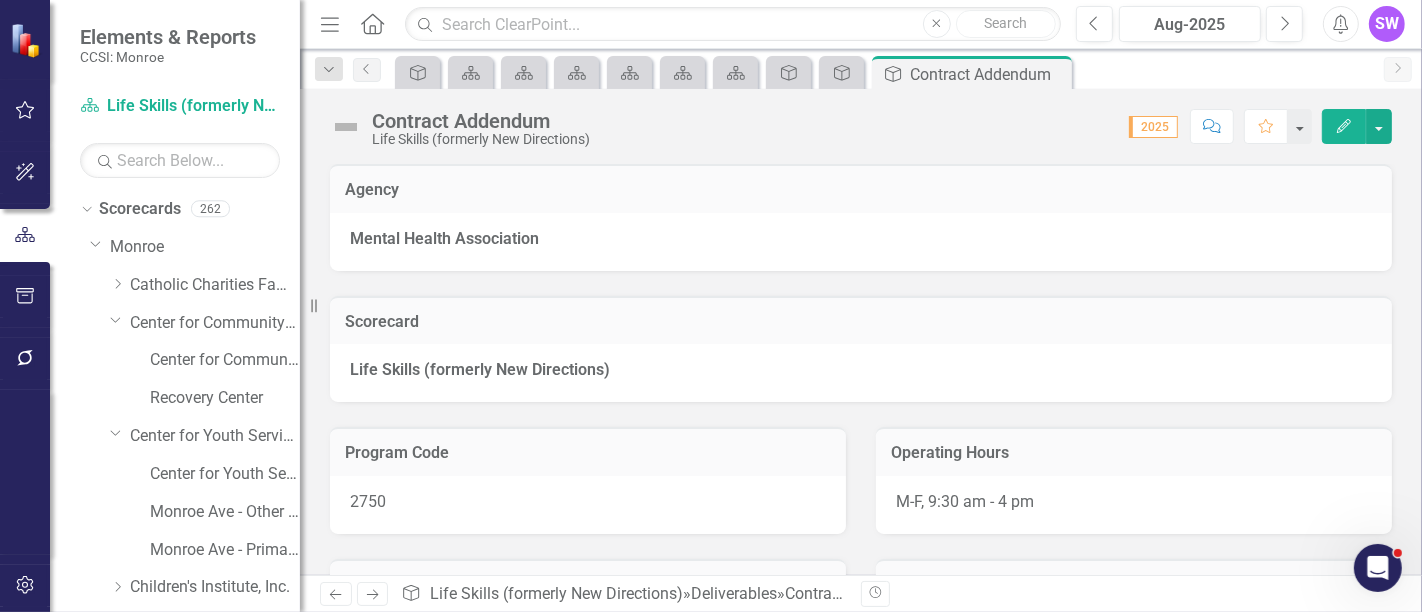 click on "Deliverable Scorecard Scorecard Scorecard Scorecard Scorecard Scorecard Deliverable Deliverable Deliverable Contract Addendum Pin Close" at bounding box center (882, 72) 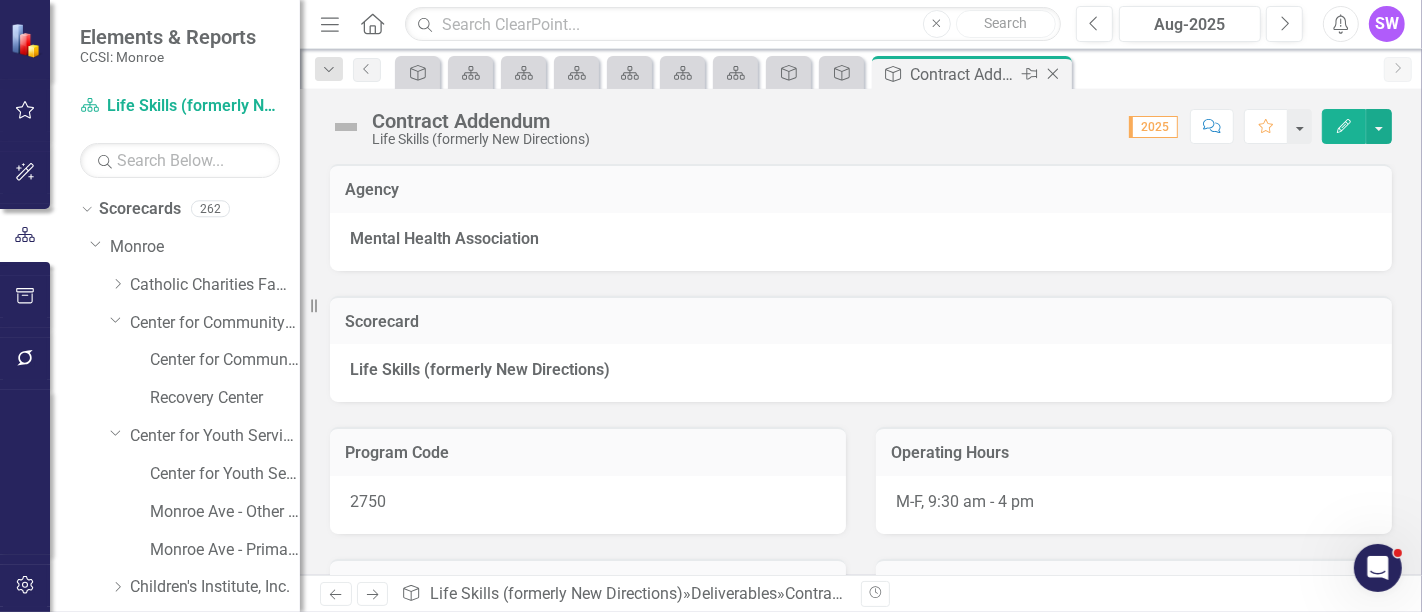 click on "Close" 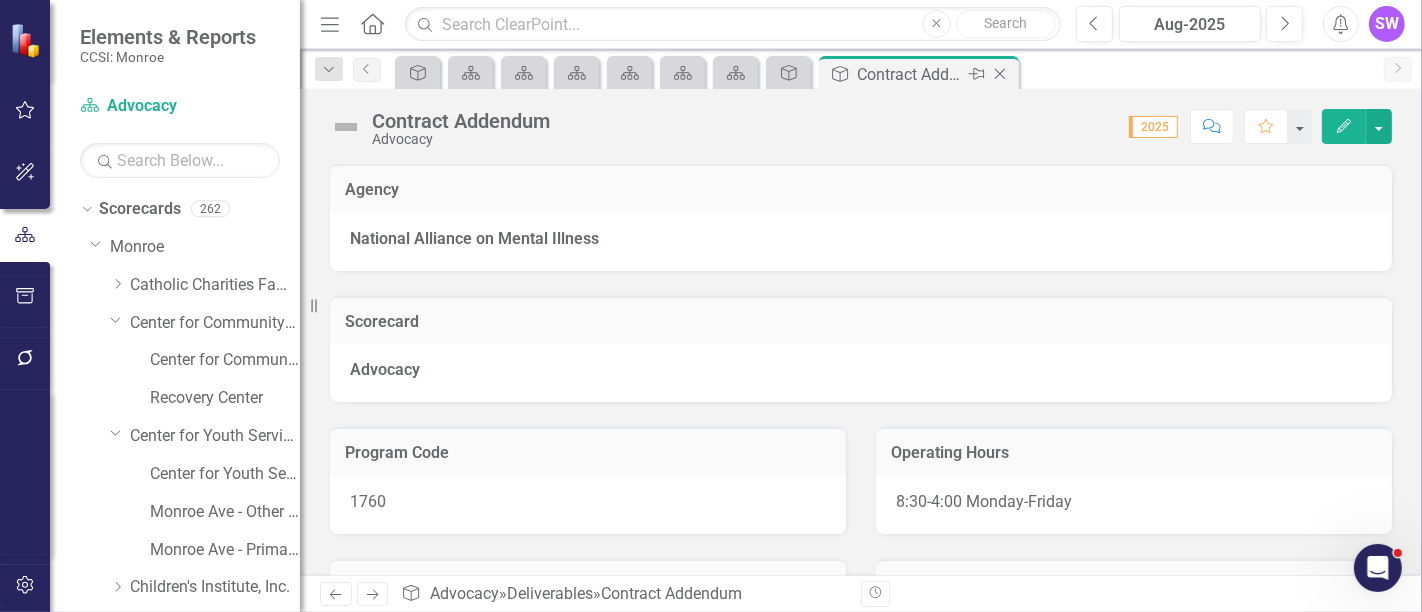 click on "Close" 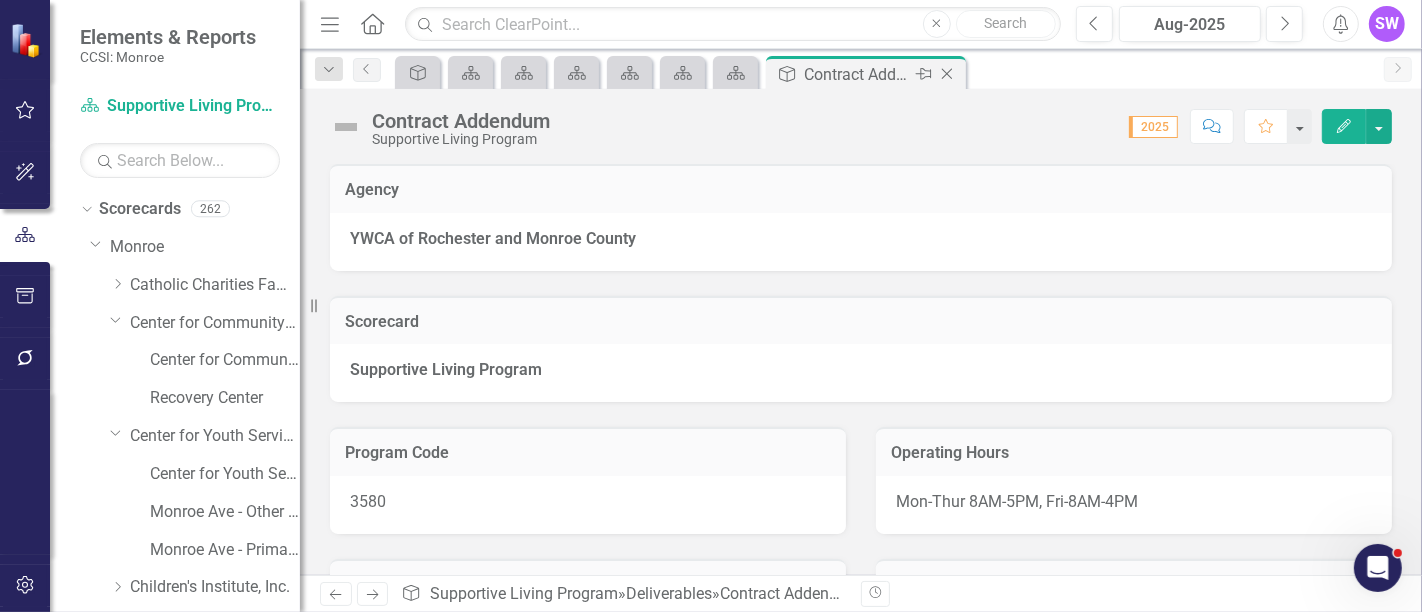 click on "Close" 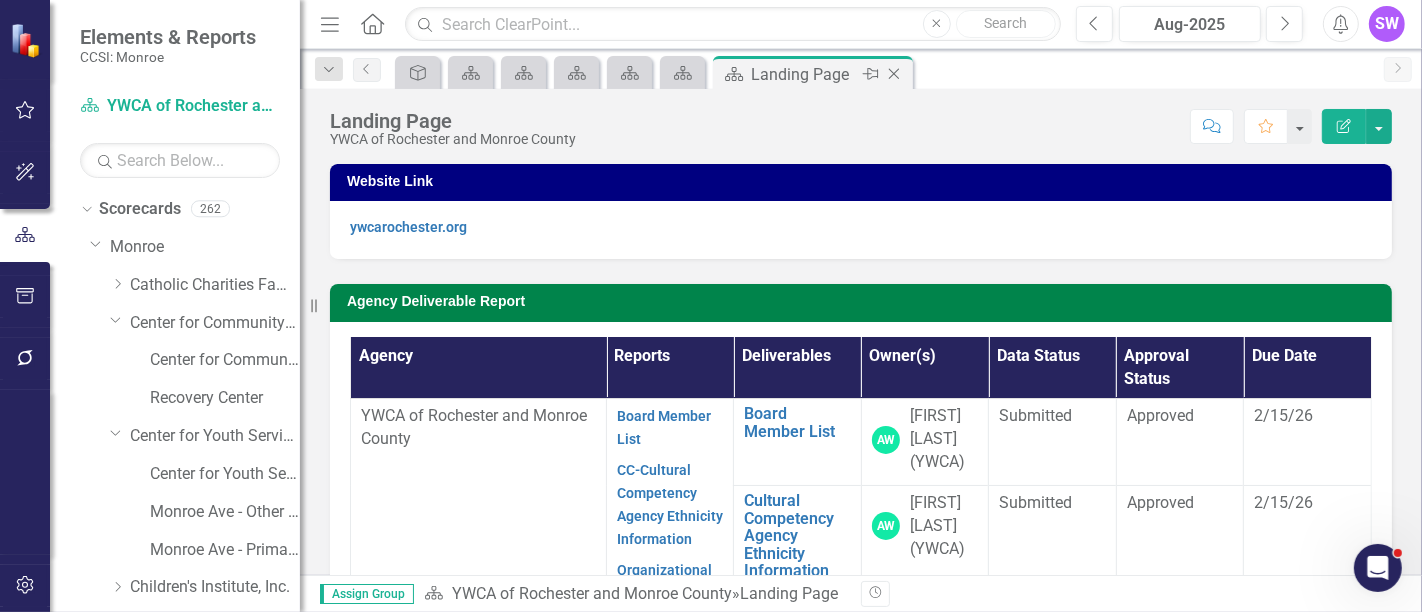click on "Close" 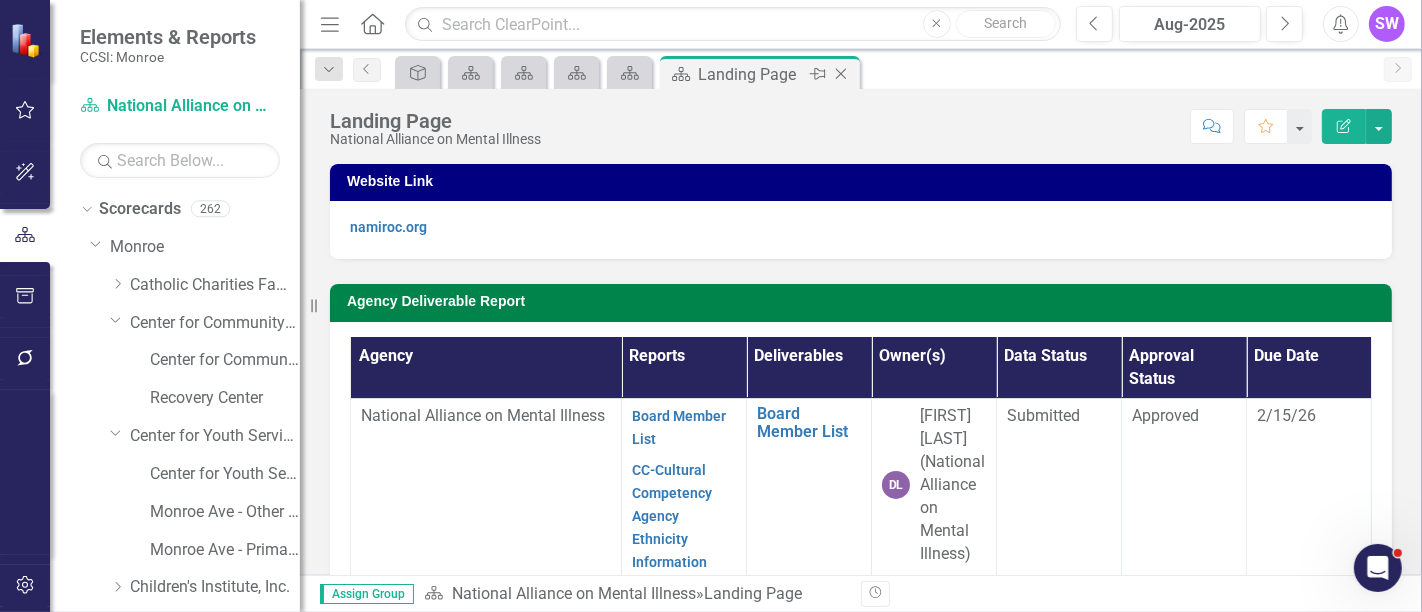 click 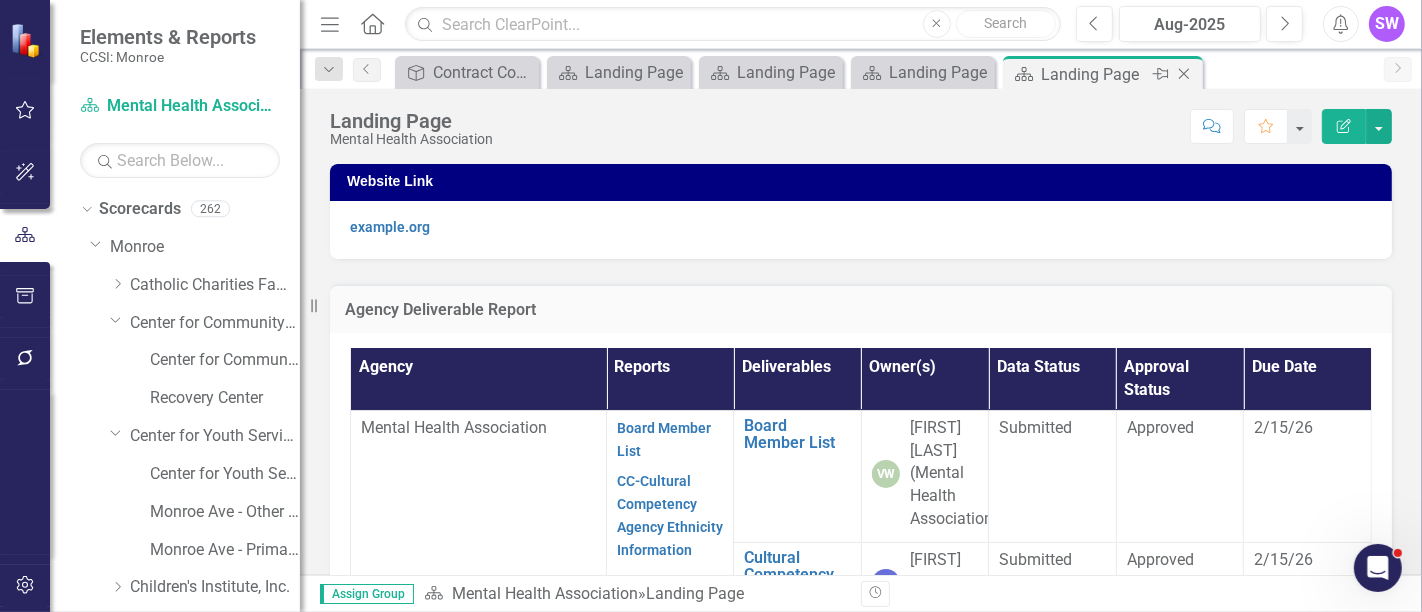 click on "Close" 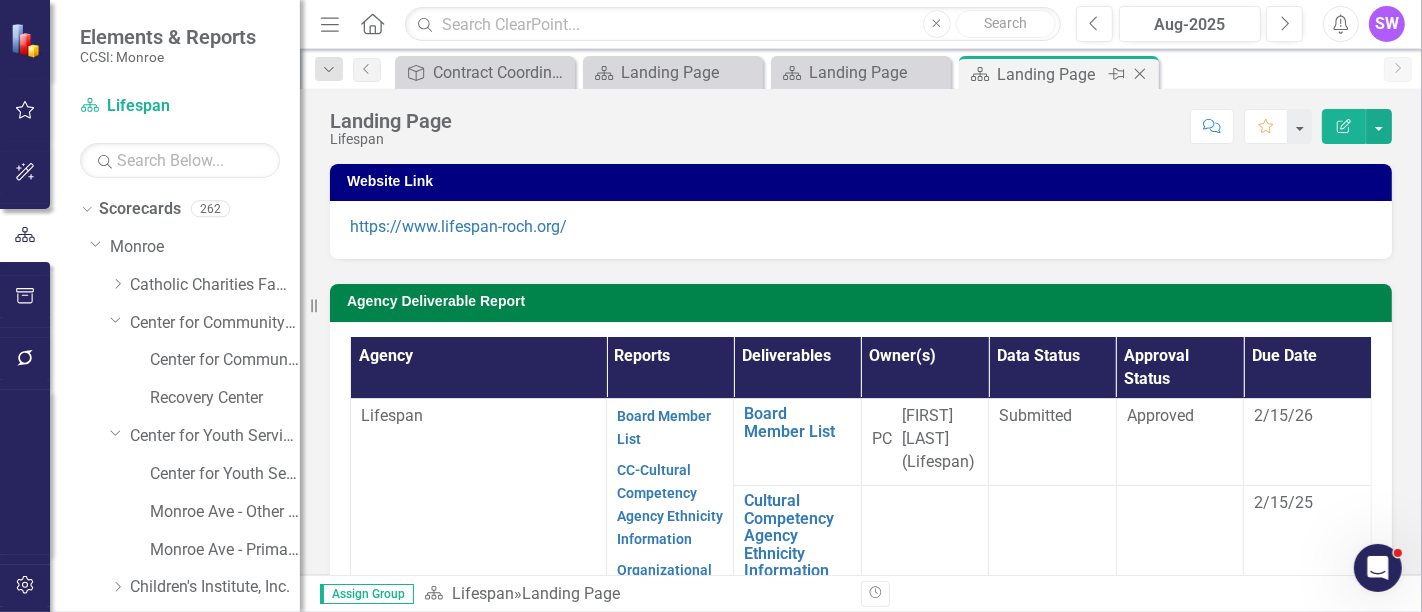click on "Close" 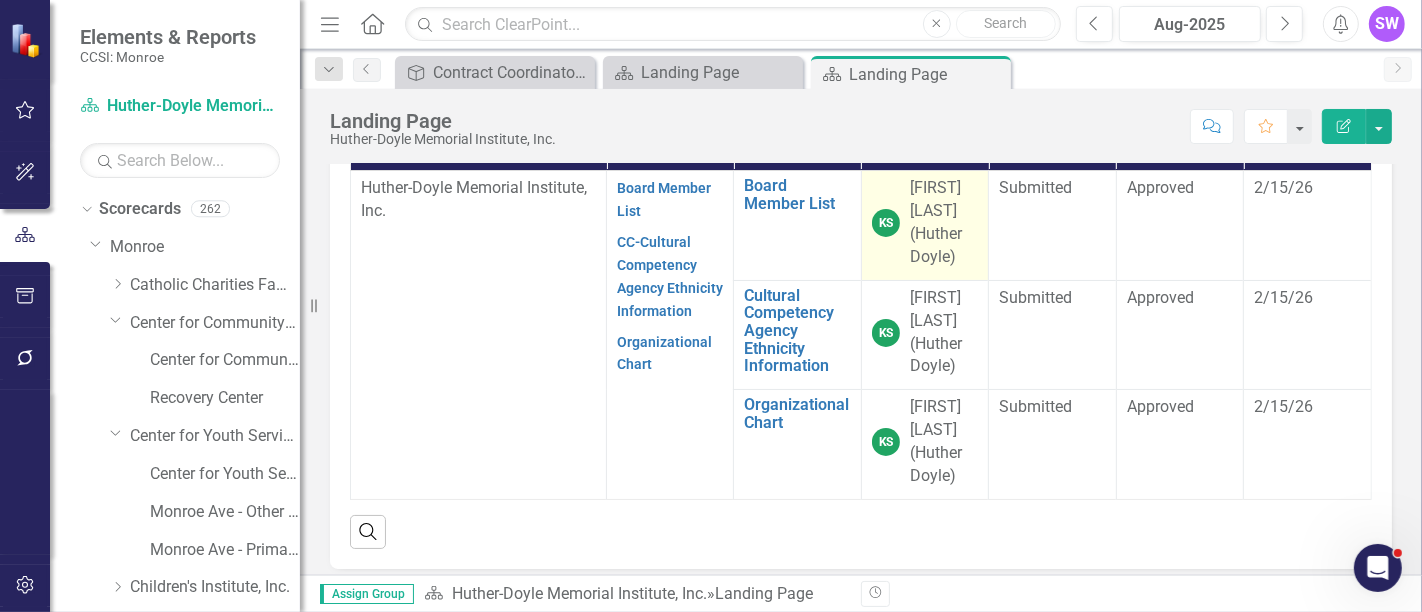 scroll, scrollTop: 0, scrollLeft: 0, axis: both 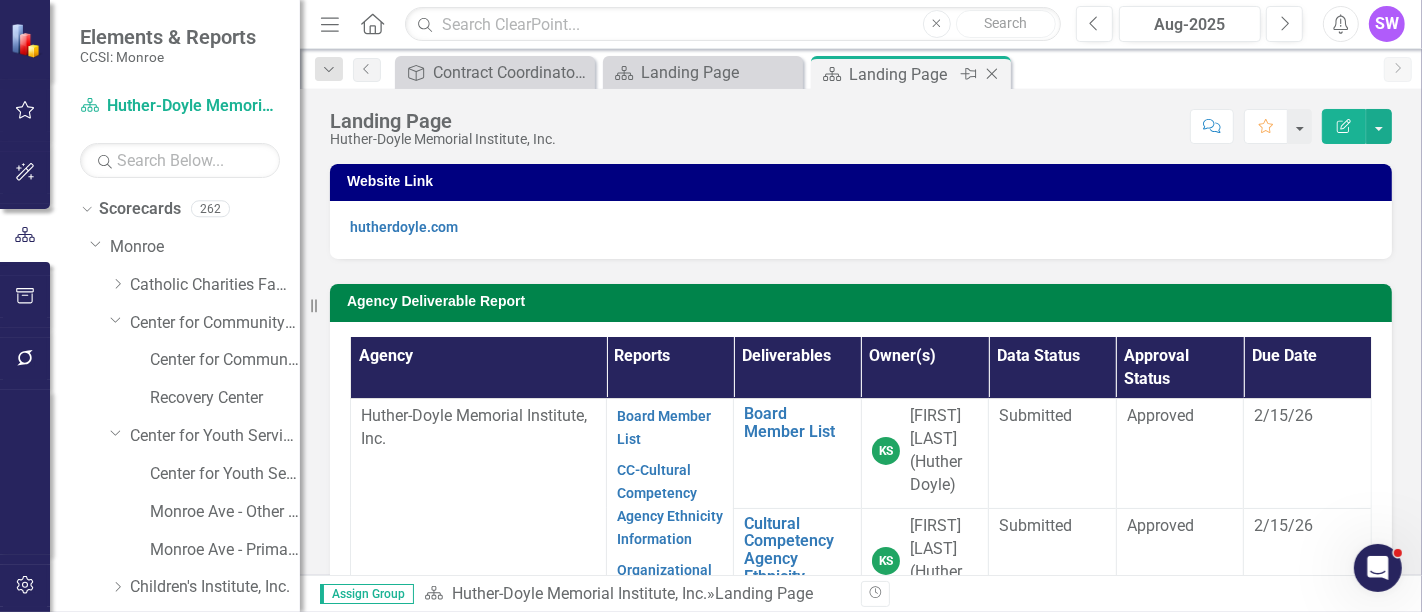 click on "Close" 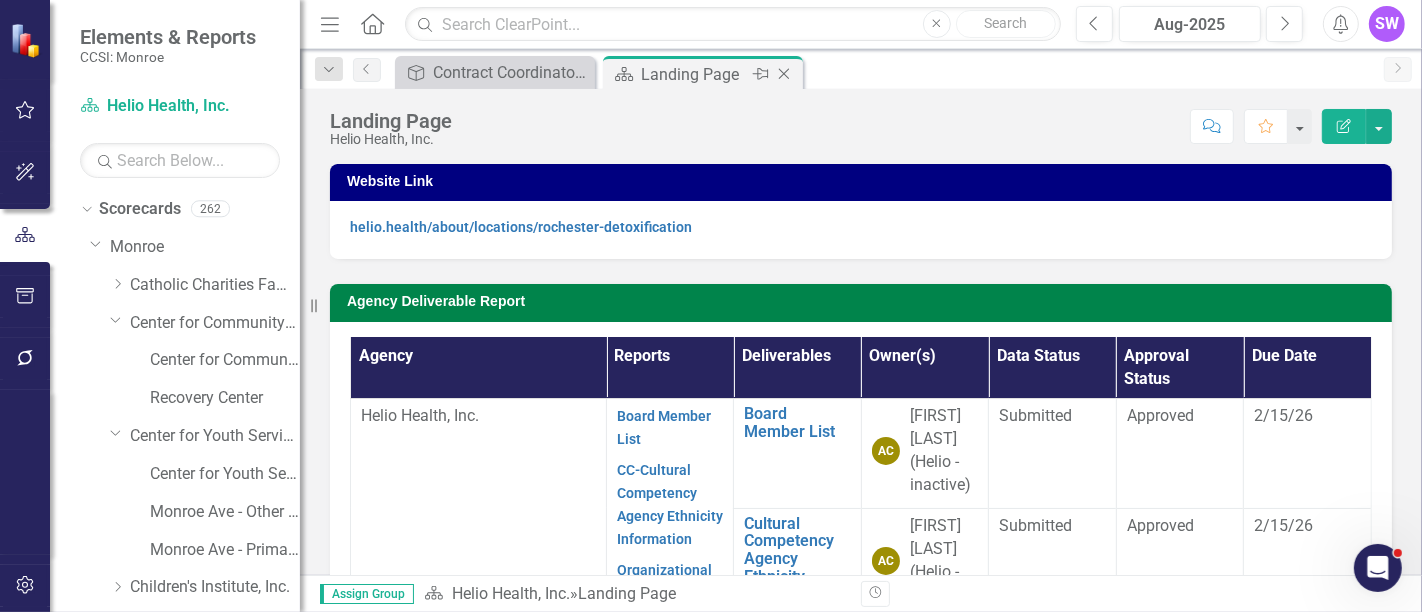 click on "Close" 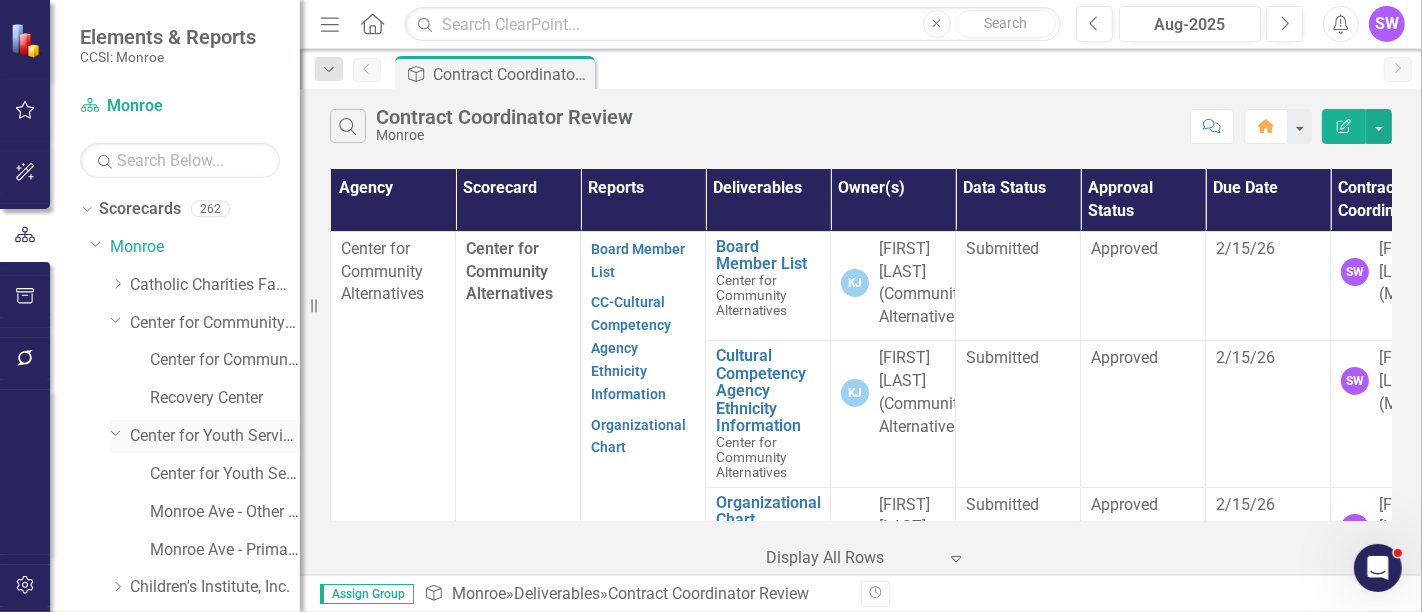 click on "Center for Youth Services, Inc." at bounding box center [215, 436] 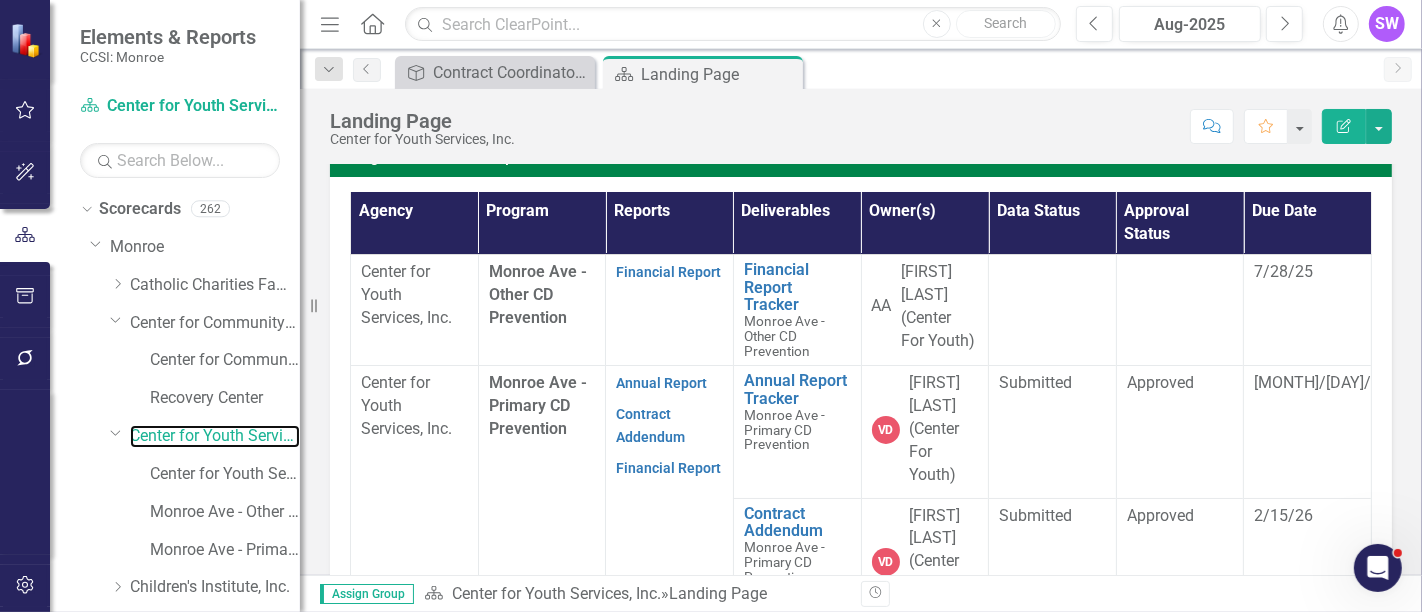 scroll, scrollTop: 817, scrollLeft: 0, axis: vertical 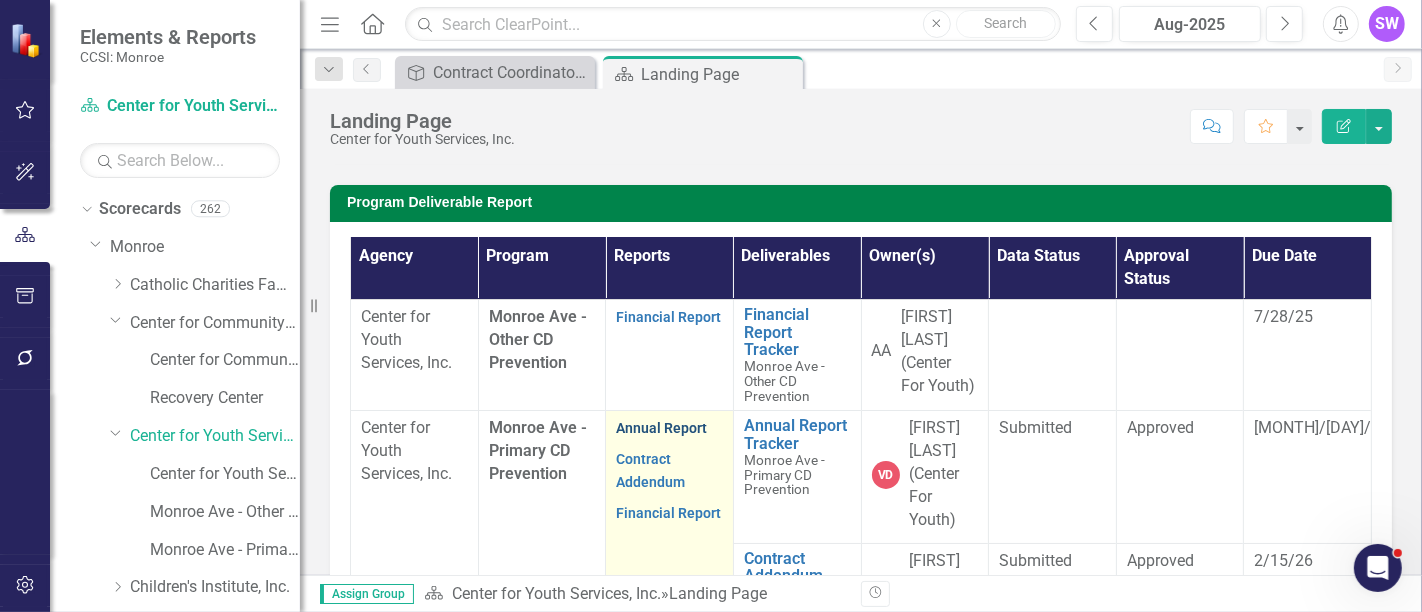 click on "Annual Report" at bounding box center (661, 428) 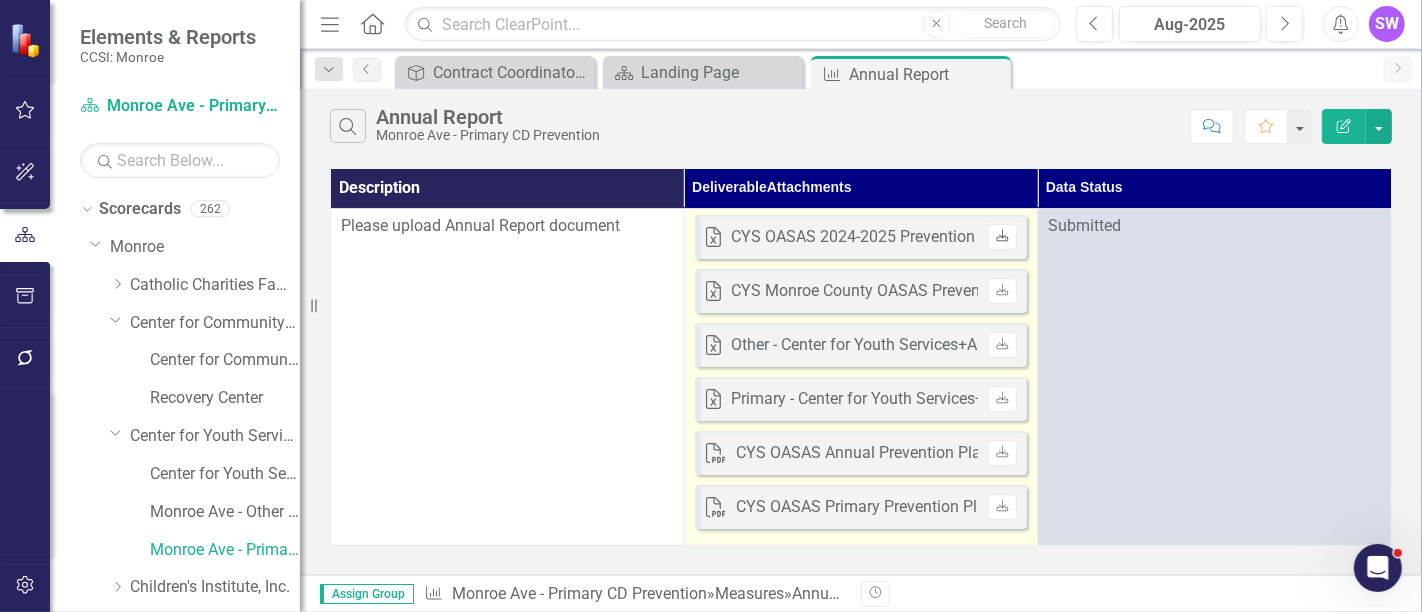 click on "Download" 